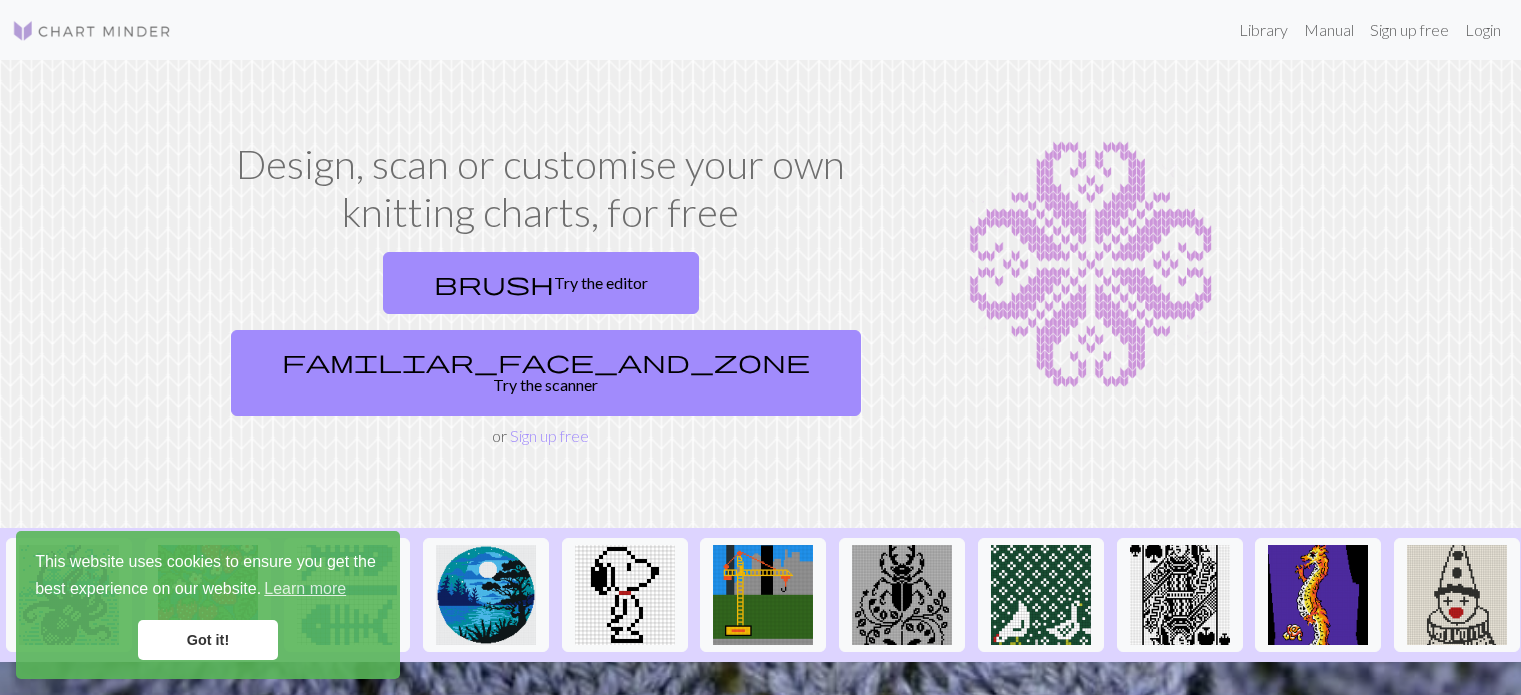 scroll, scrollTop: 0, scrollLeft: 0, axis: both 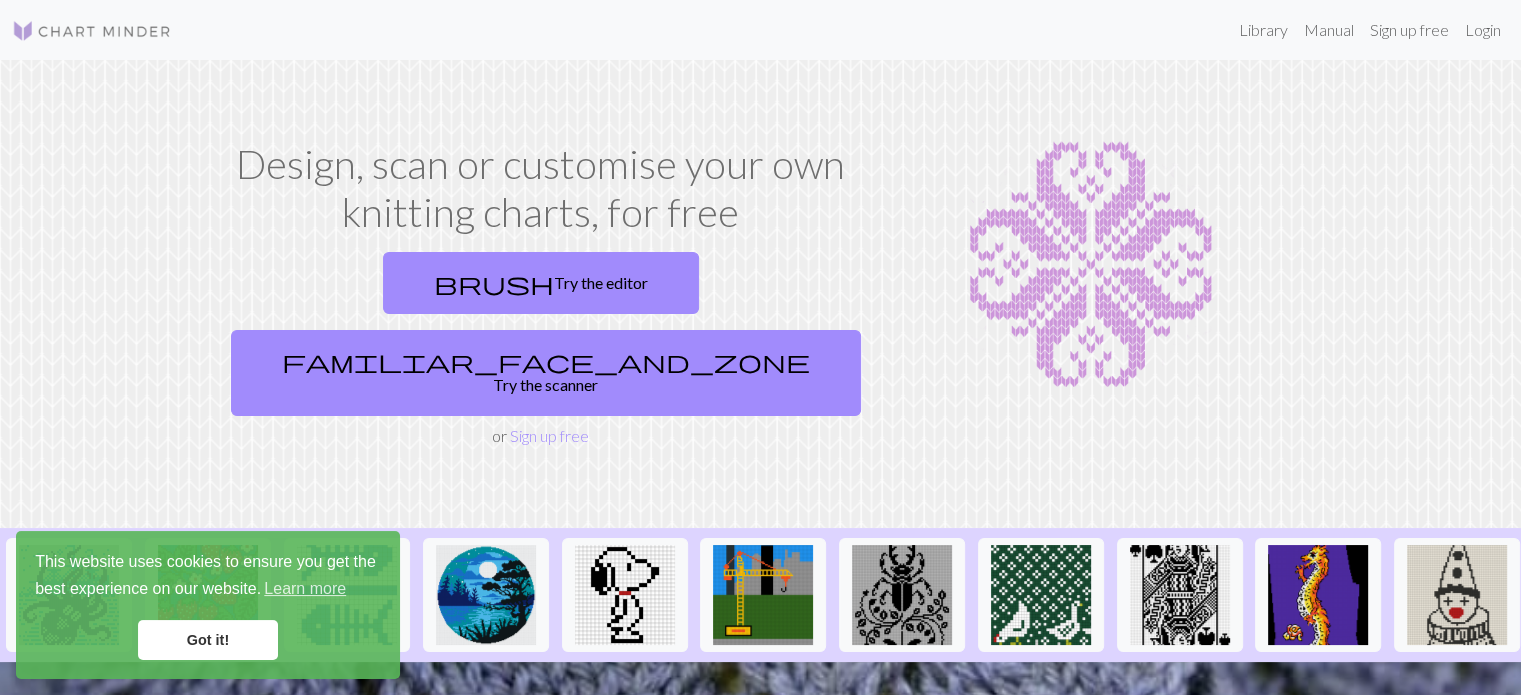 click on "Got it!" at bounding box center (208, 640) 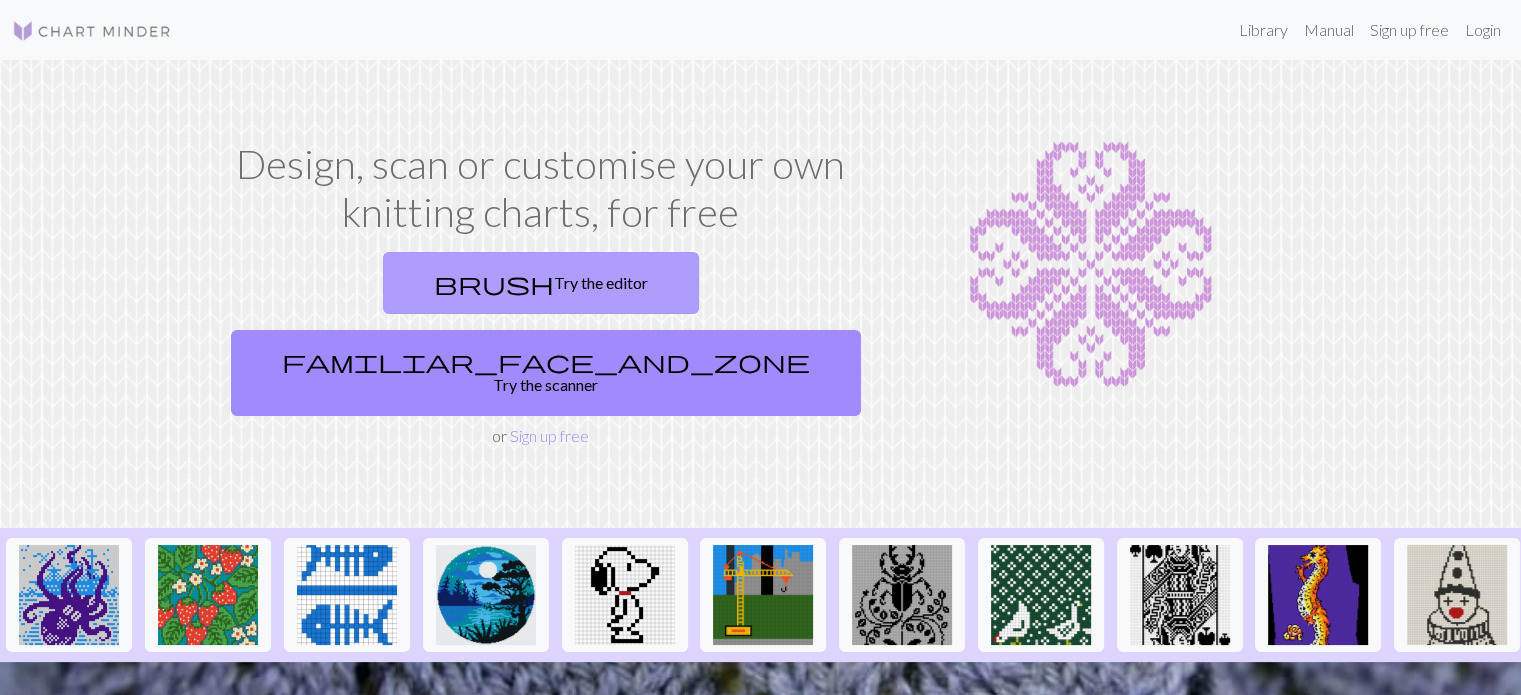 click on "brush  Try the editor" at bounding box center (541, 283) 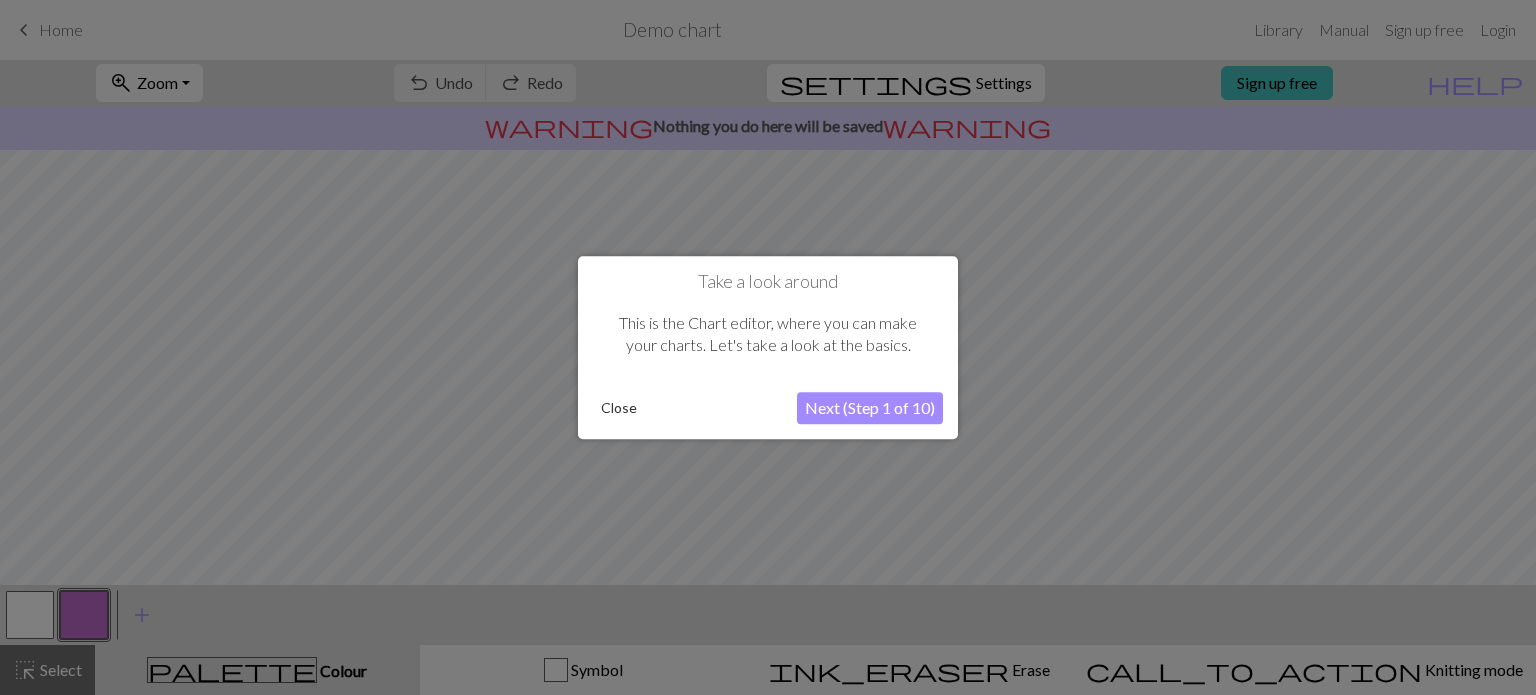 click on "Next (Step 1 of 10)" at bounding box center [870, 408] 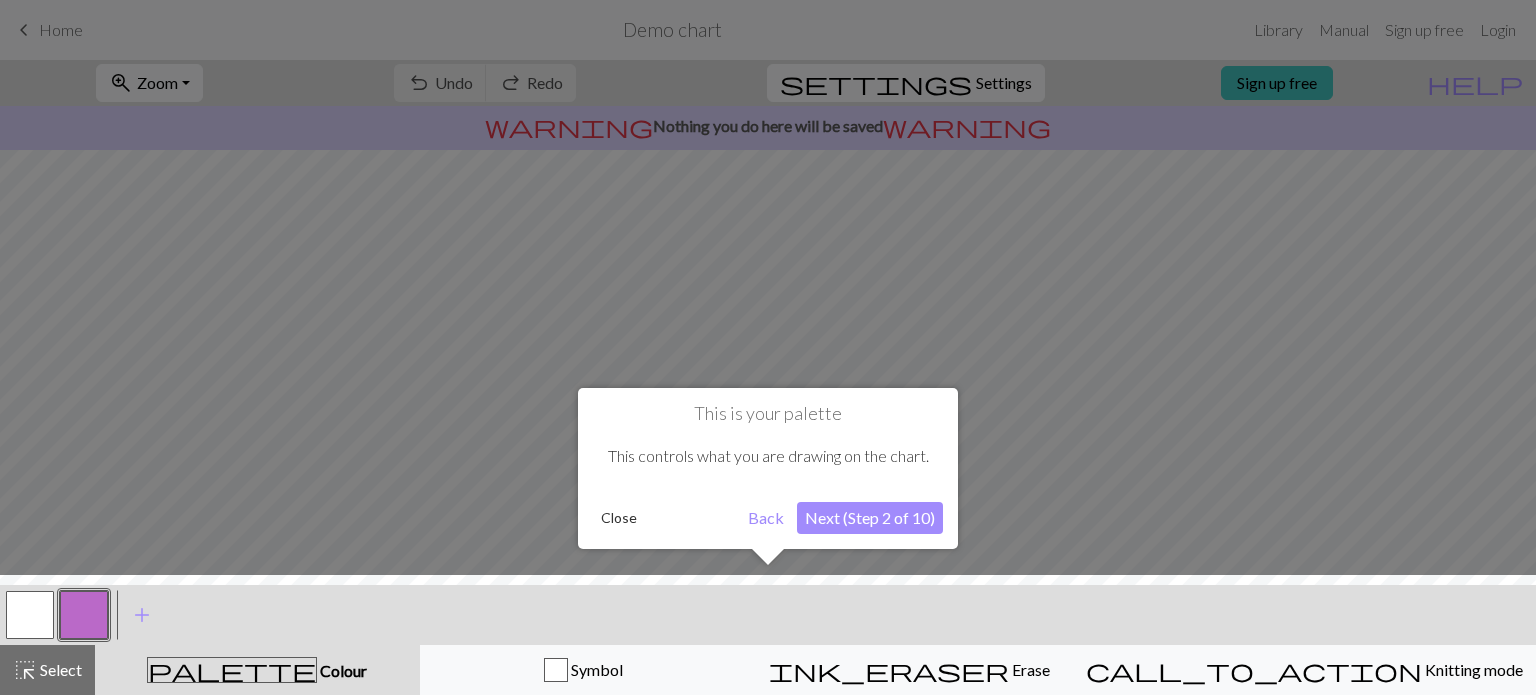click on "Next (Step 2 of 10)" at bounding box center [870, 518] 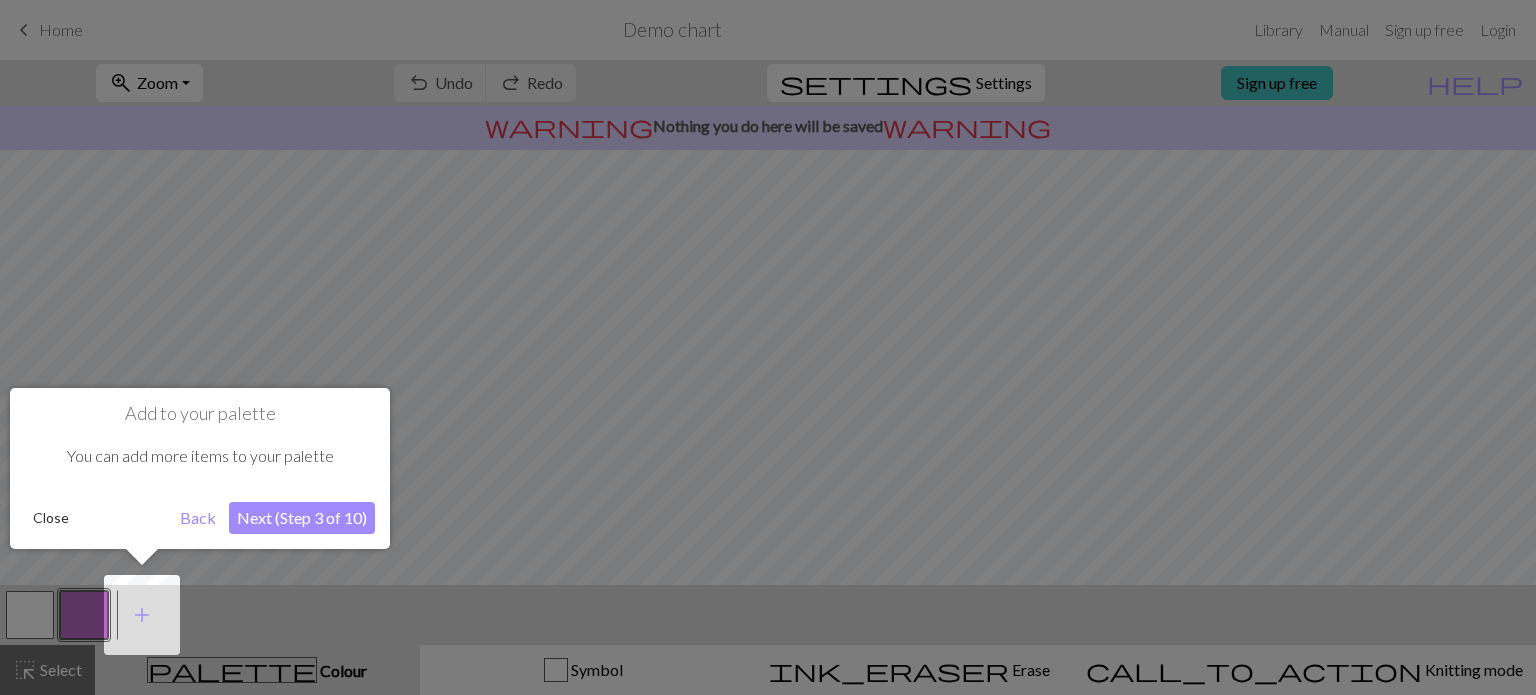 click on "Next (Step 3 of 10)" at bounding box center [302, 518] 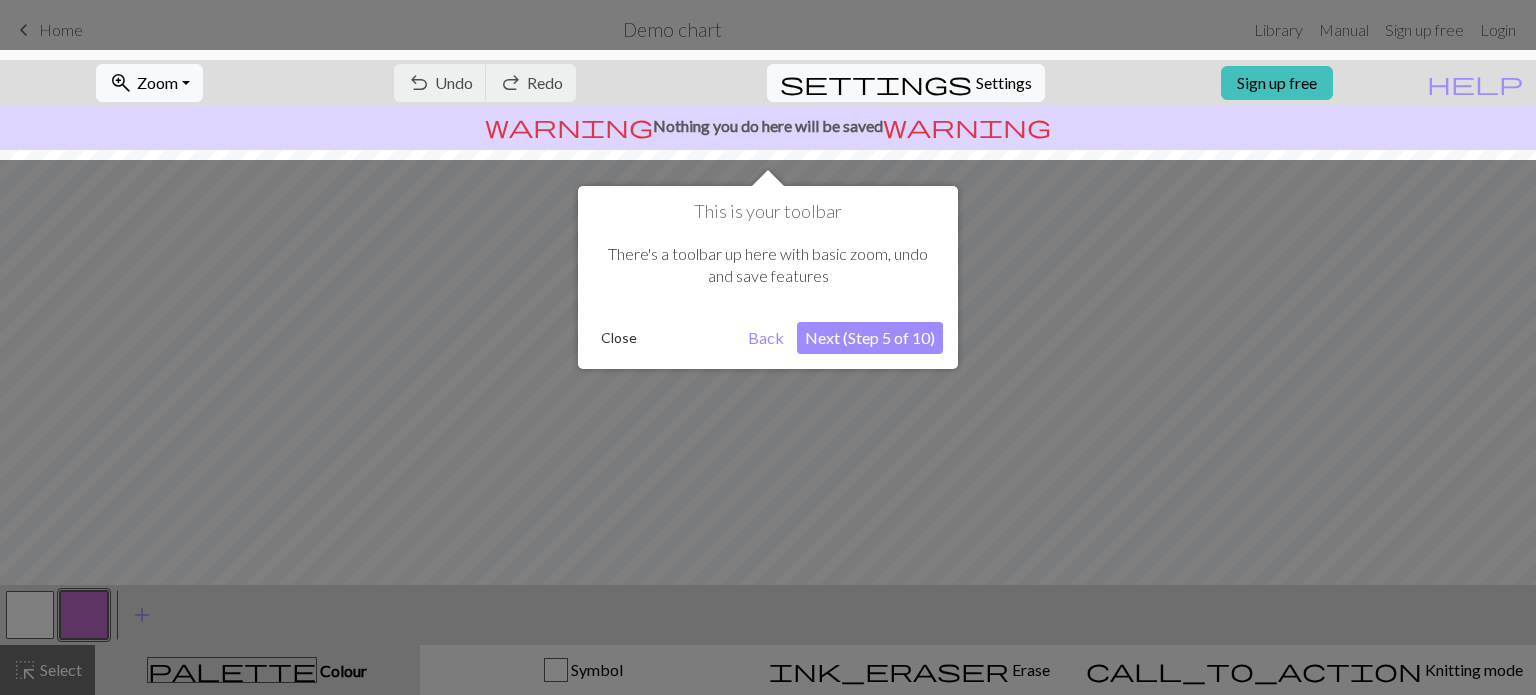 click on "Next (Step 5 of 10)" at bounding box center (870, 338) 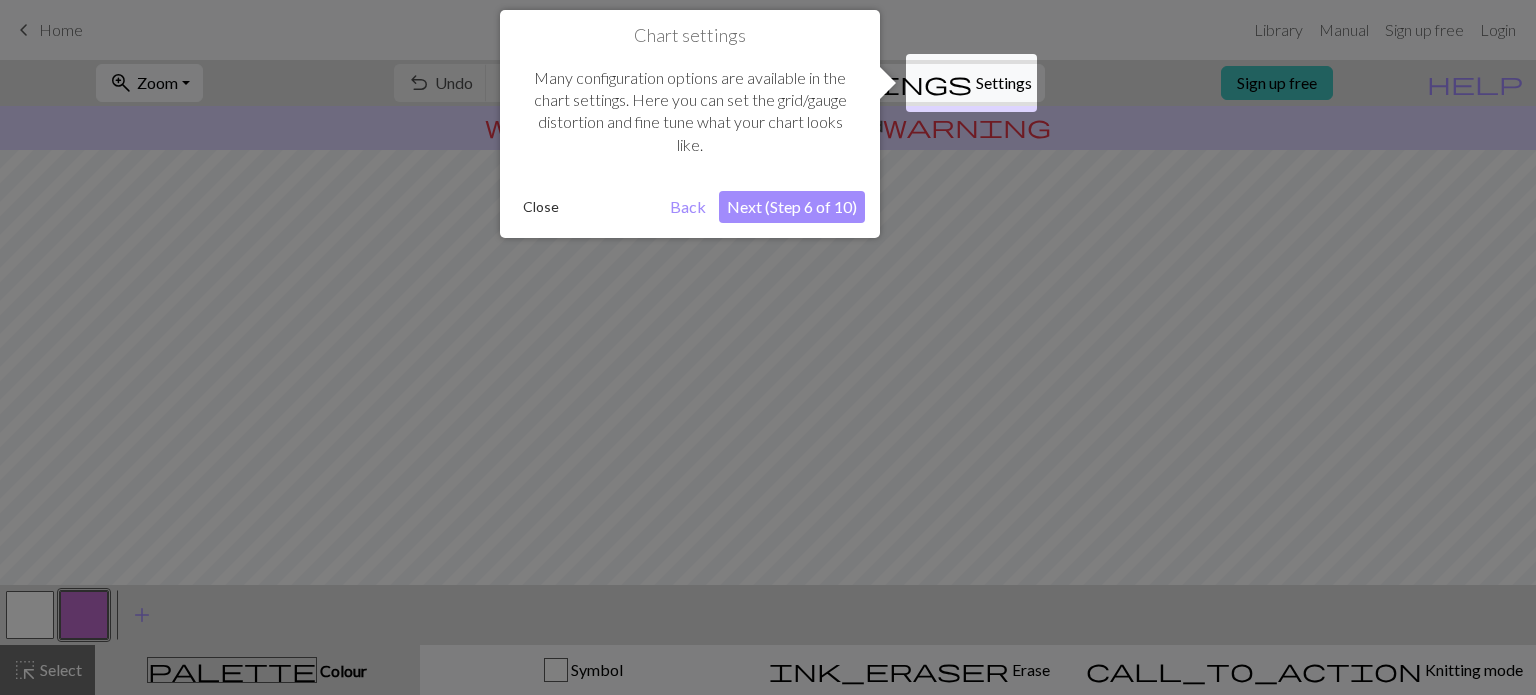 click on "Next (Step 6 of 10)" at bounding box center (792, 207) 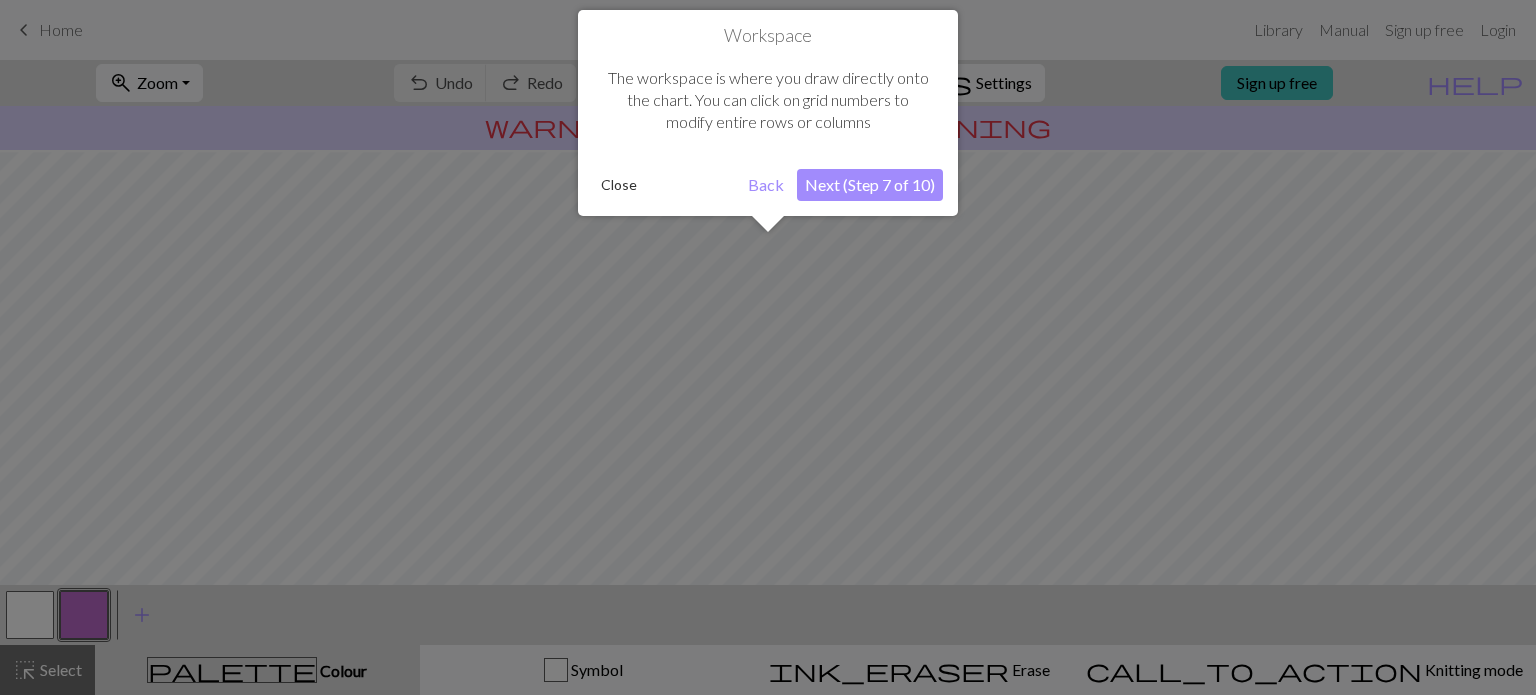 scroll, scrollTop: 119, scrollLeft: 0, axis: vertical 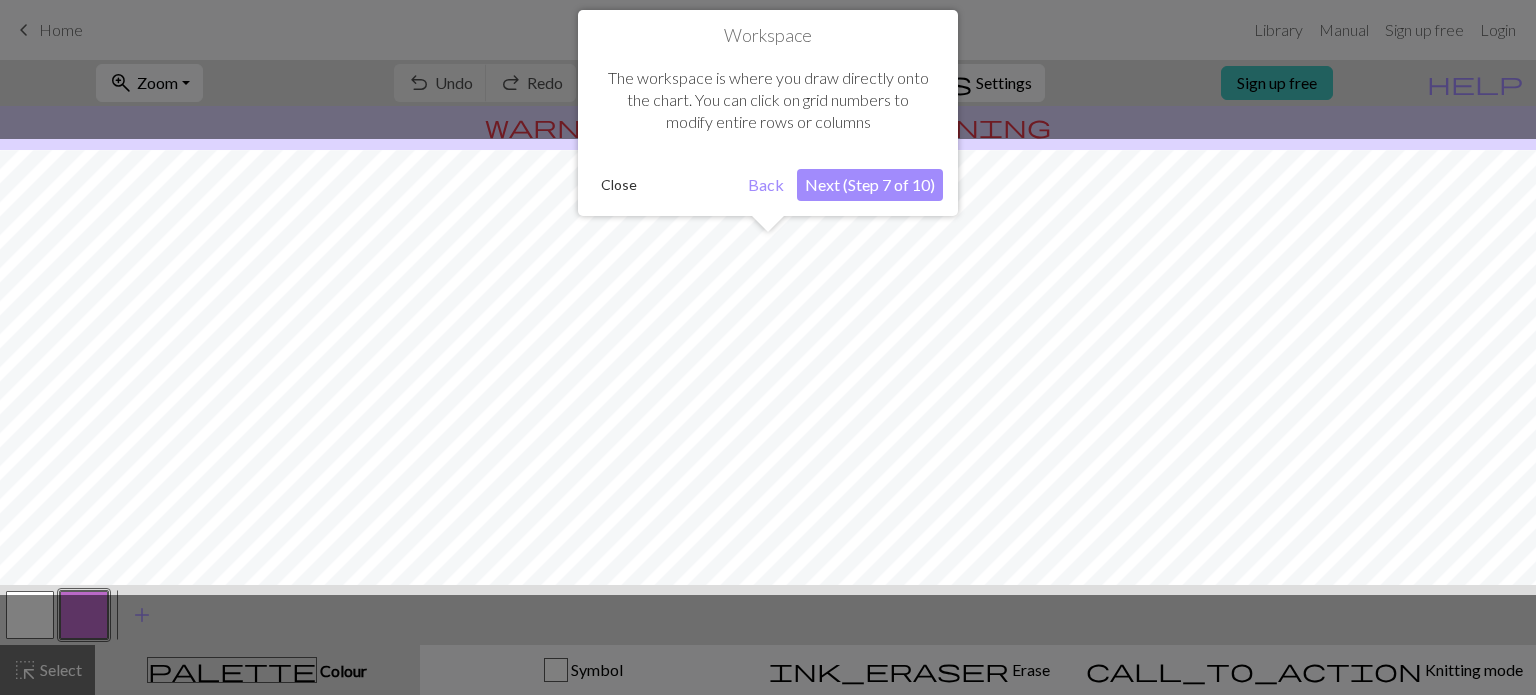 click on "Next (Step 7 of 10)" at bounding box center (870, 185) 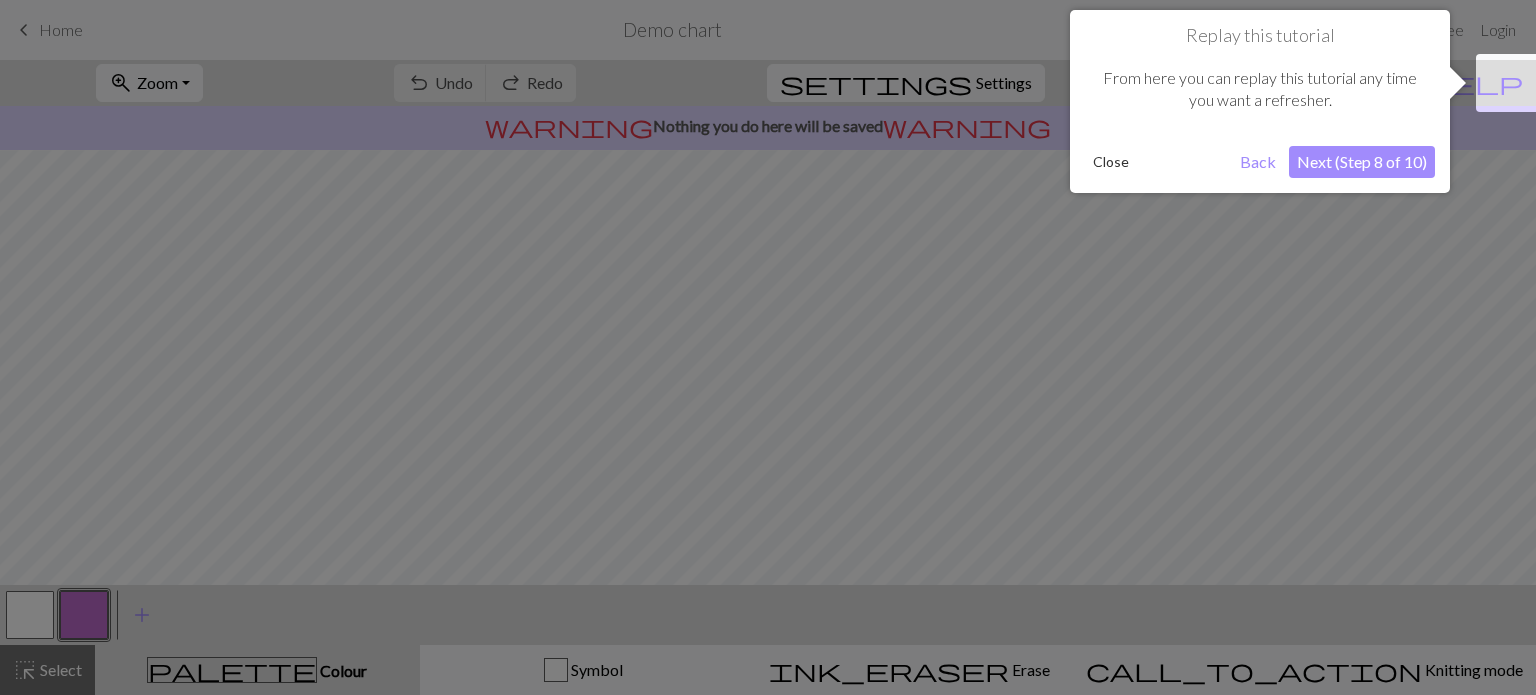 click on "Next (Step 8 of 10)" at bounding box center [1362, 162] 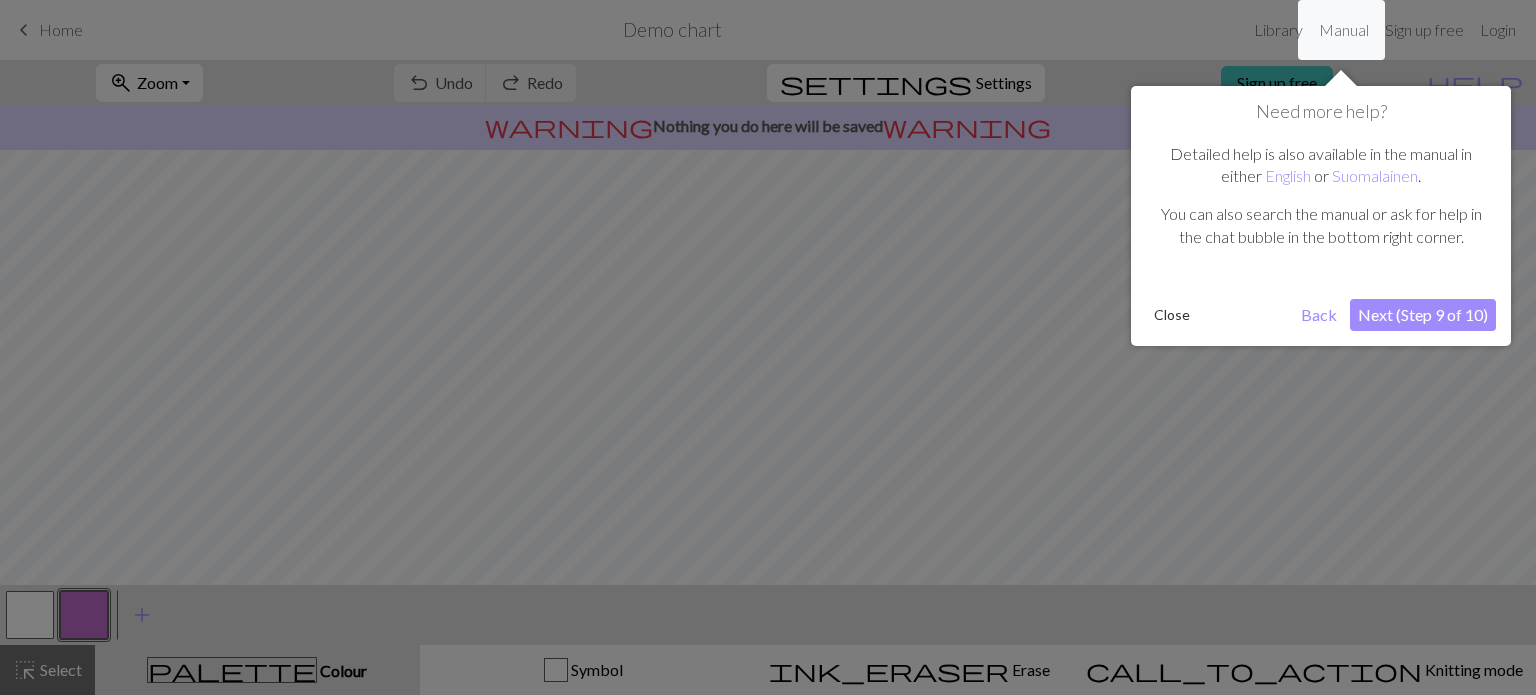 click on "Next (Step 9 of 10)" at bounding box center [1423, 315] 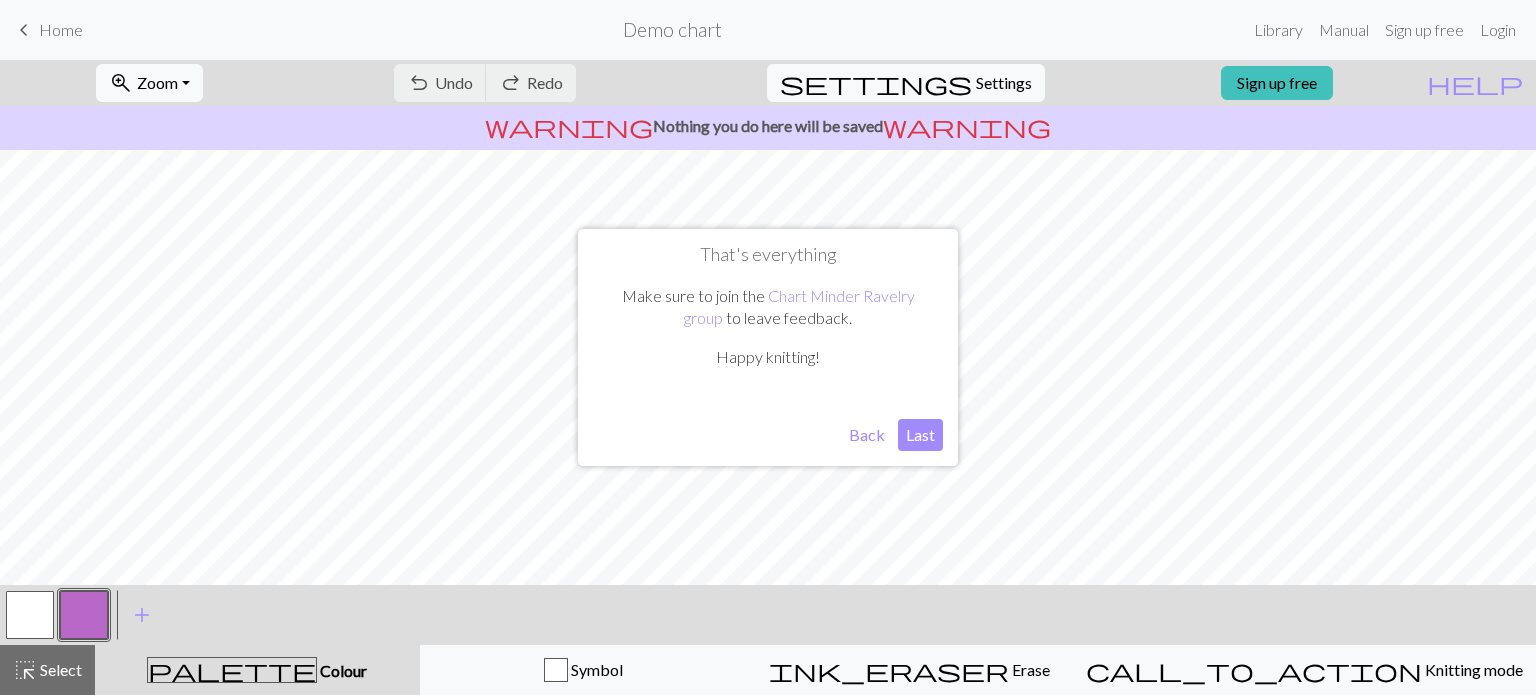 click on "Last" at bounding box center [920, 435] 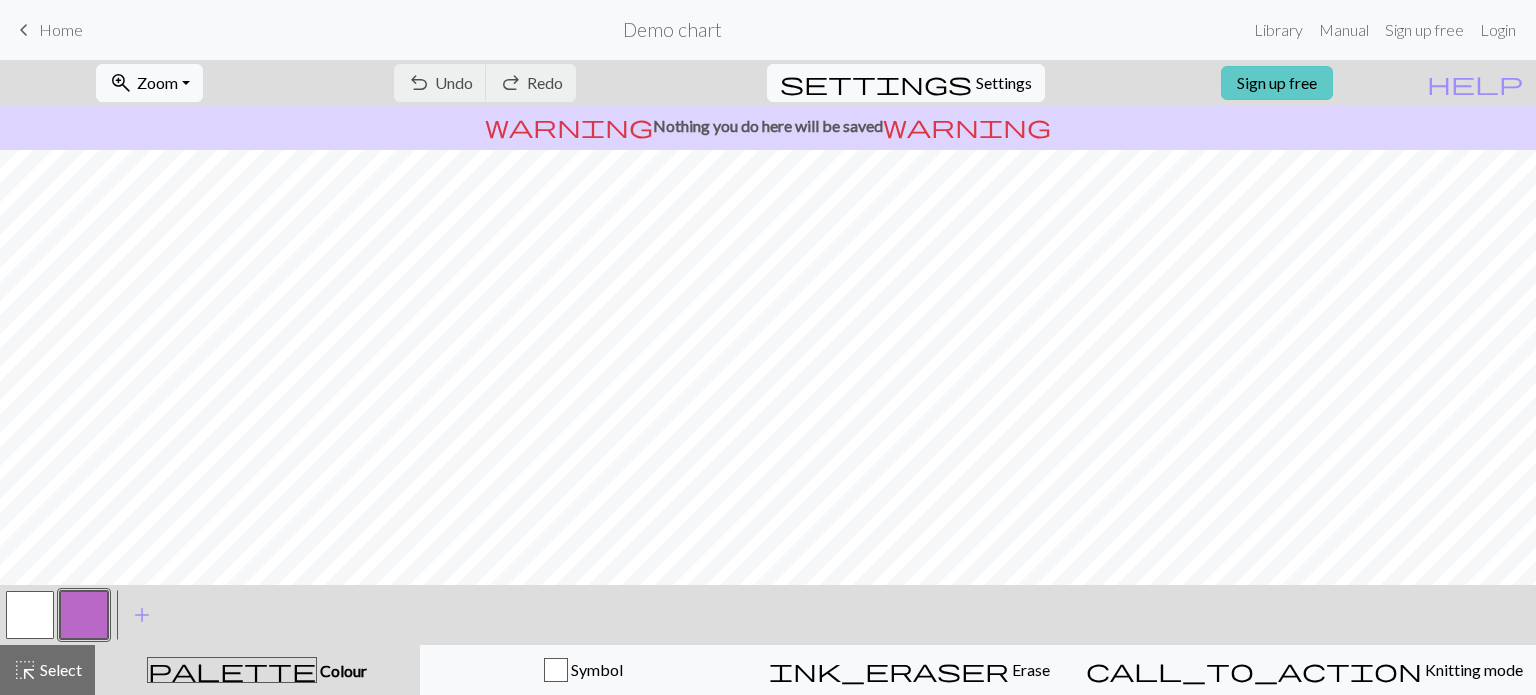 click on "Sign up free" at bounding box center [1277, 83] 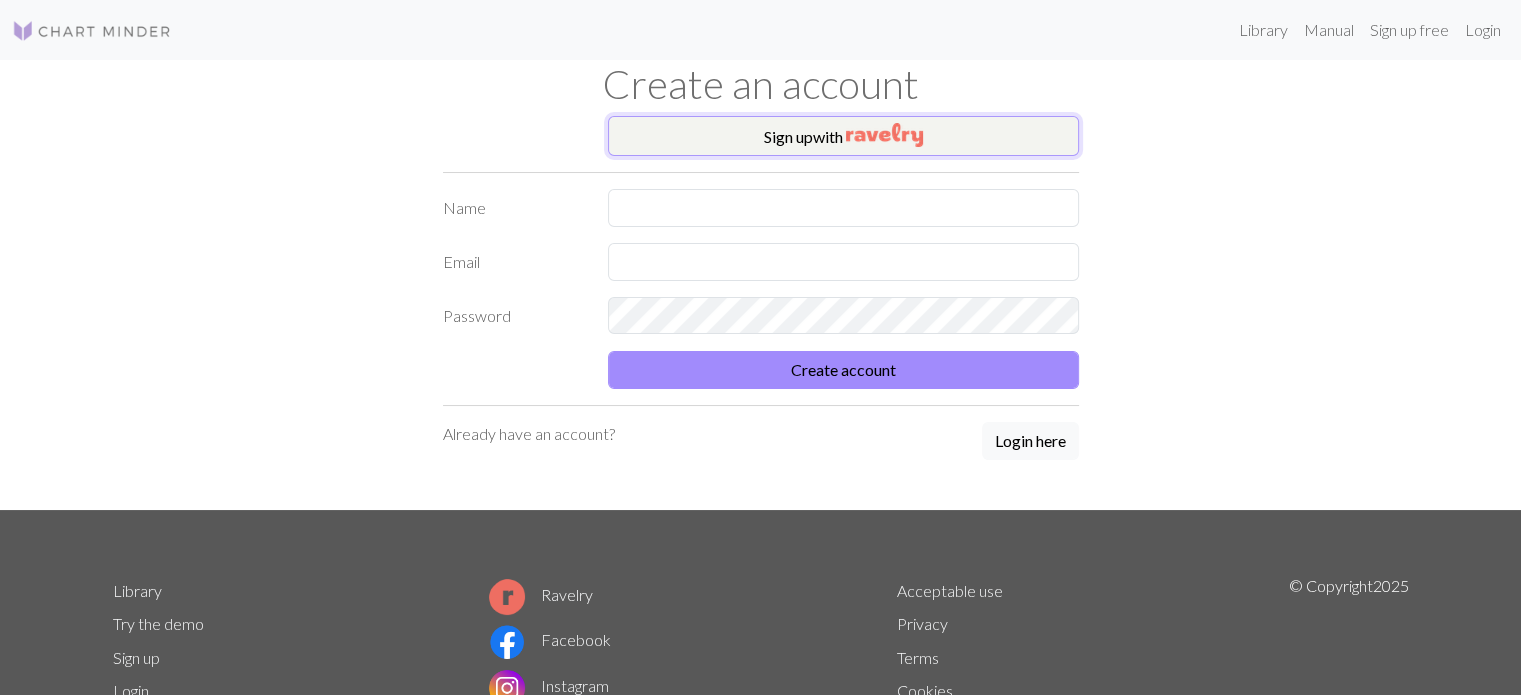 click on "Sign up  with" at bounding box center [843, 136] 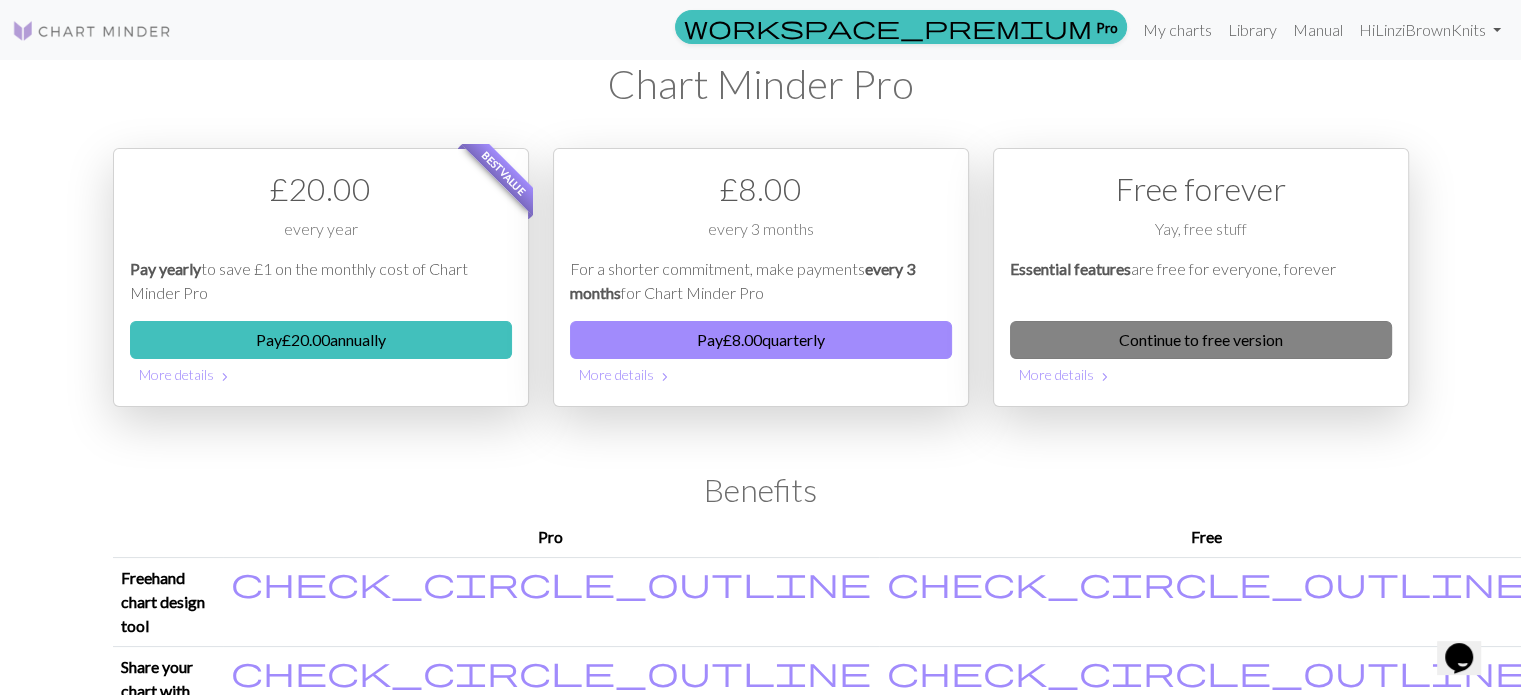 click on "Continue to free version" at bounding box center (1201, 340) 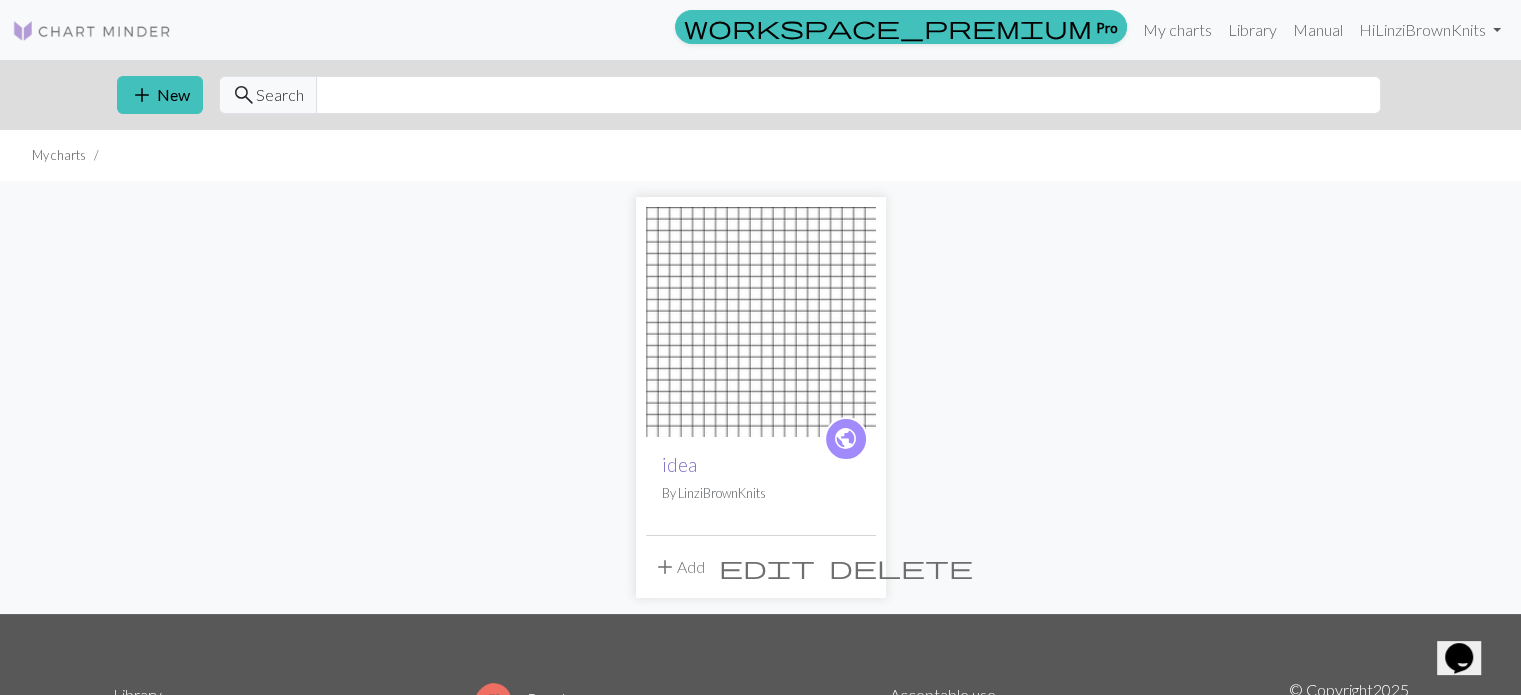 click on "idea" at bounding box center [679, 464] 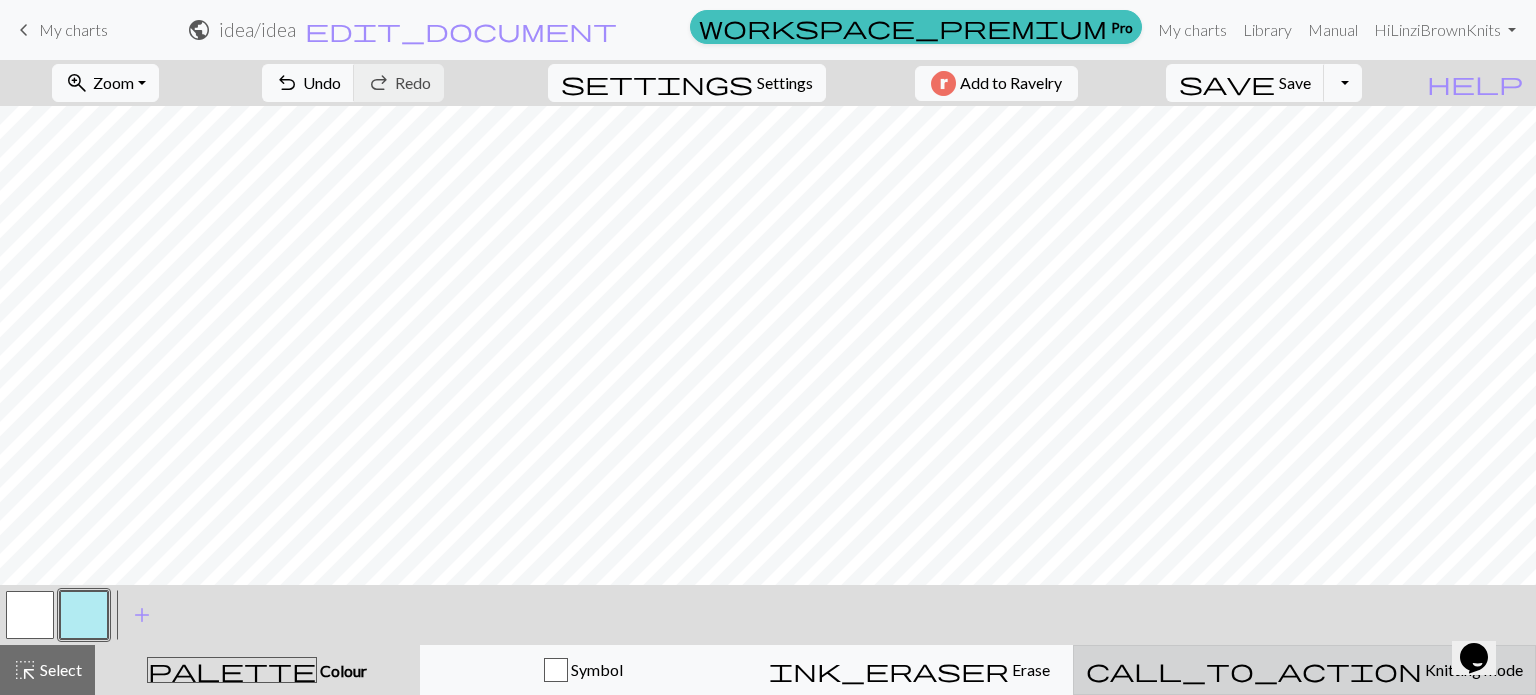 click on "Knitting mode" at bounding box center (1472, 669) 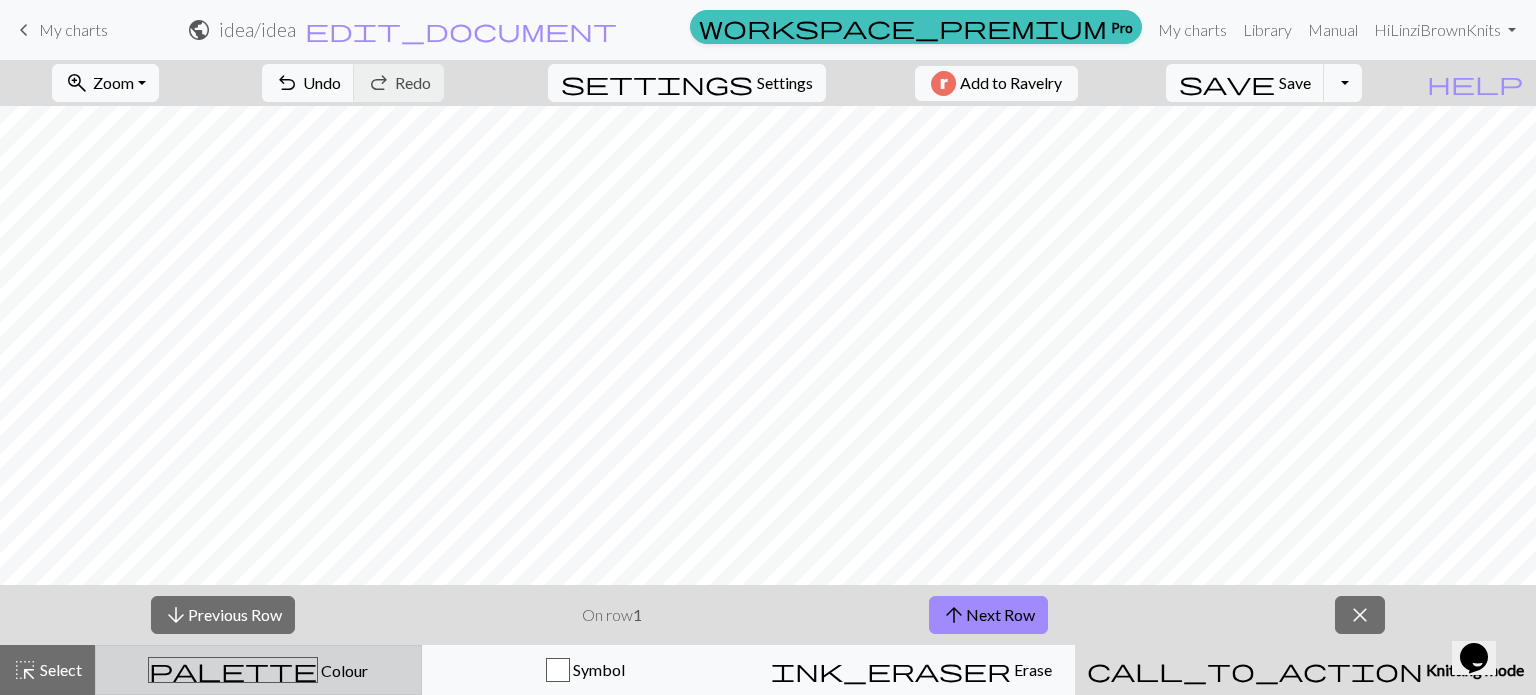 click on "Colour" at bounding box center (343, 670) 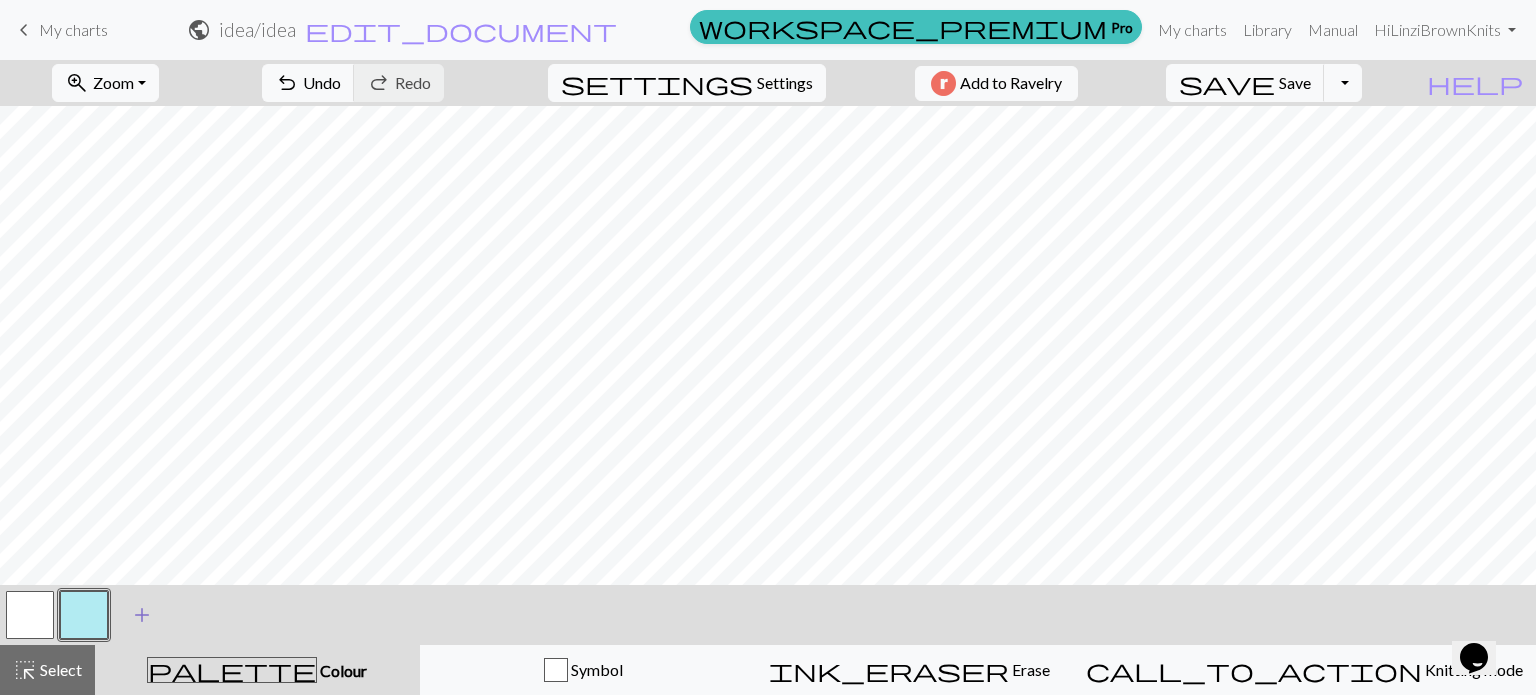 click on "add" at bounding box center (142, 615) 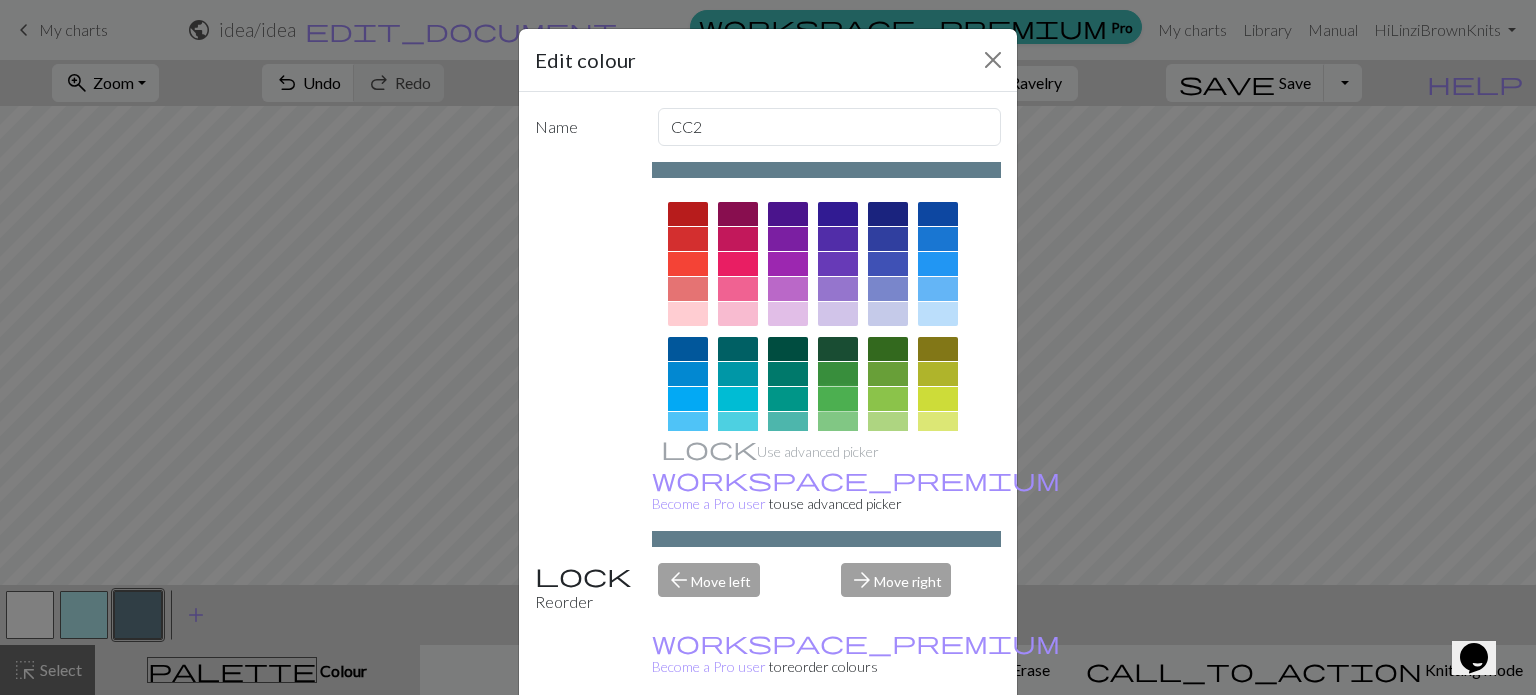 click at bounding box center (838, 399) 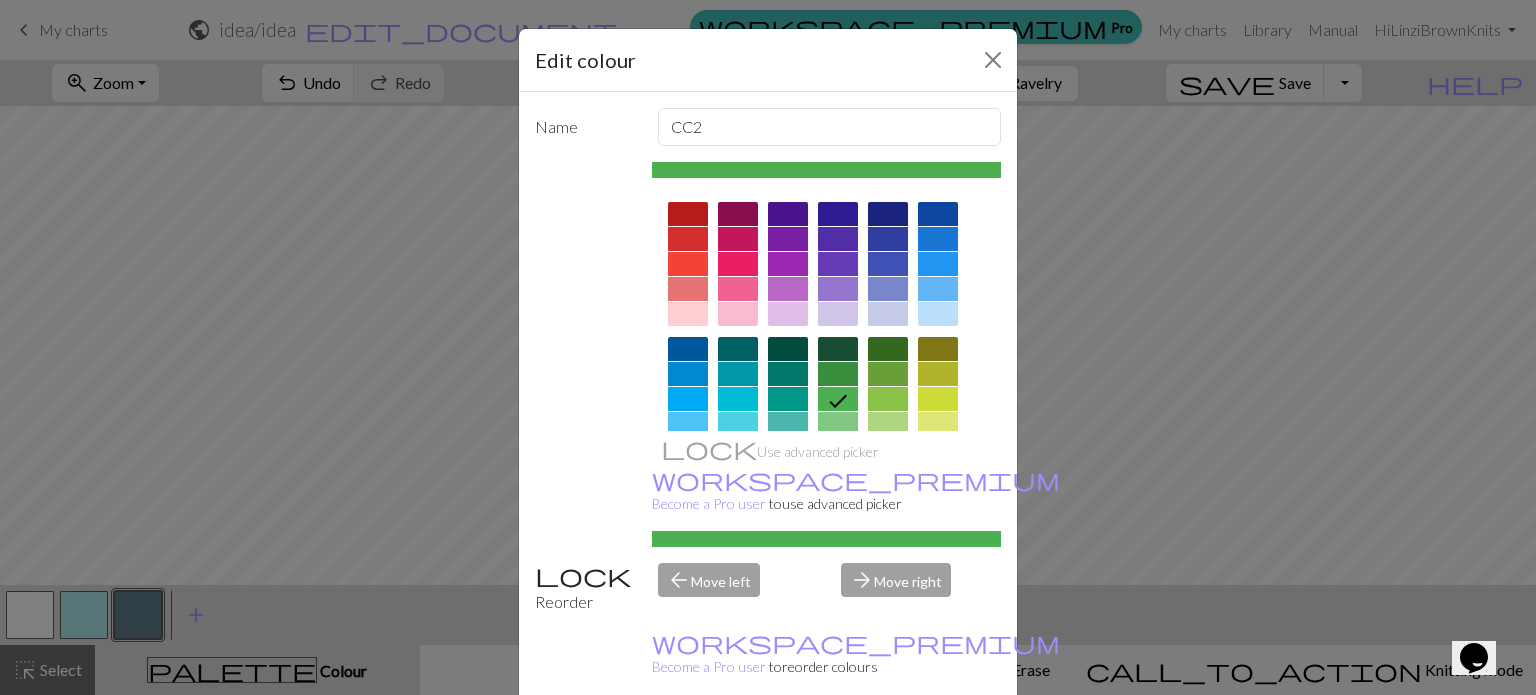 click on "Done" at bounding box center (888, 746) 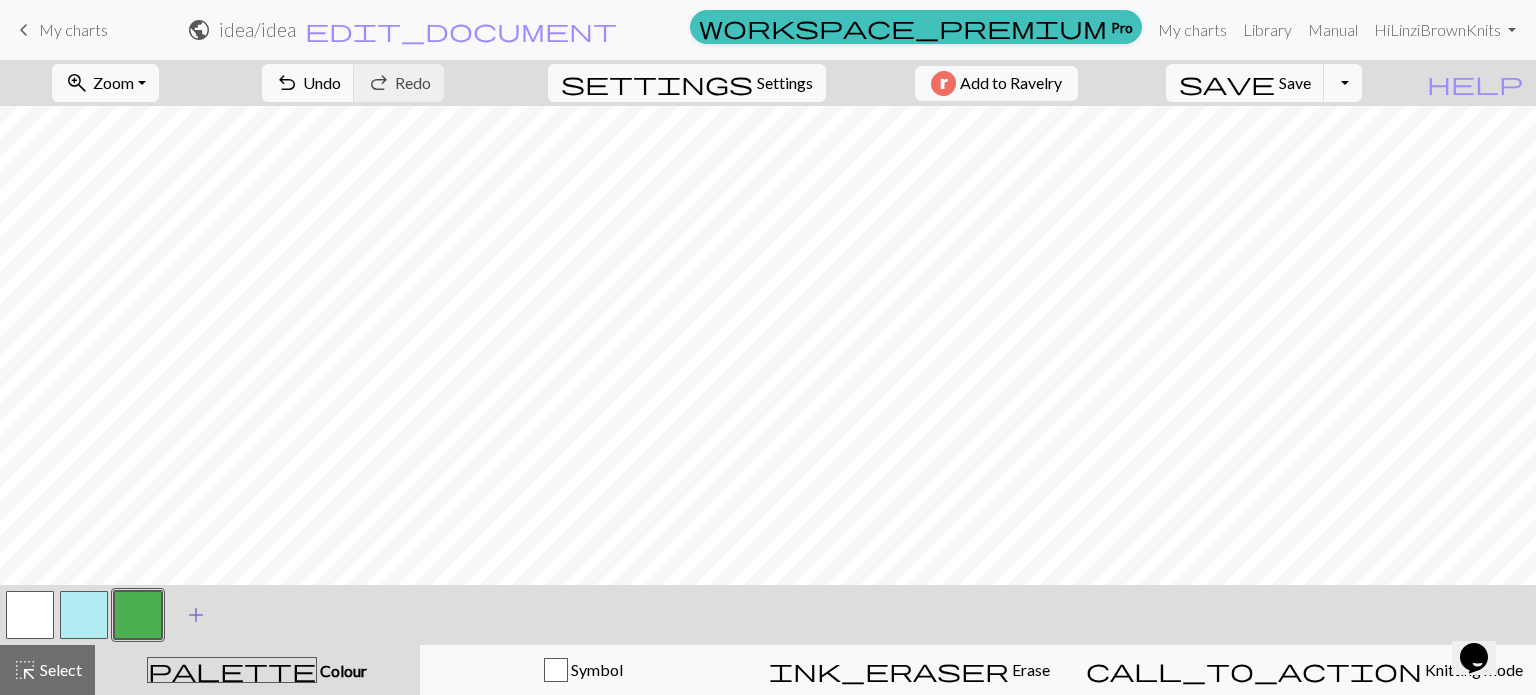 click on "add" at bounding box center [196, 615] 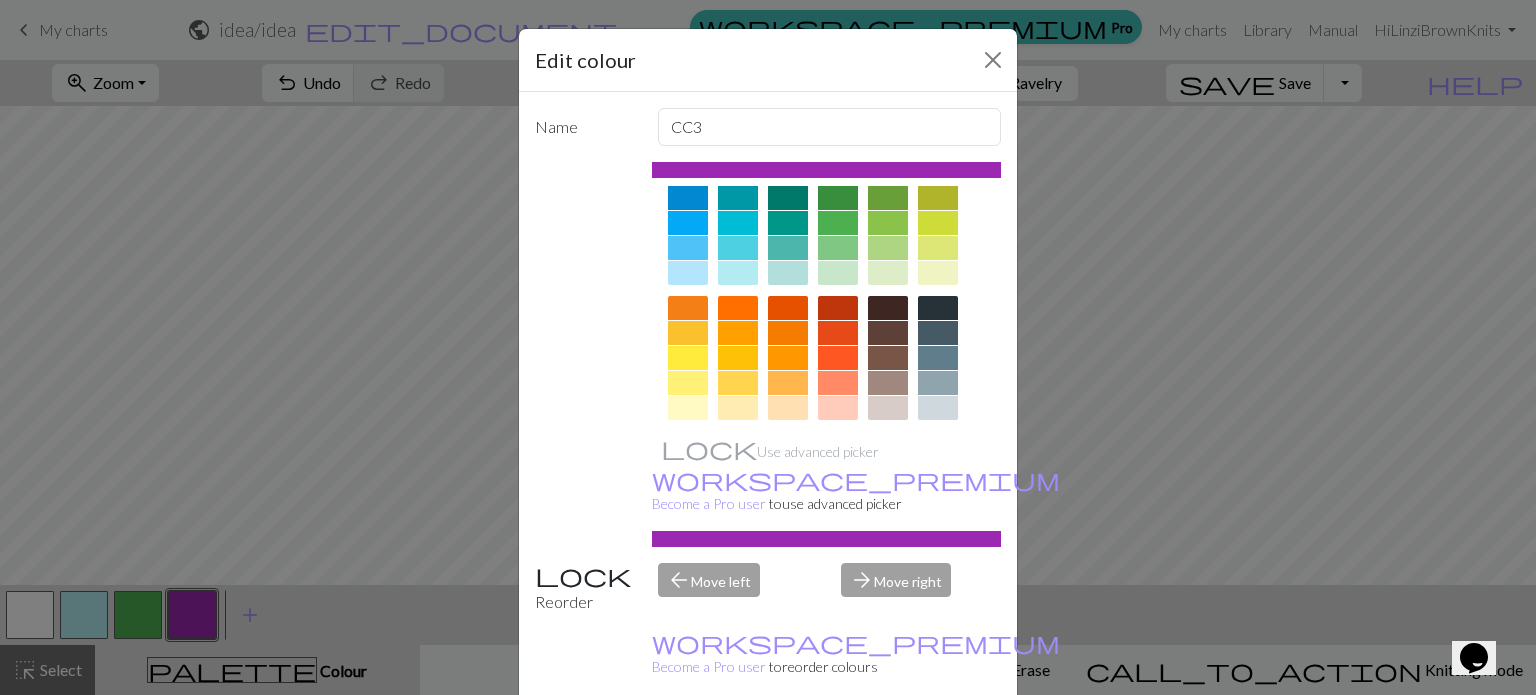 scroll, scrollTop: 200, scrollLeft: 0, axis: vertical 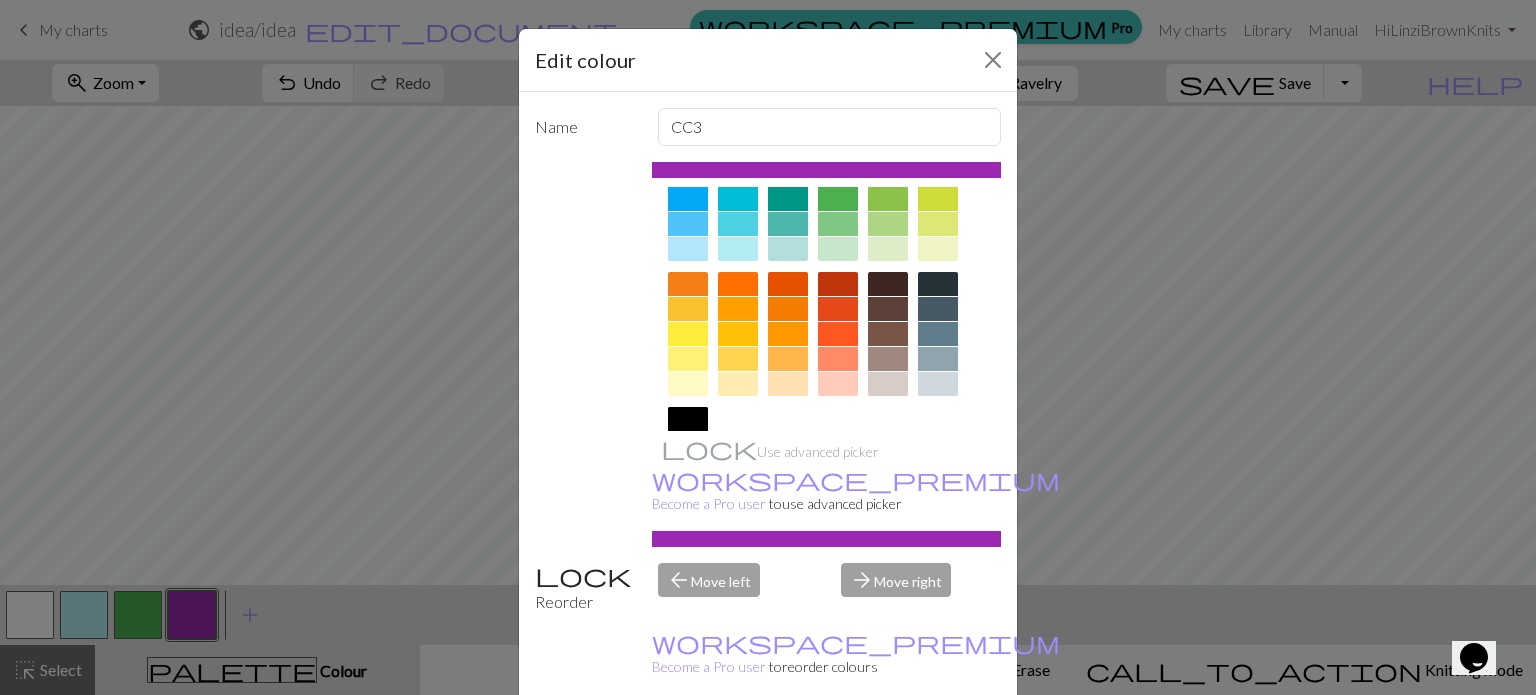 click at bounding box center [688, 419] 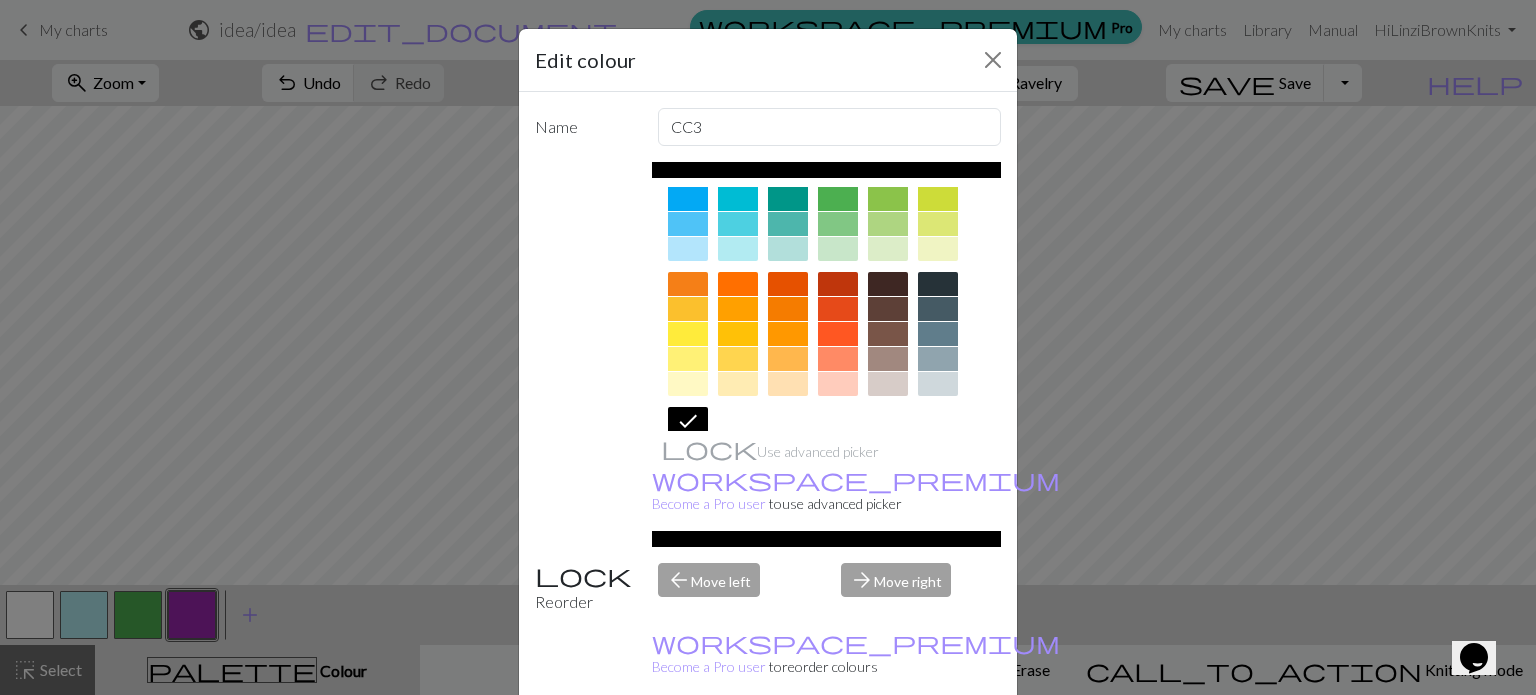 click on "Done" at bounding box center (888, 746) 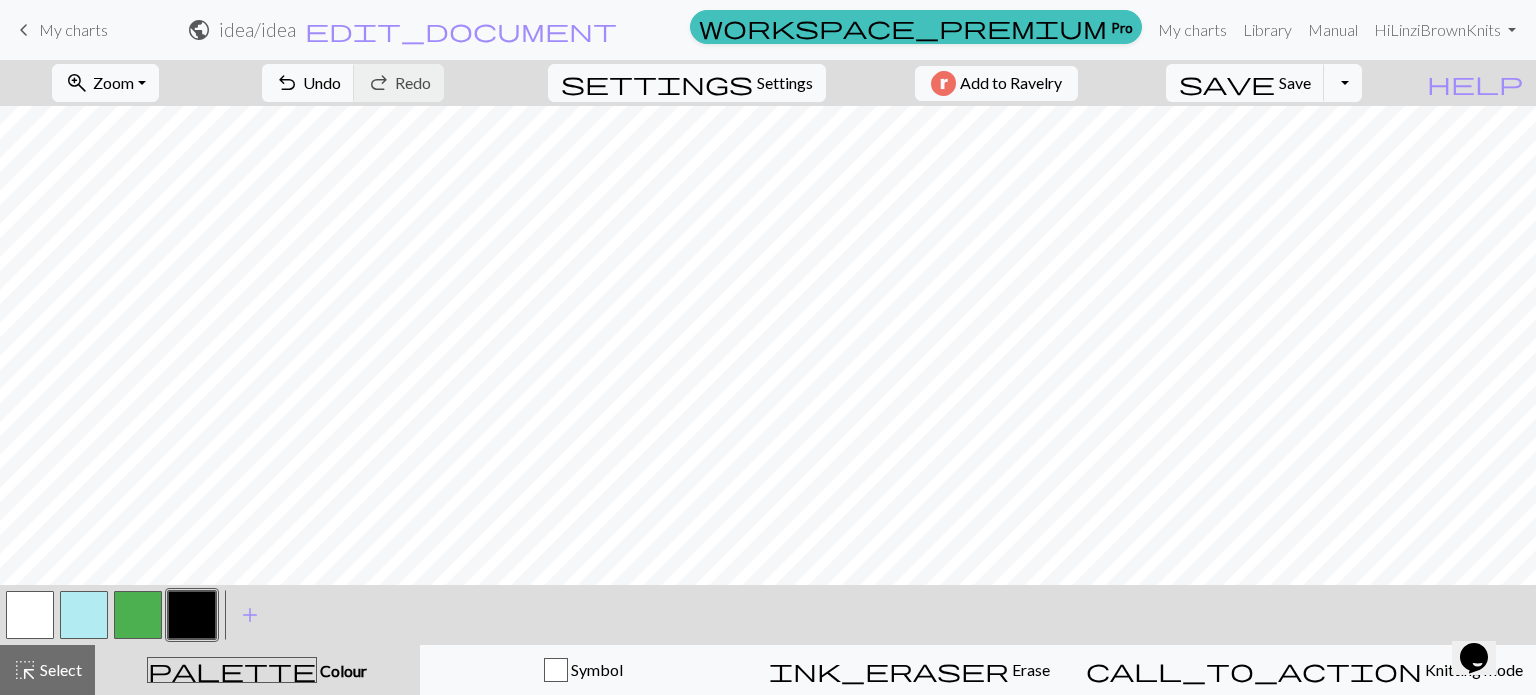 click at bounding box center [138, 615] 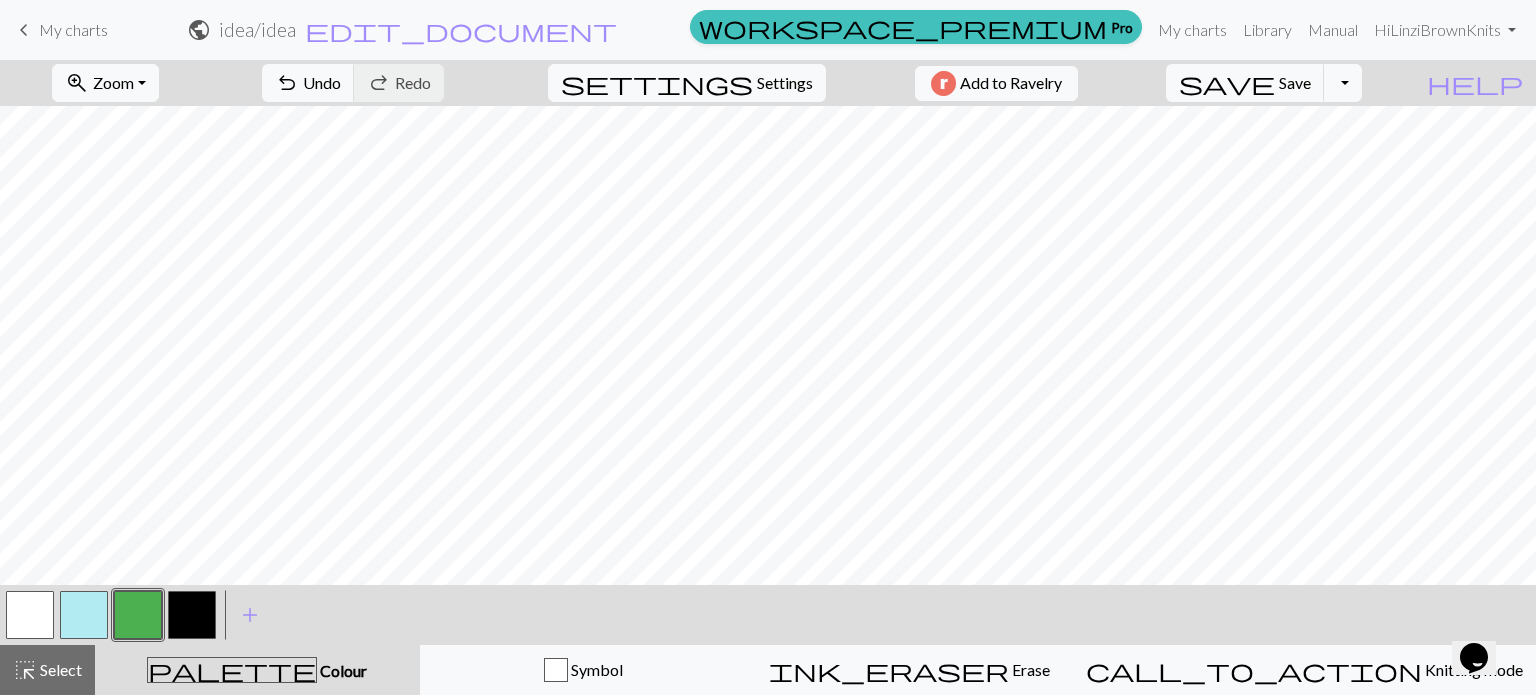 click at bounding box center (138, 615) 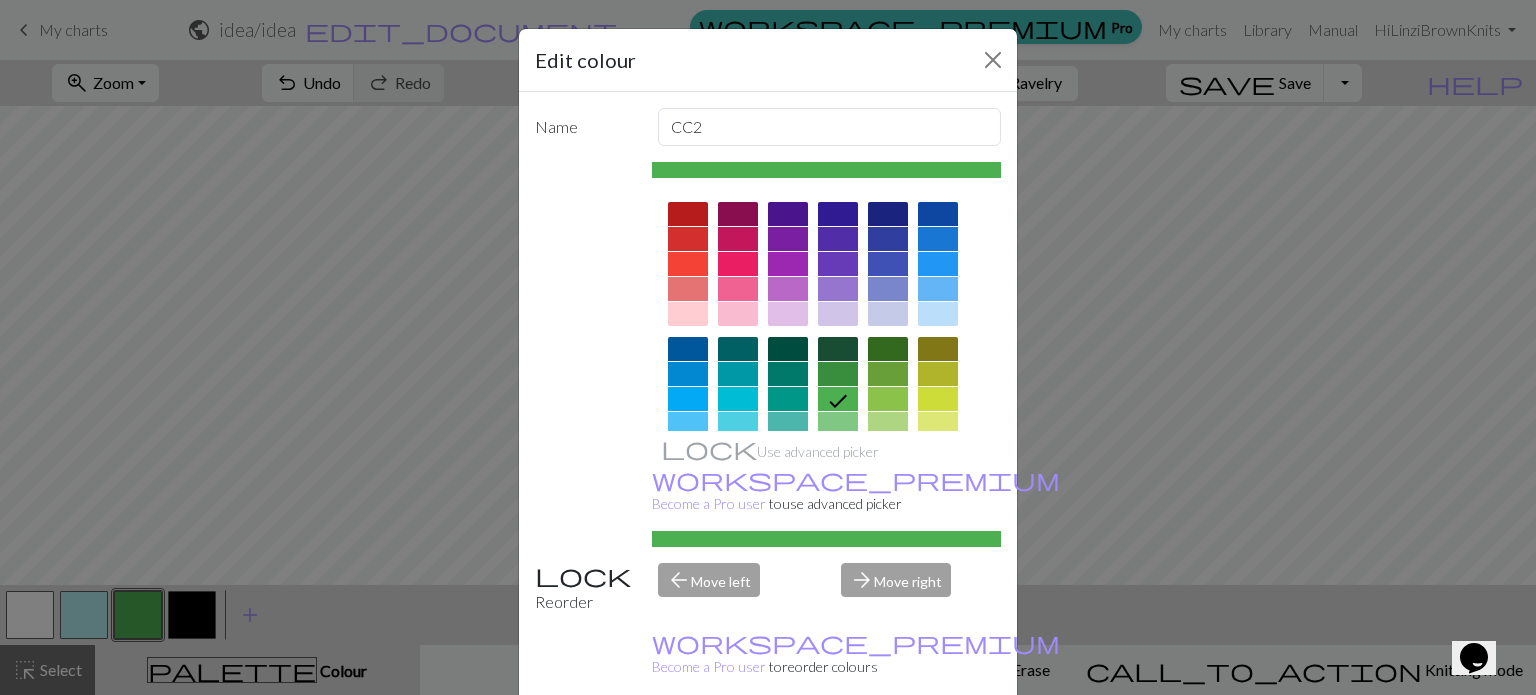 click on "Done" at bounding box center (888, 746) 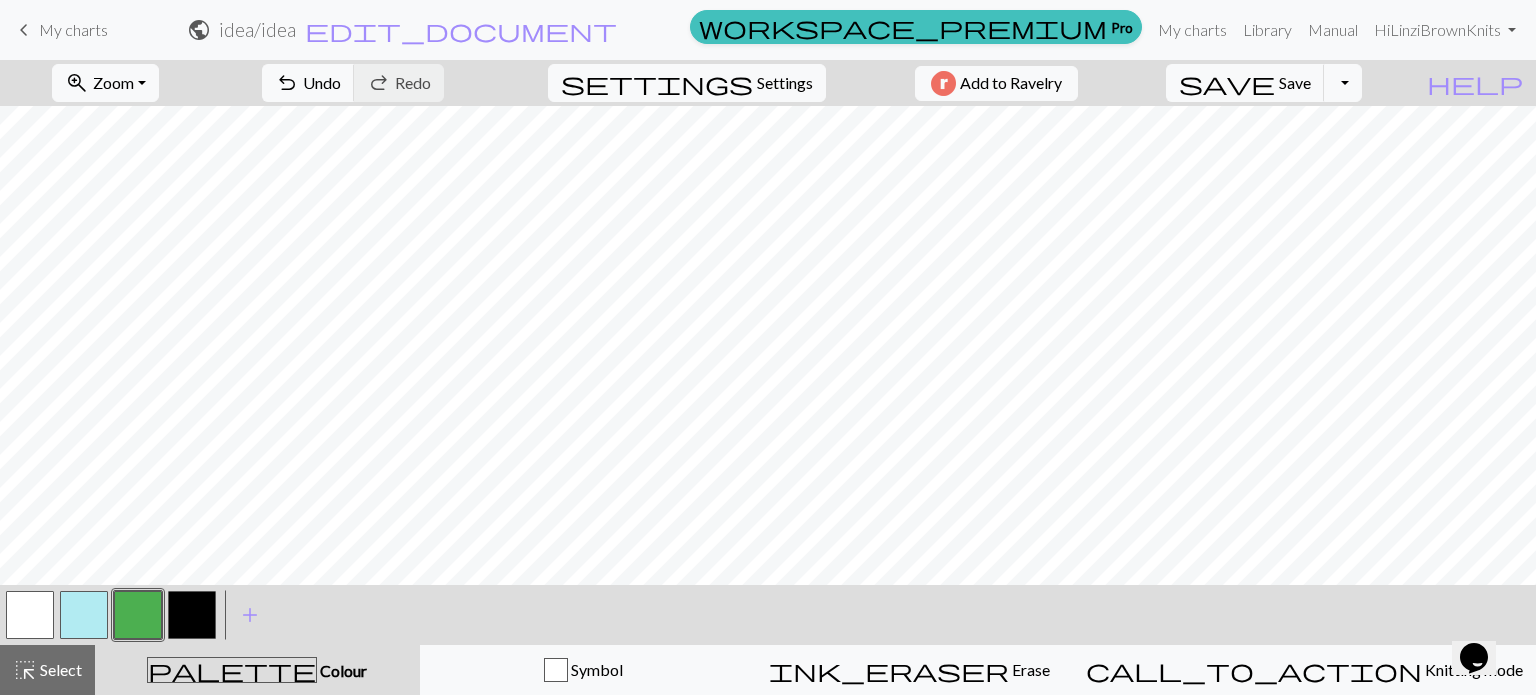 click at bounding box center (192, 615) 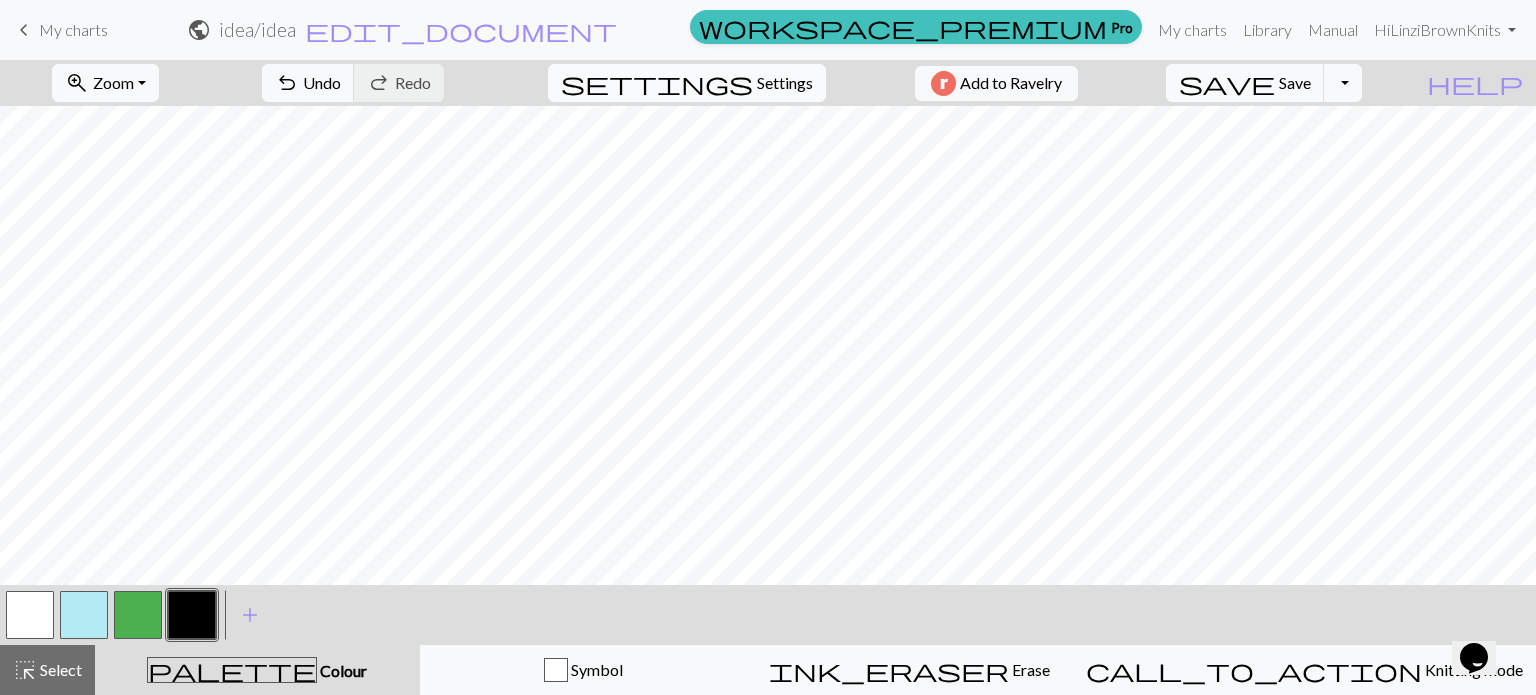 click on "Settings" at bounding box center (785, 83) 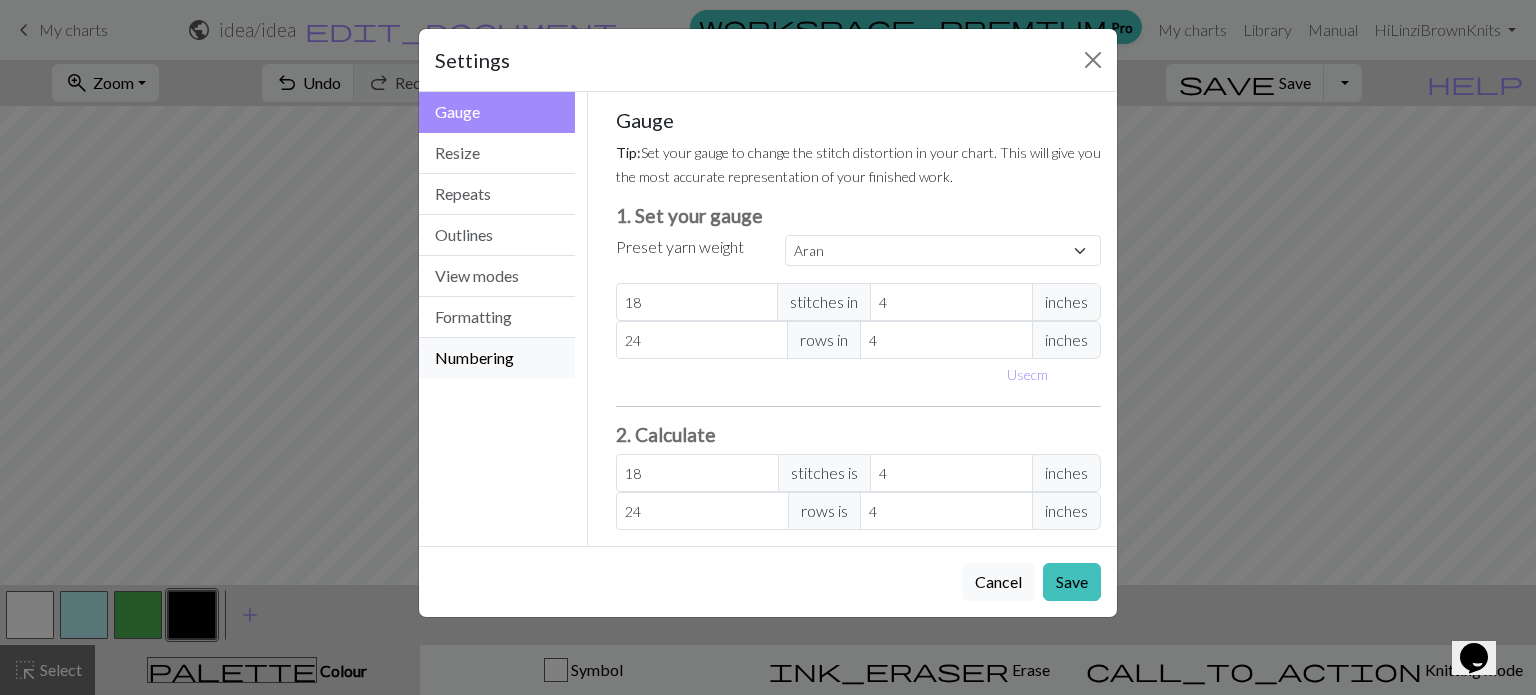 click on "Numbering" at bounding box center (497, 358) 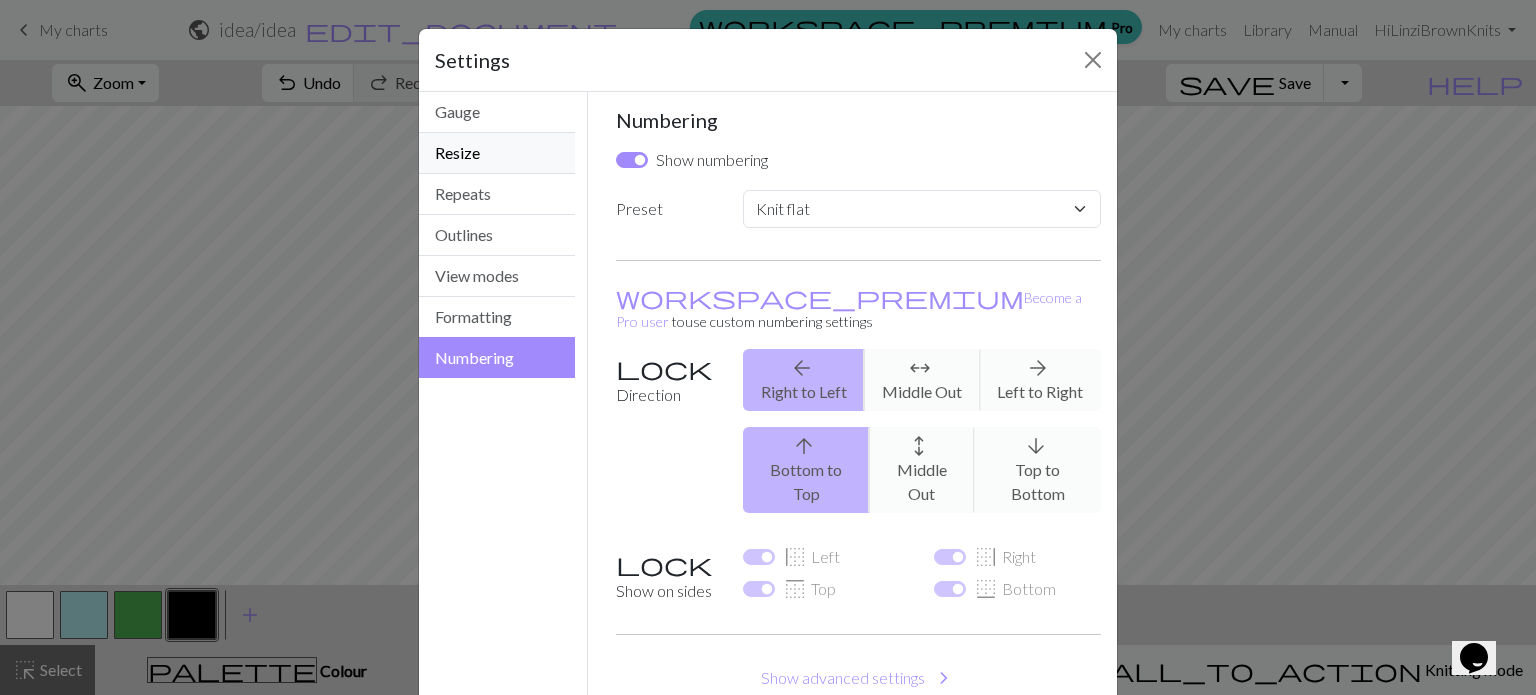 click on "Resize" at bounding box center (497, 153) 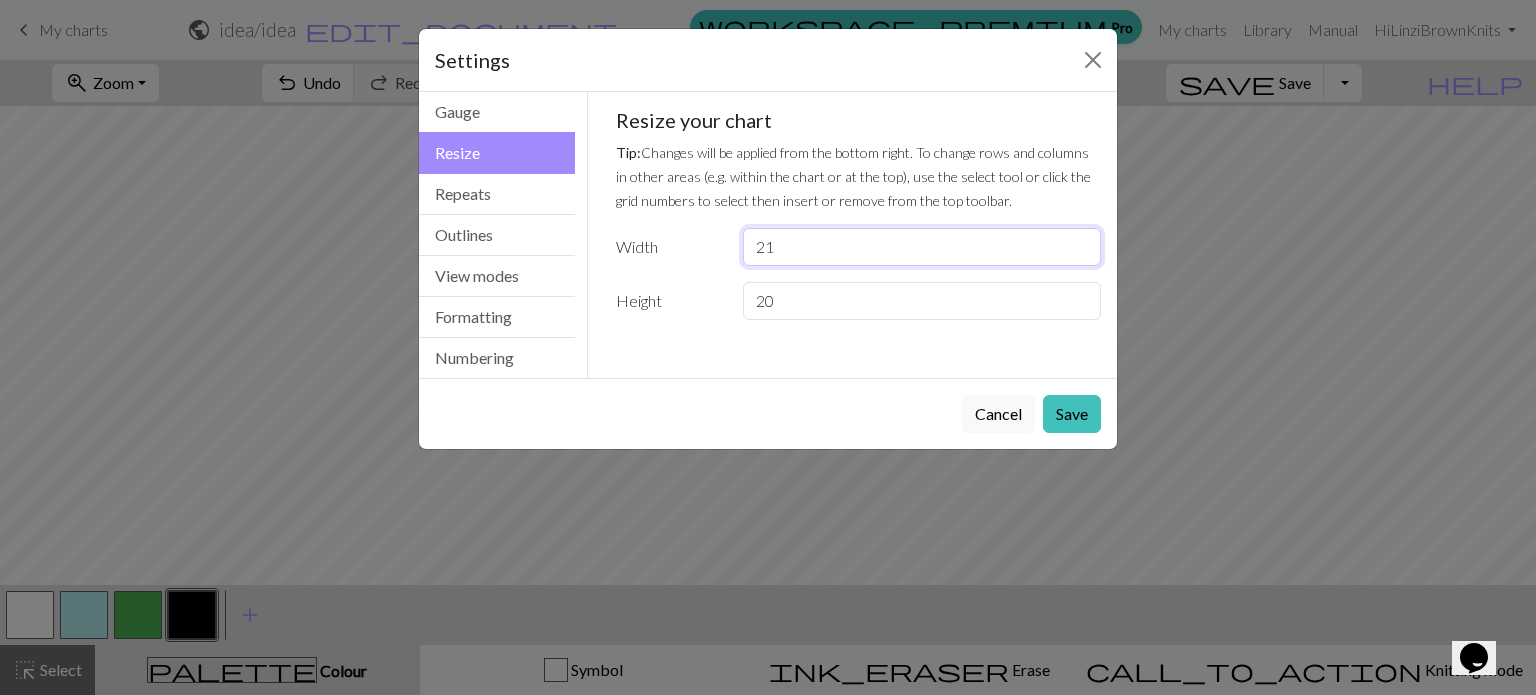 click on "21" at bounding box center (922, 247) 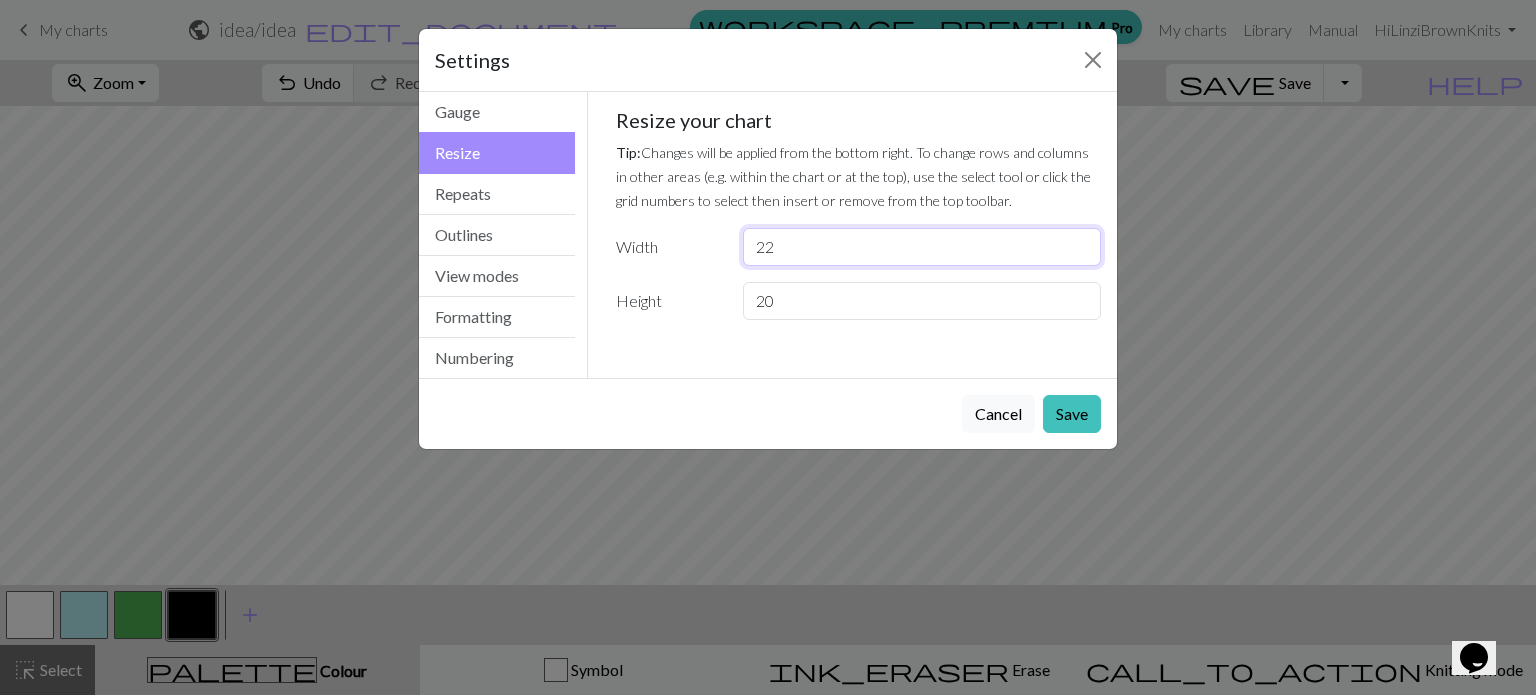 click on "22" at bounding box center [922, 247] 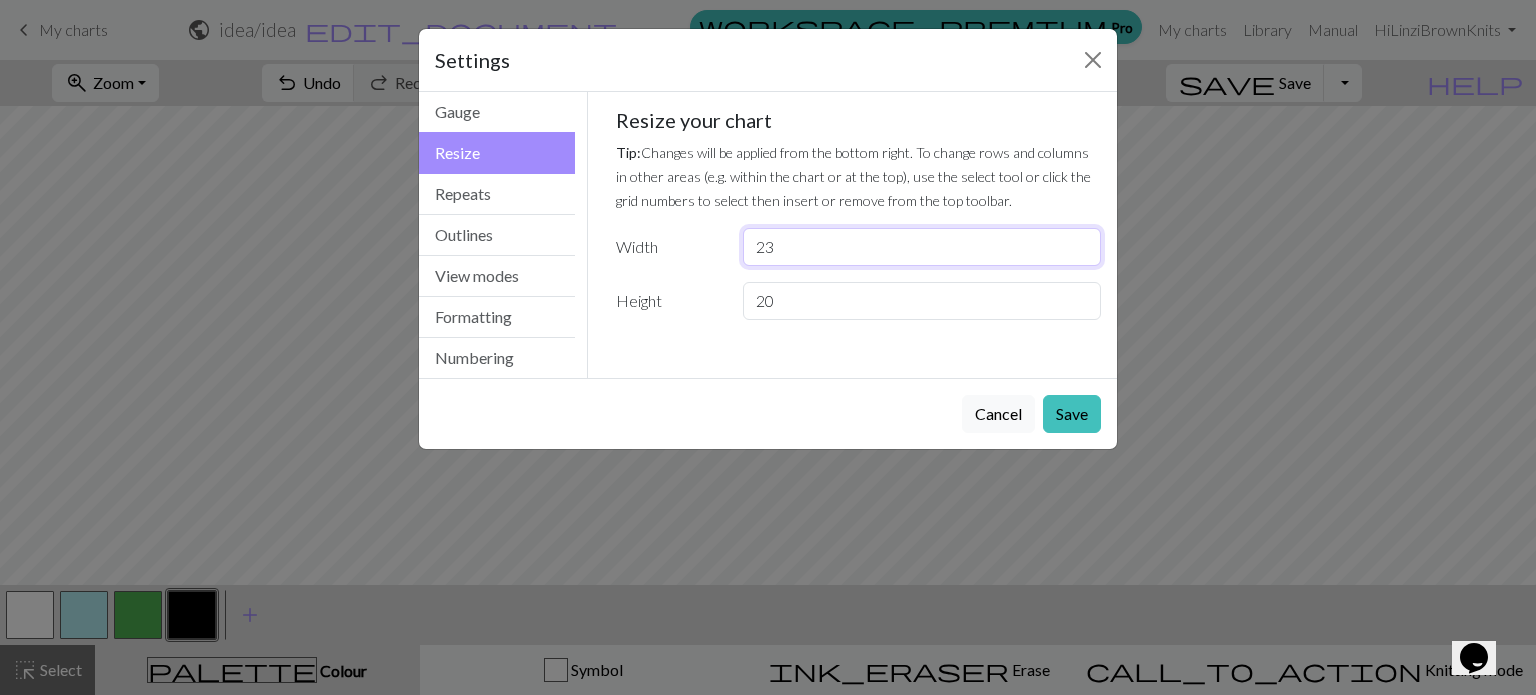 click on "23" at bounding box center [922, 247] 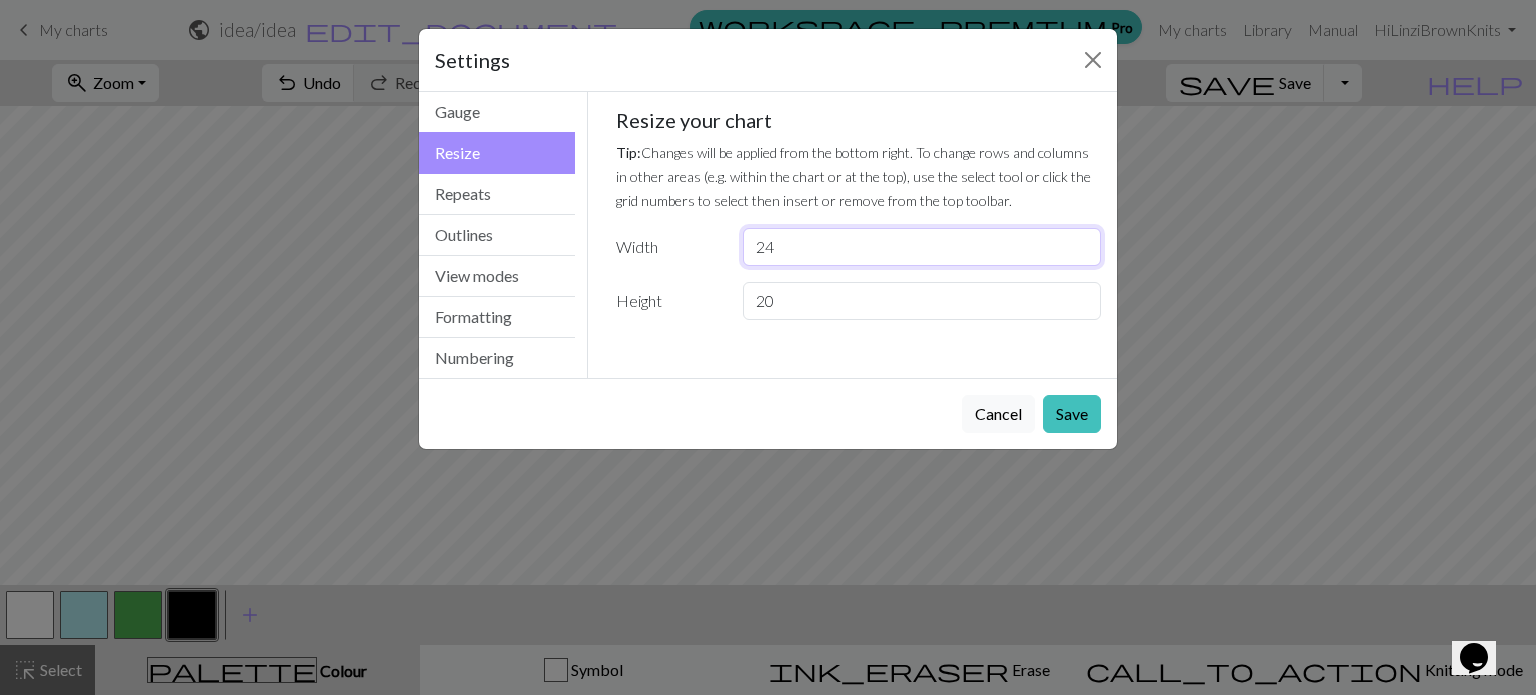 click on "24" at bounding box center (922, 247) 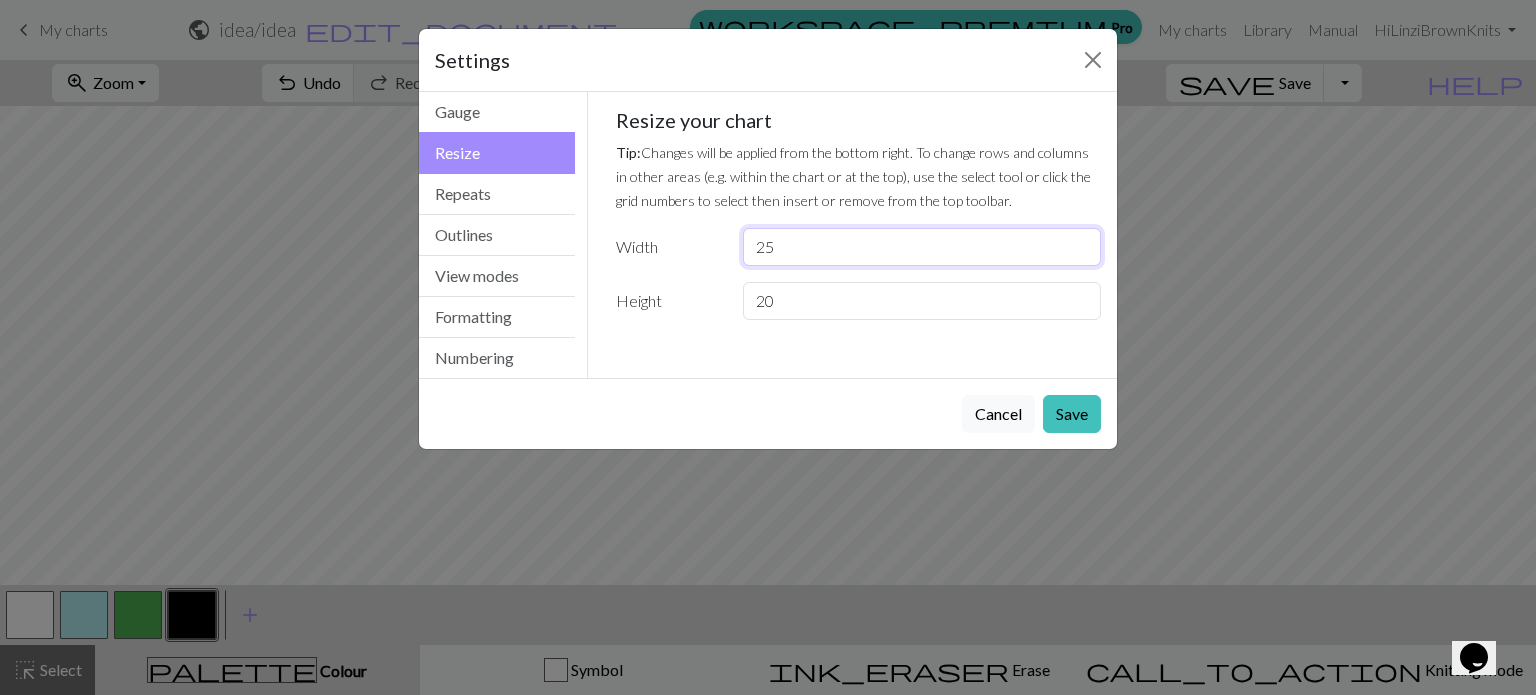 click on "25" at bounding box center (922, 247) 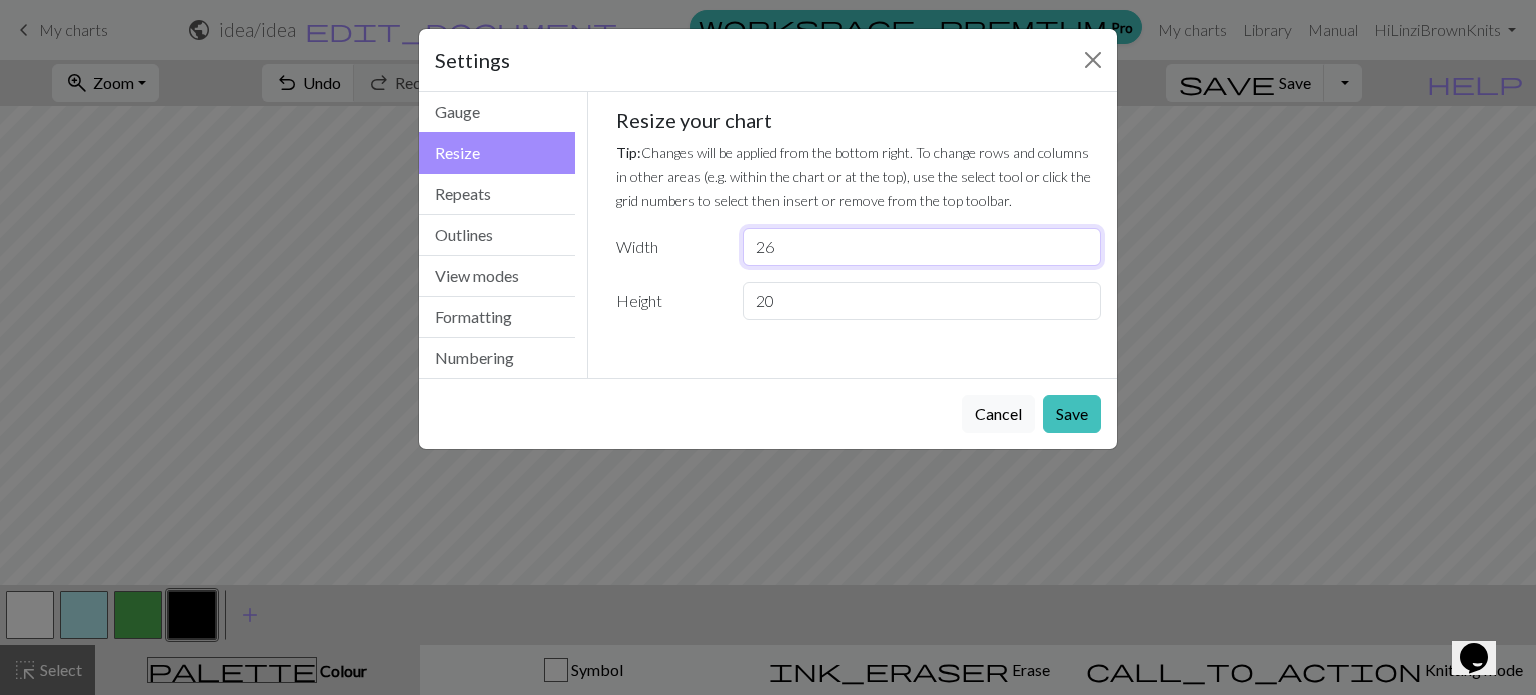 click on "26" at bounding box center [922, 247] 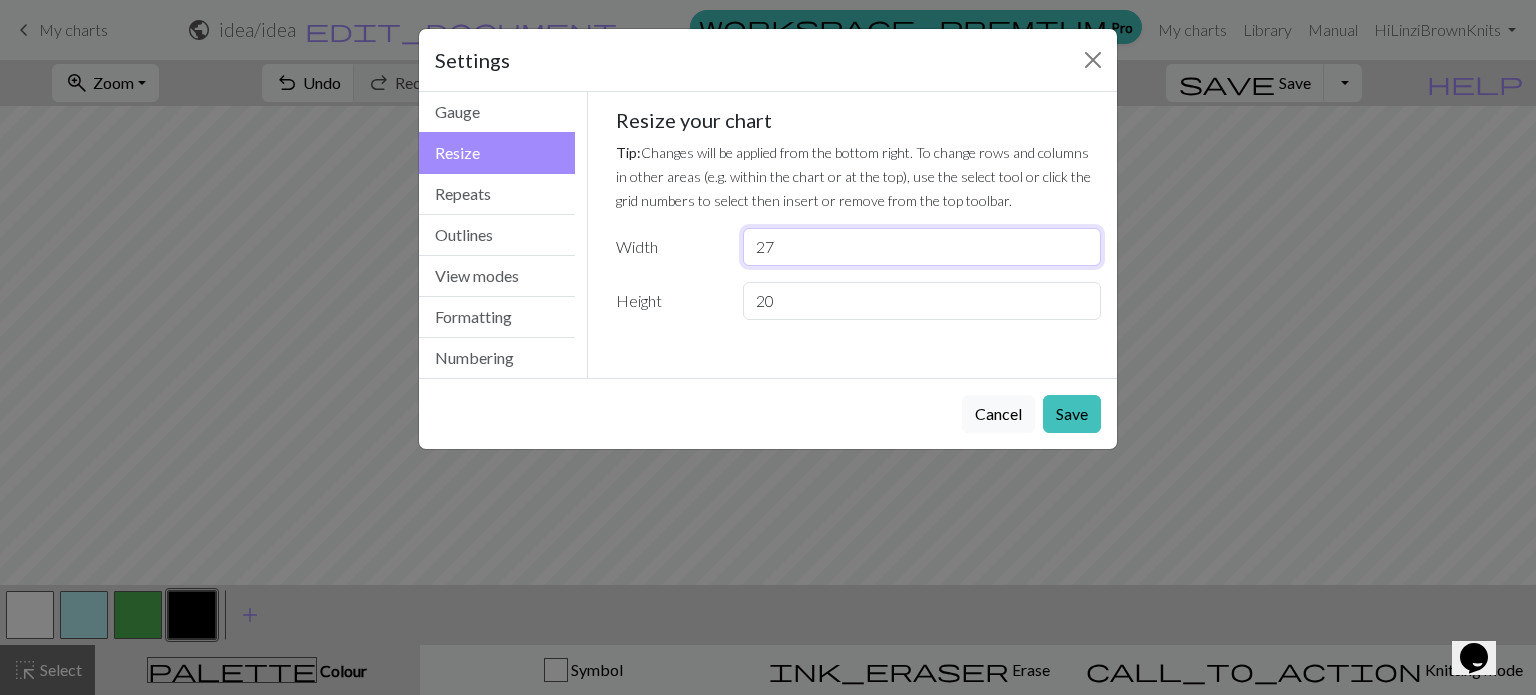 click on "27" at bounding box center [922, 247] 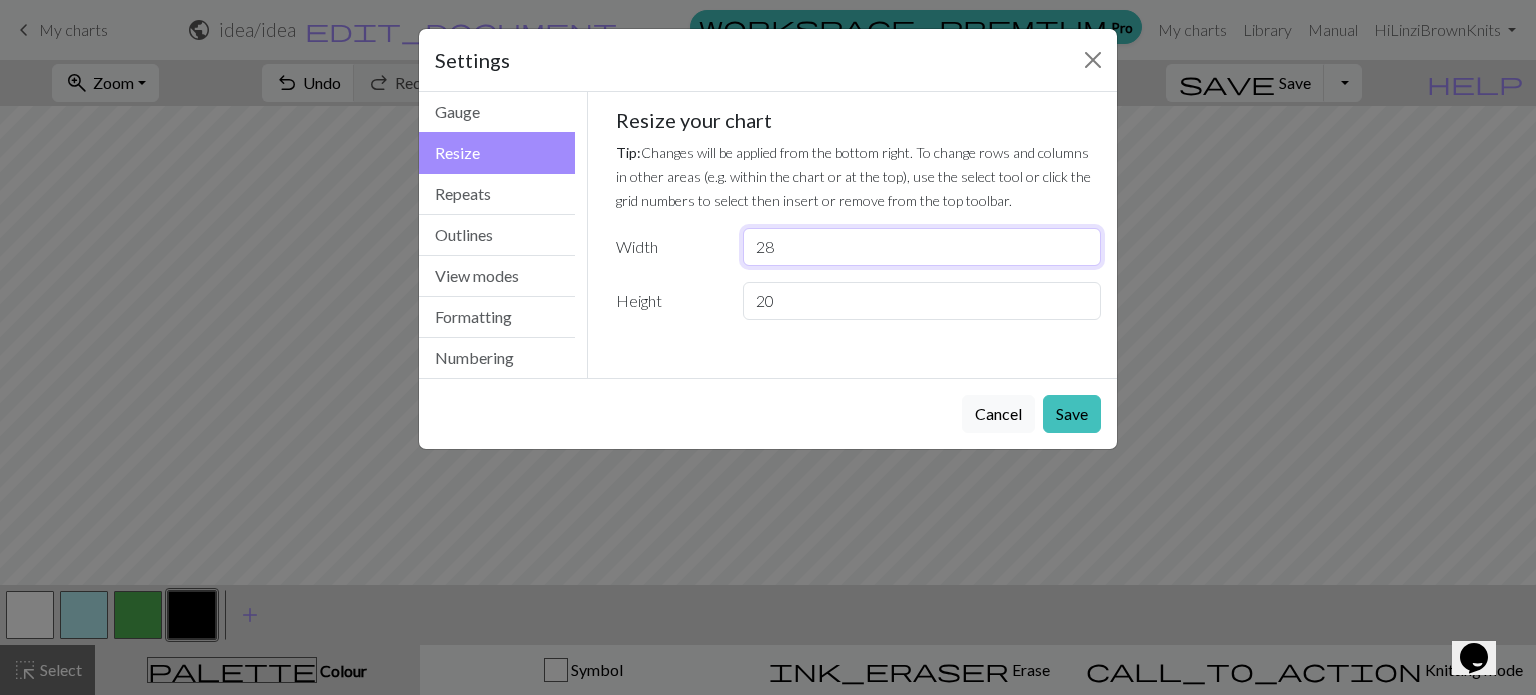 click on "28" at bounding box center [922, 247] 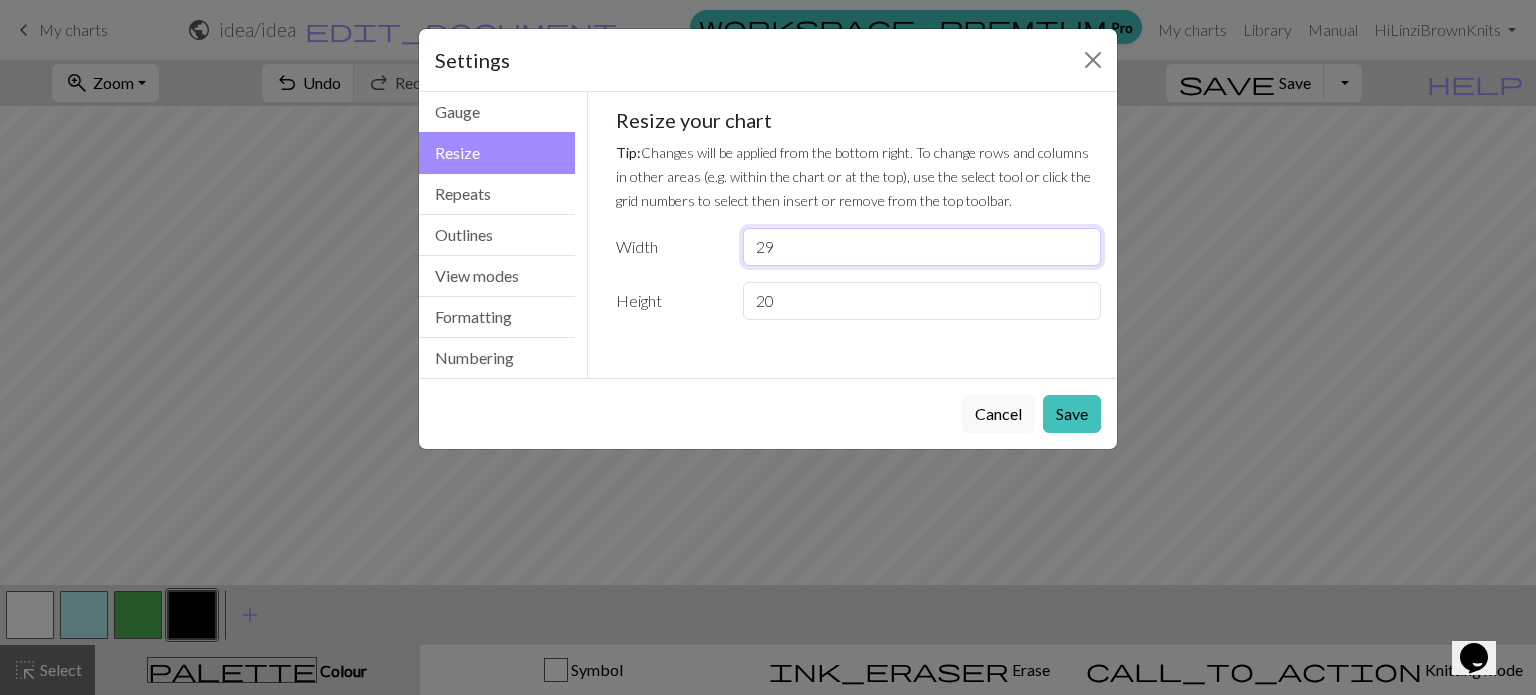 click on "29" at bounding box center [922, 247] 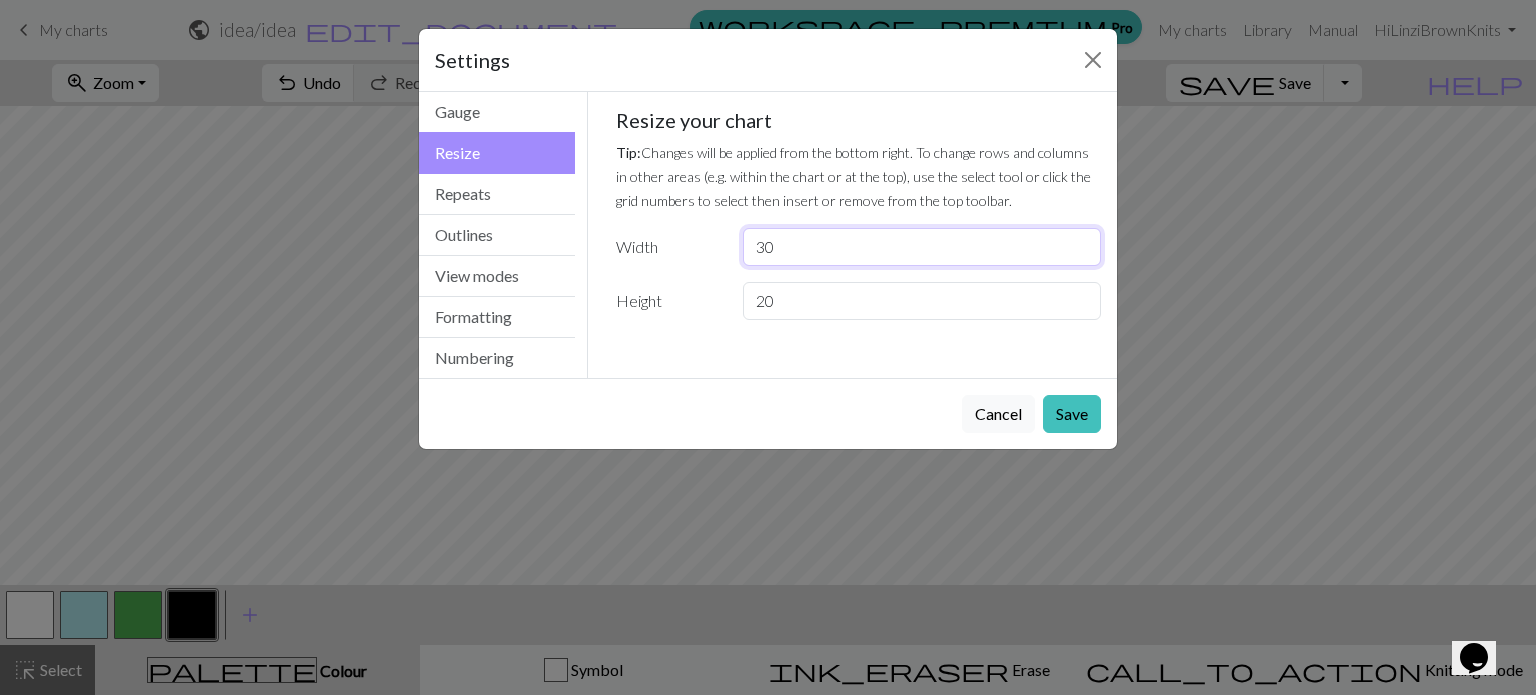 click on "30" at bounding box center (922, 247) 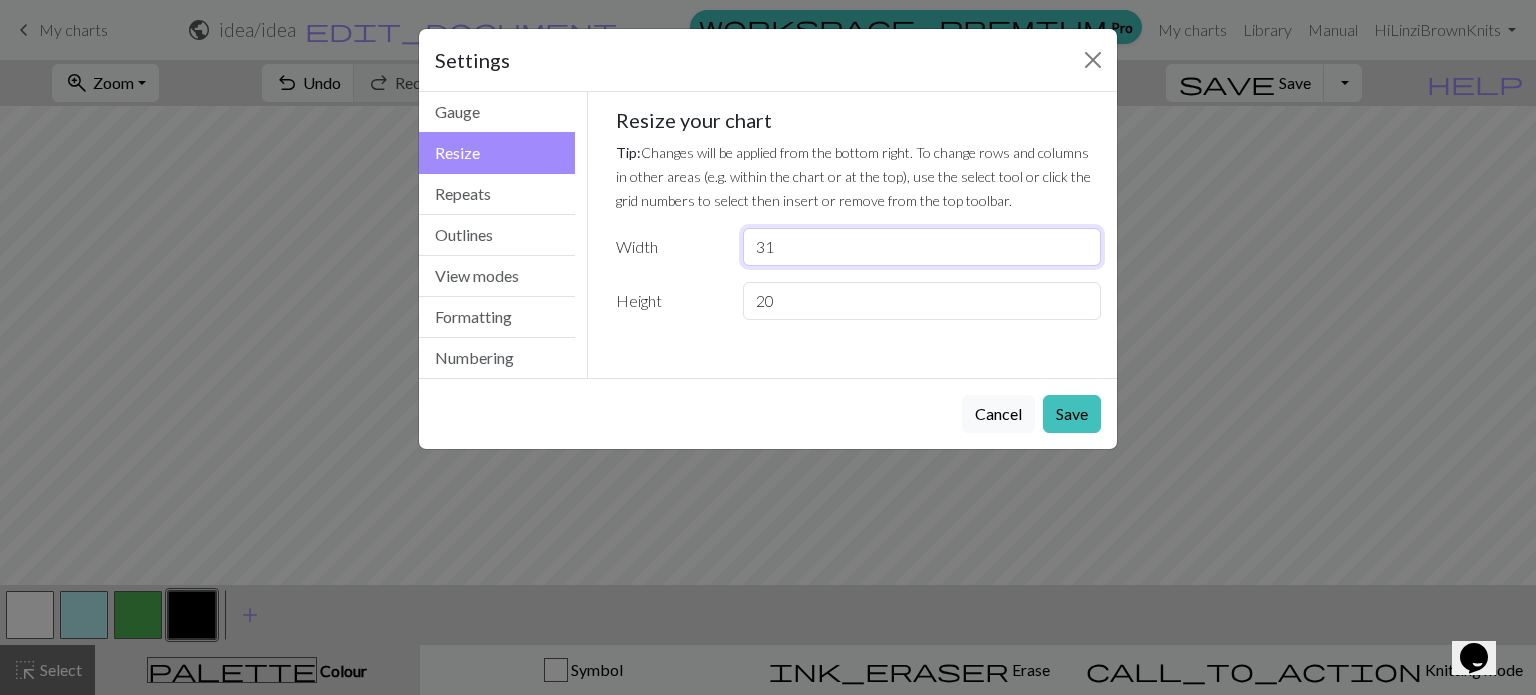 click on "31" at bounding box center (922, 247) 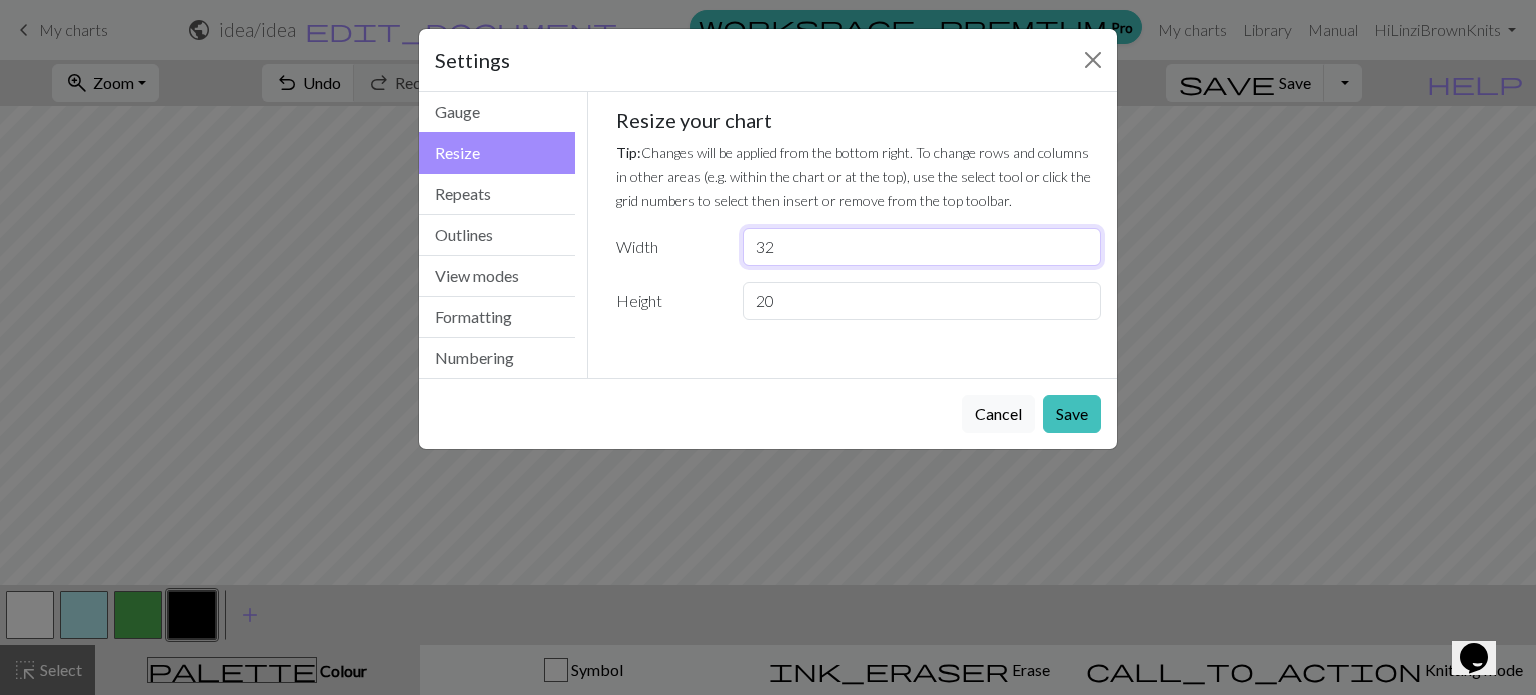 click on "32" at bounding box center (922, 247) 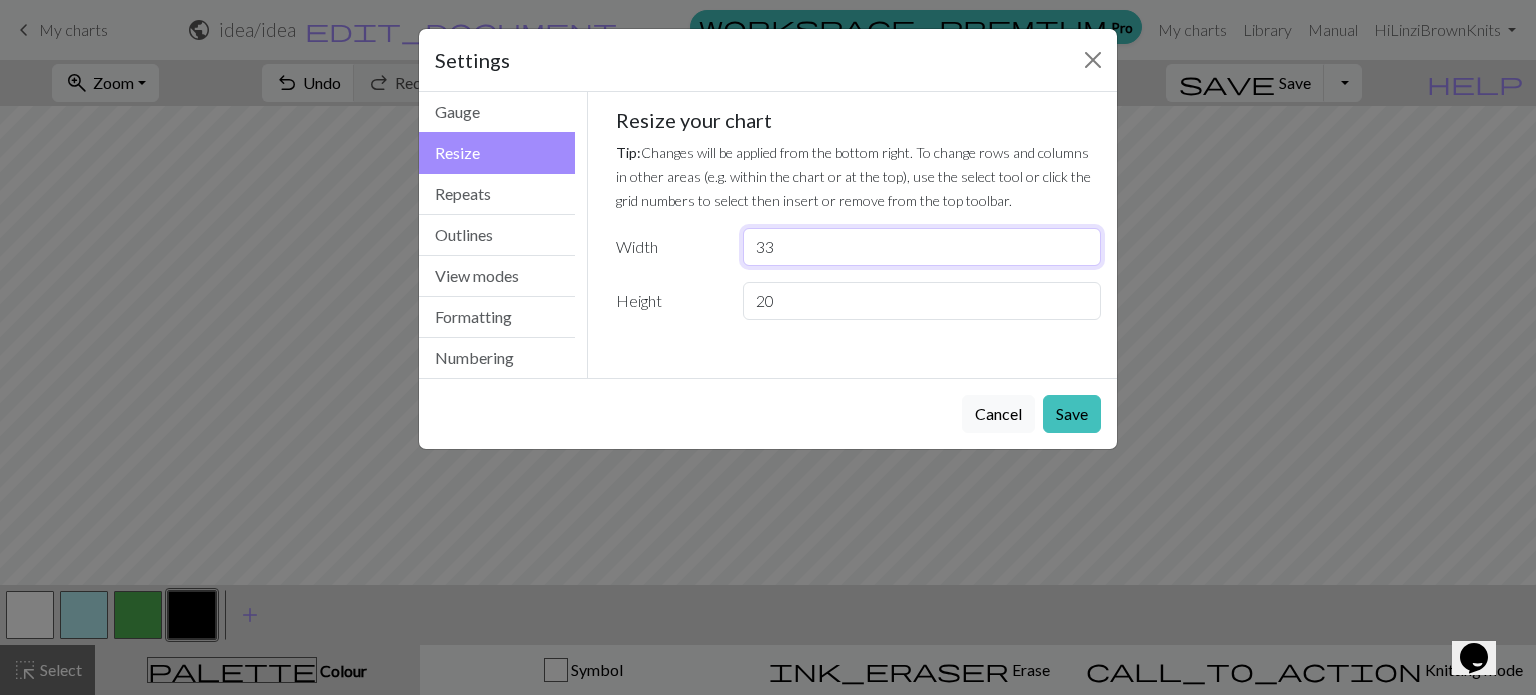 click on "33" at bounding box center (922, 247) 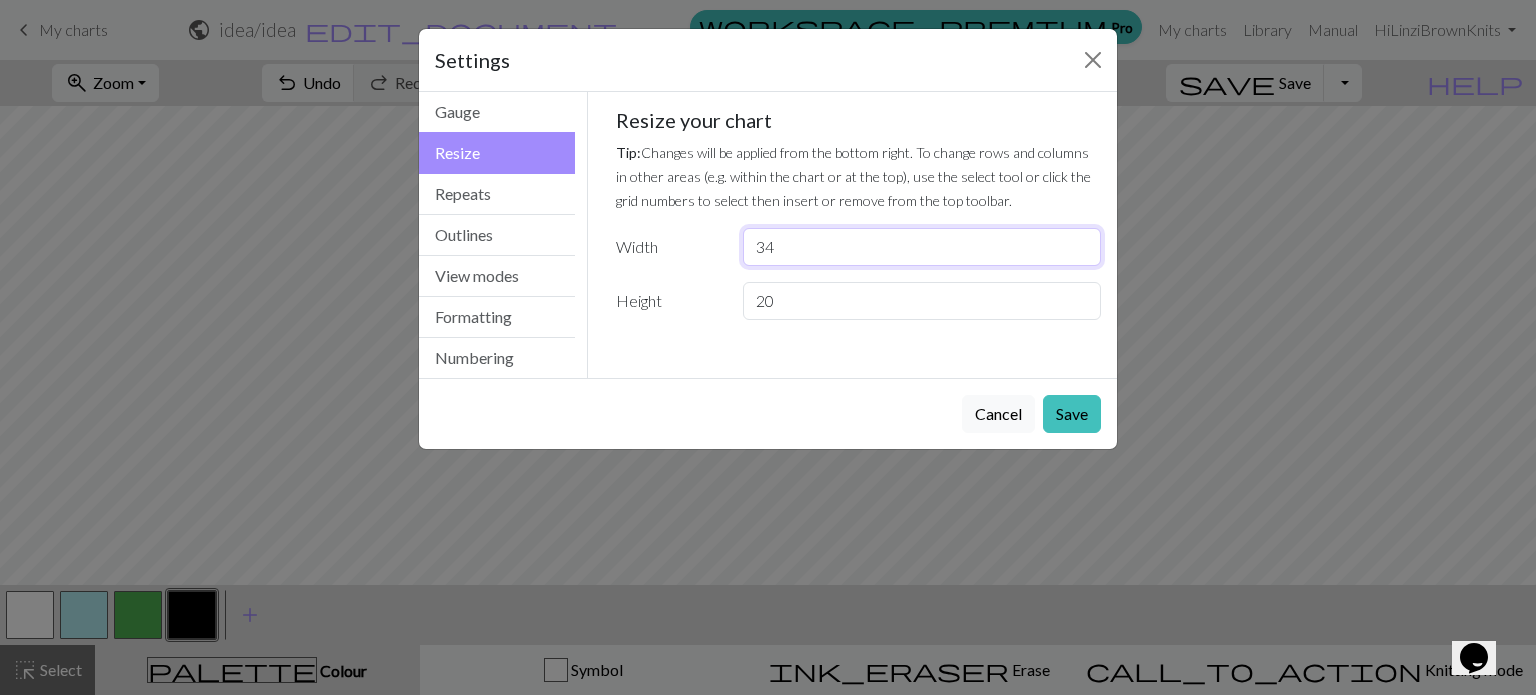 click on "34" at bounding box center (922, 247) 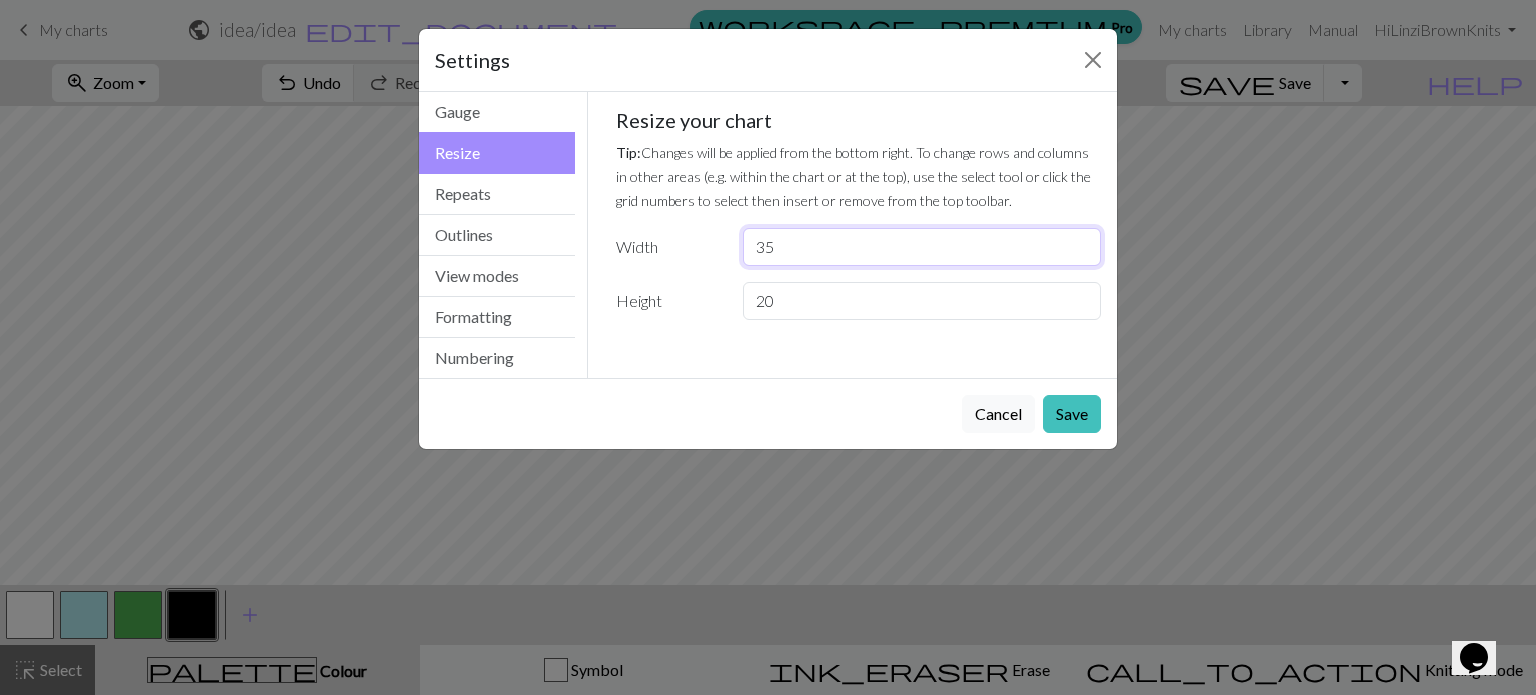 click on "35" at bounding box center [922, 247] 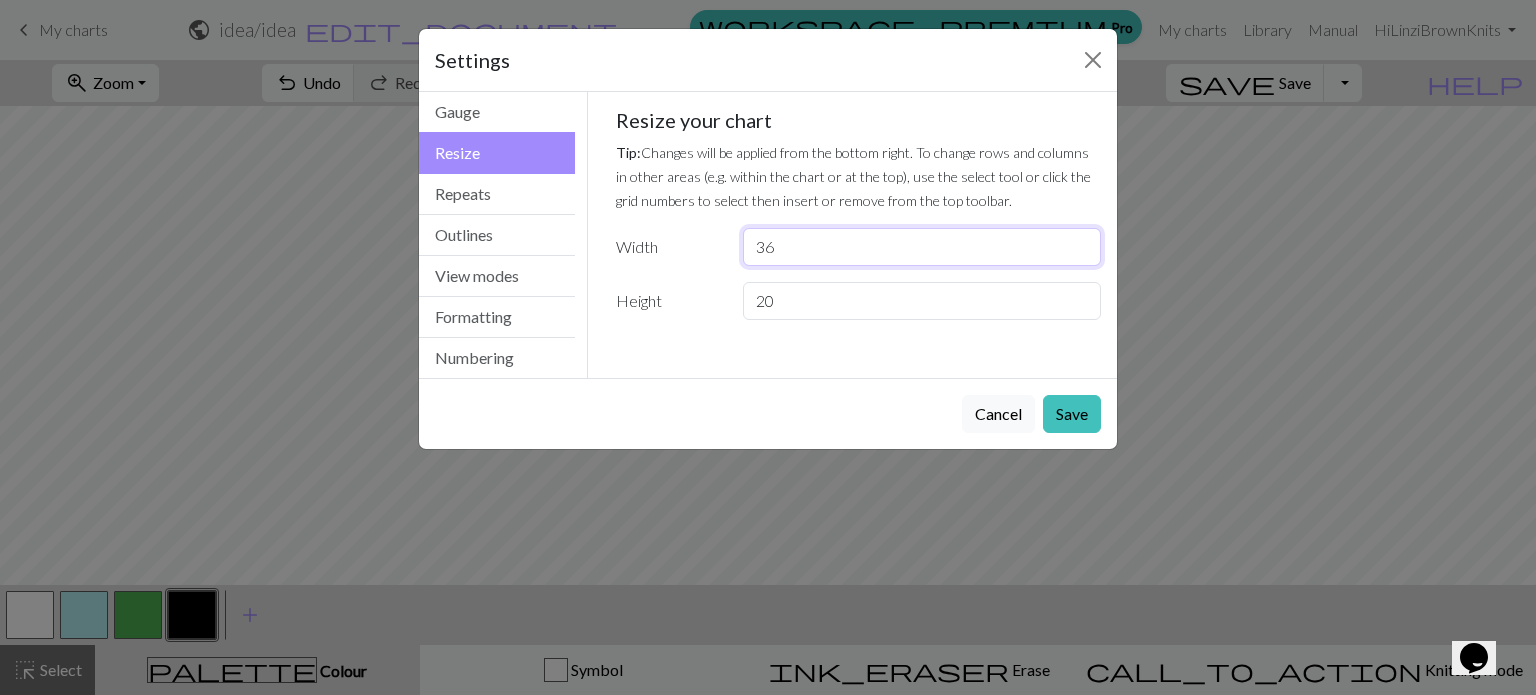 click on "36" at bounding box center (922, 247) 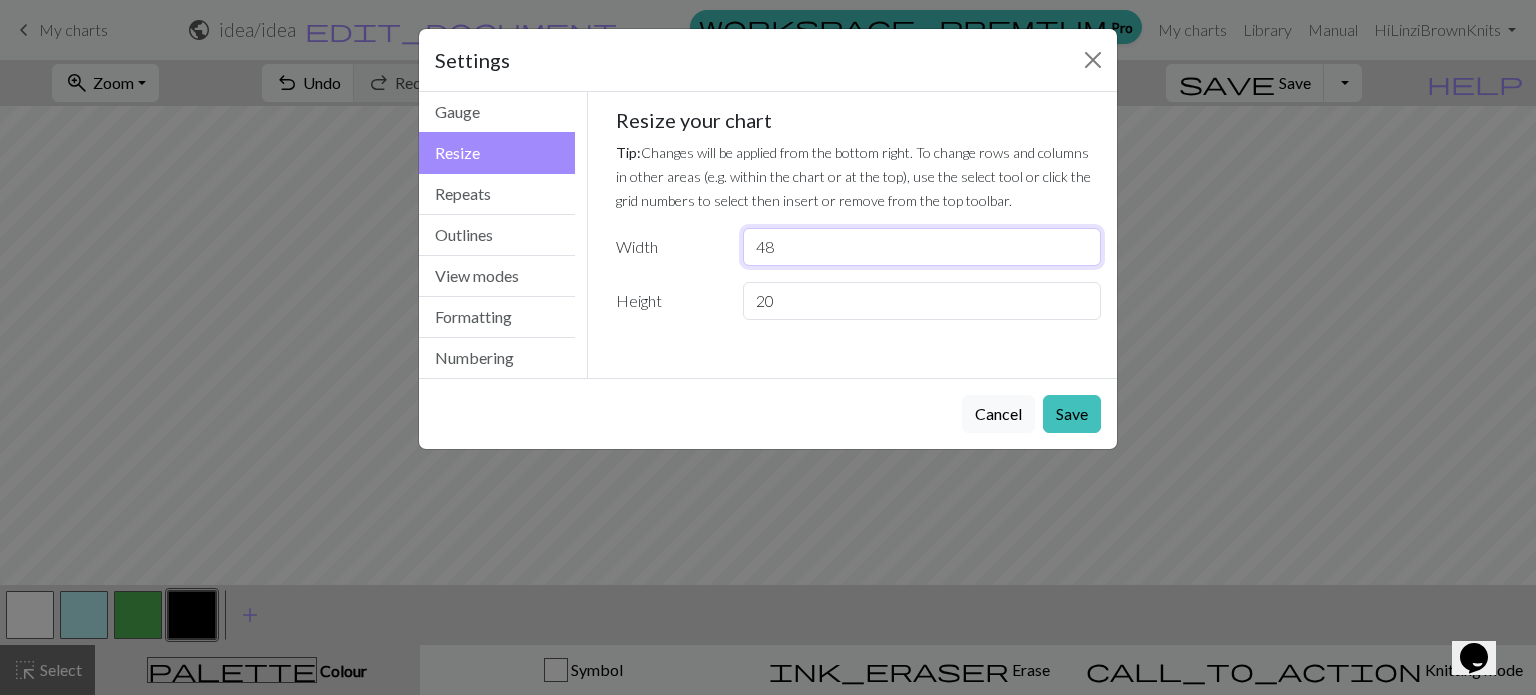 click on "48" at bounding box center [922, 247] 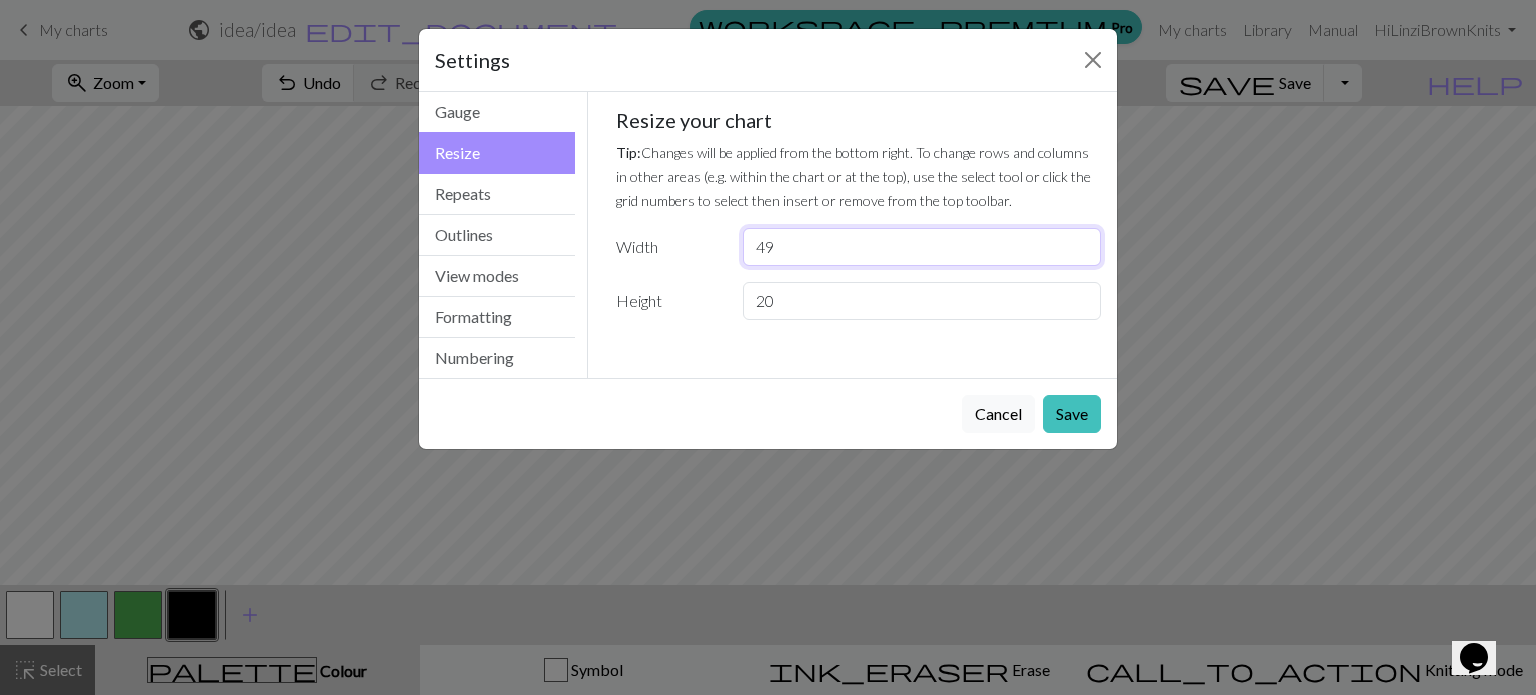 click on "49" at bounding box center [922, 247] 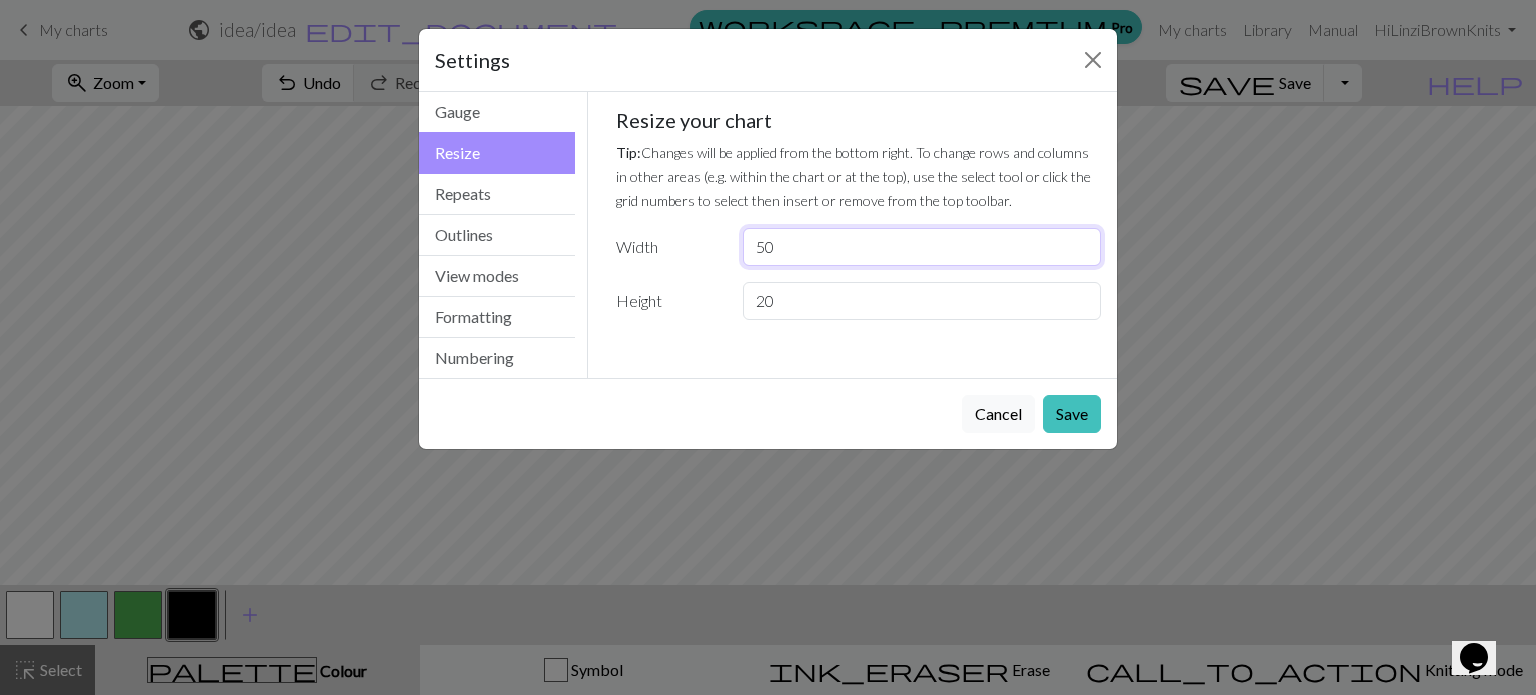 click on "50" at bounding box center [922, 247] 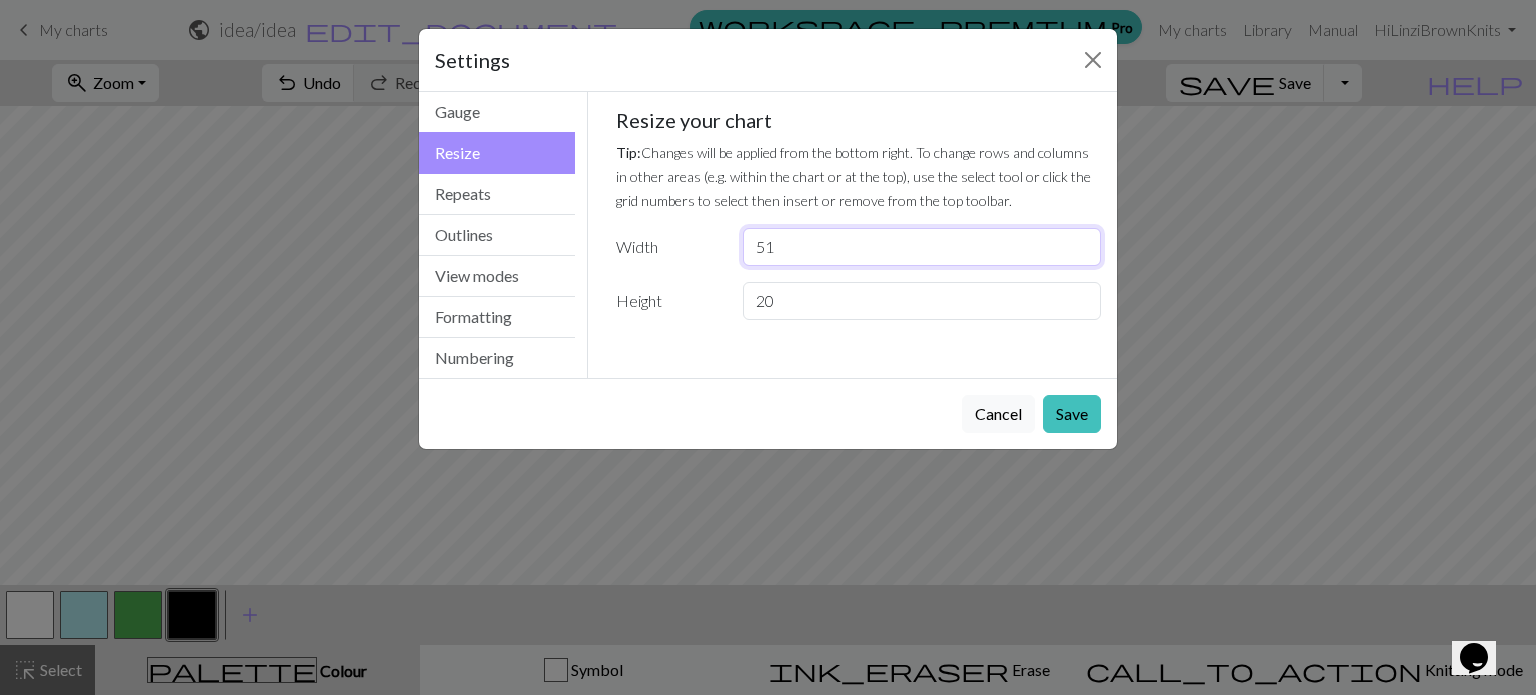 click on "51" at bounding box center [922, 247] 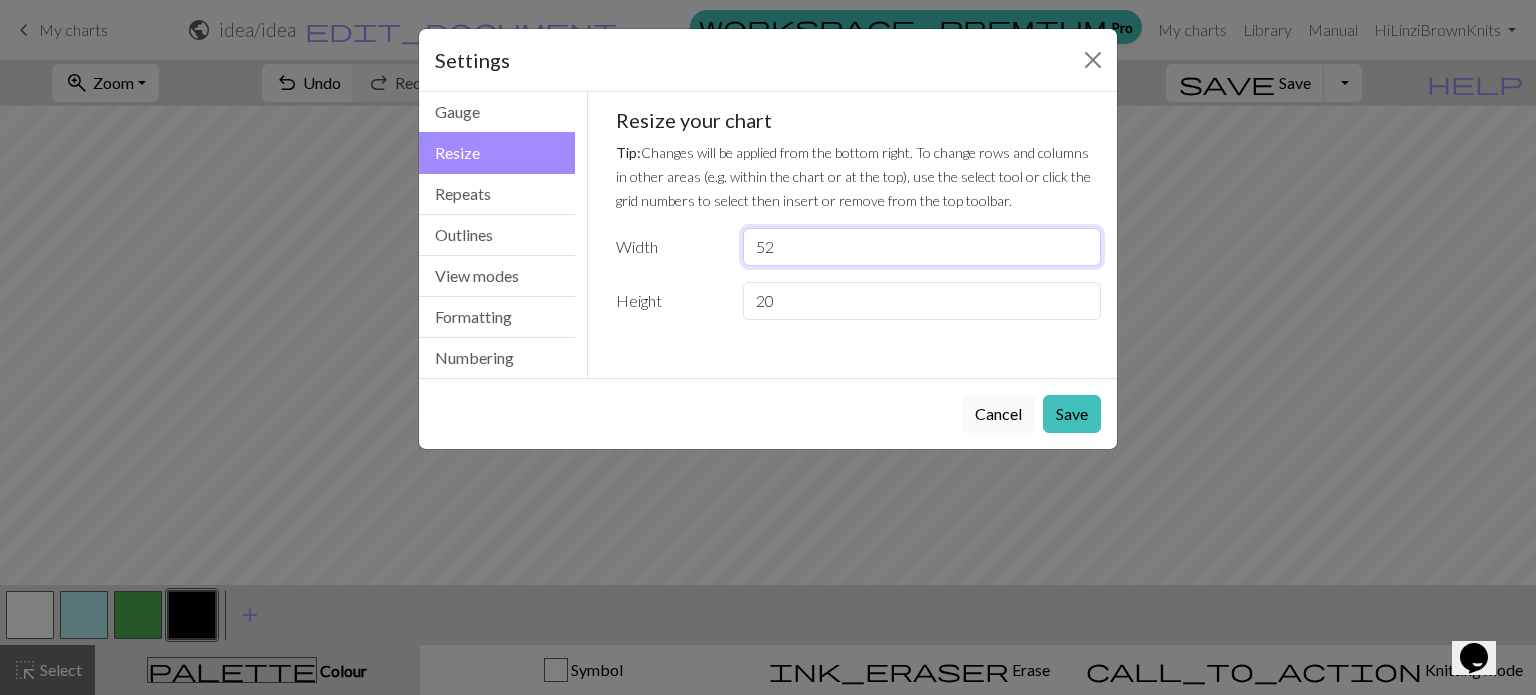 click on "52" at bounding box center (922, 247) 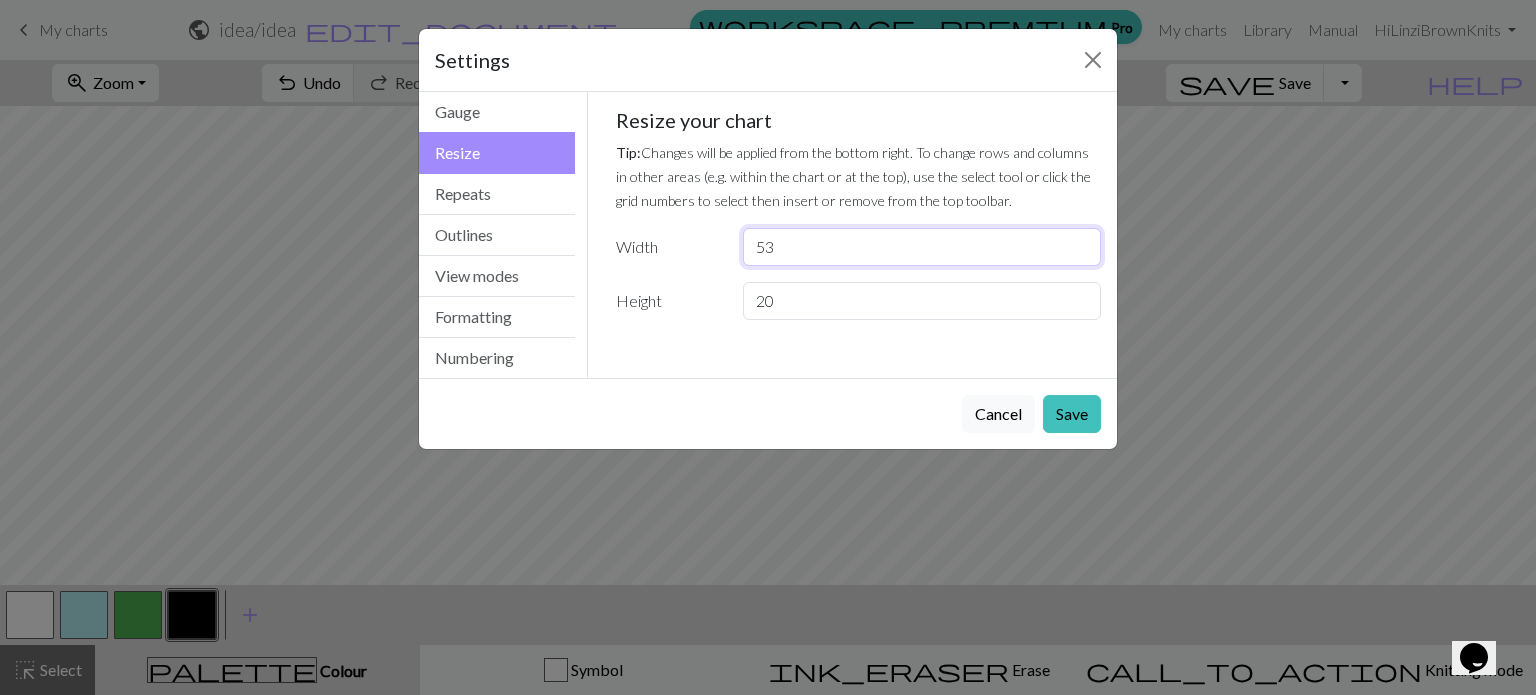 click on "53" at bounding box center [922, 247] 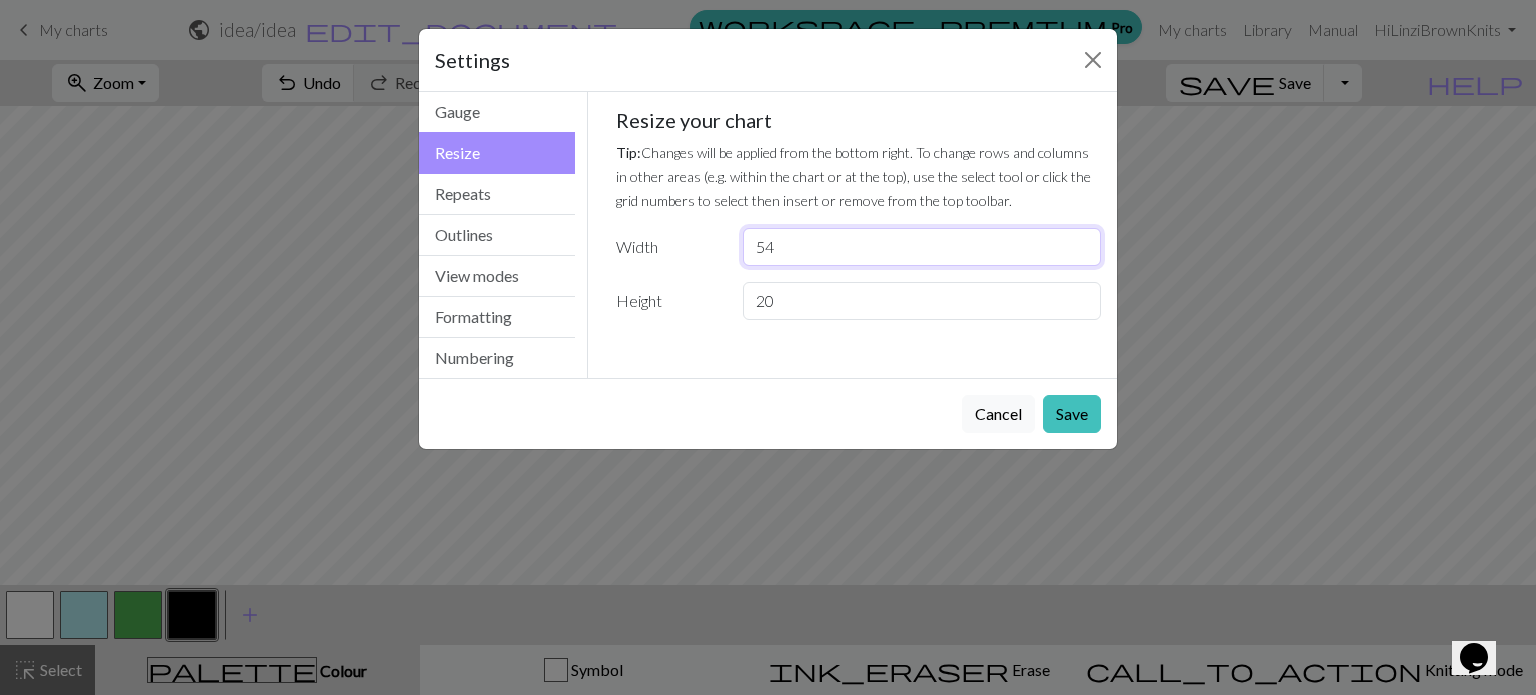 click on "54" at bounding box center [922, 247] 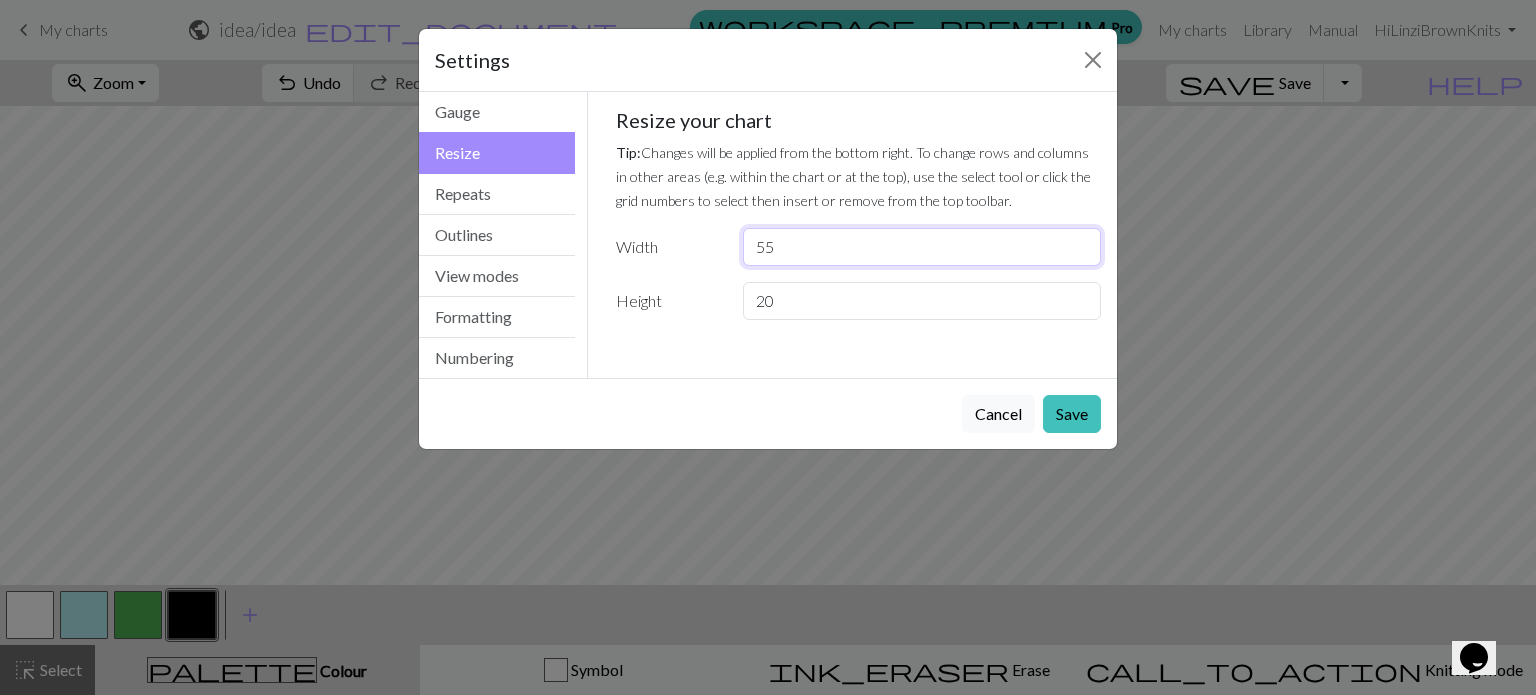 click on "55" at bounding box center (922, 247) 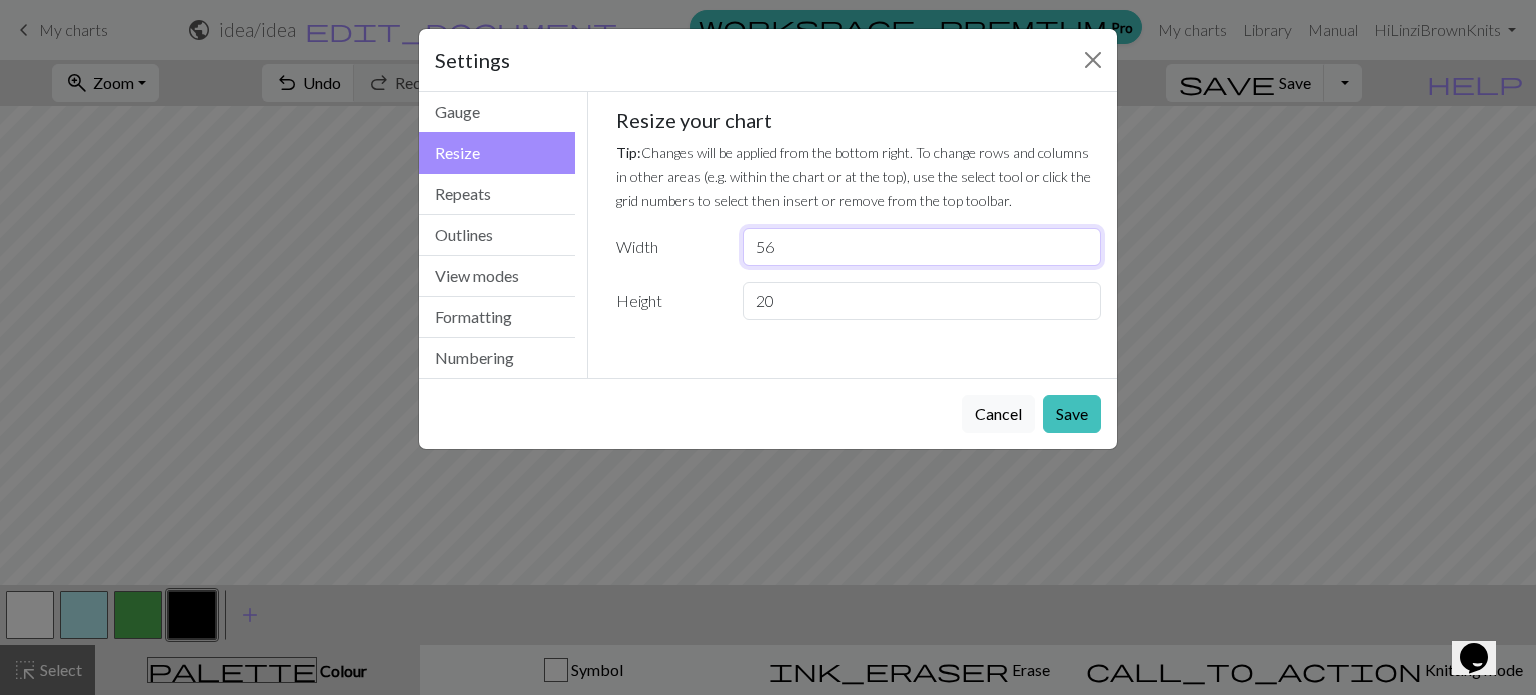 click on "56" at bounding box center (922, 247) 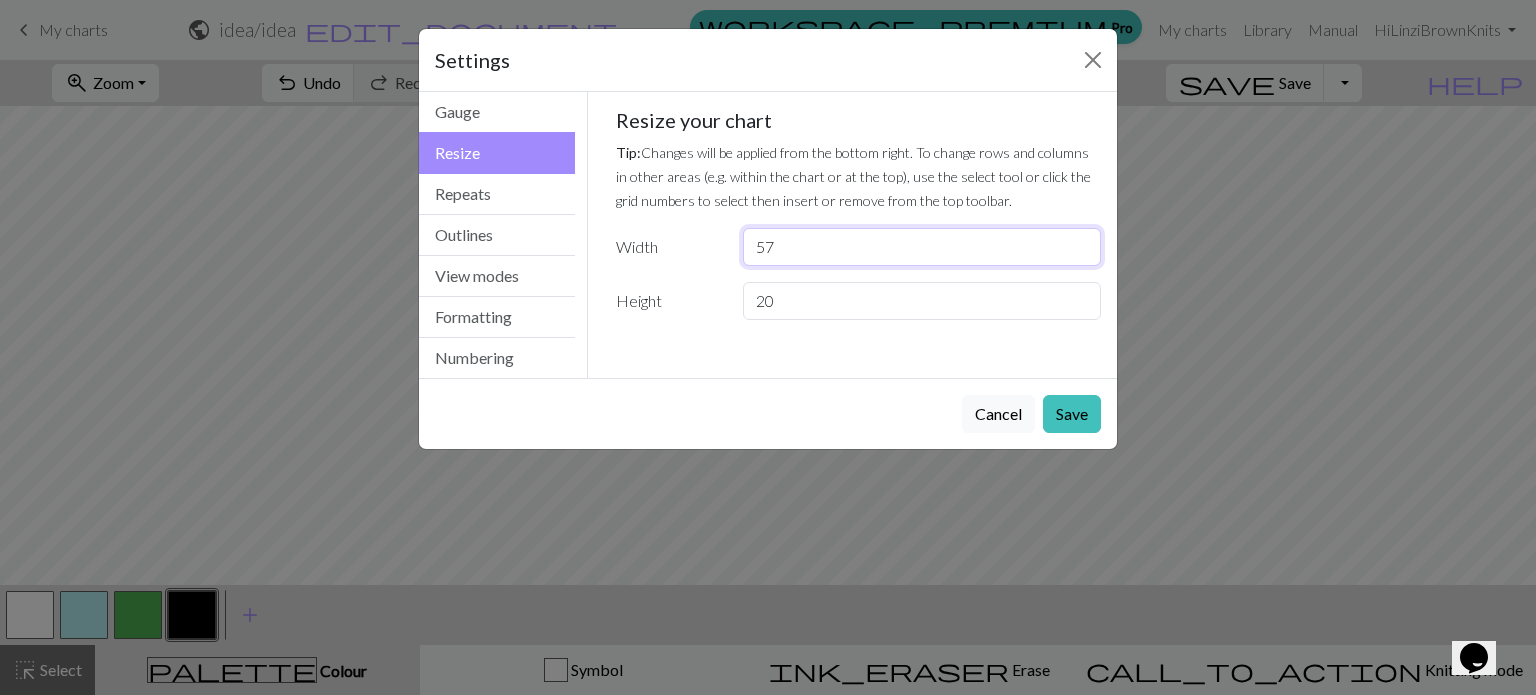 type on "57" 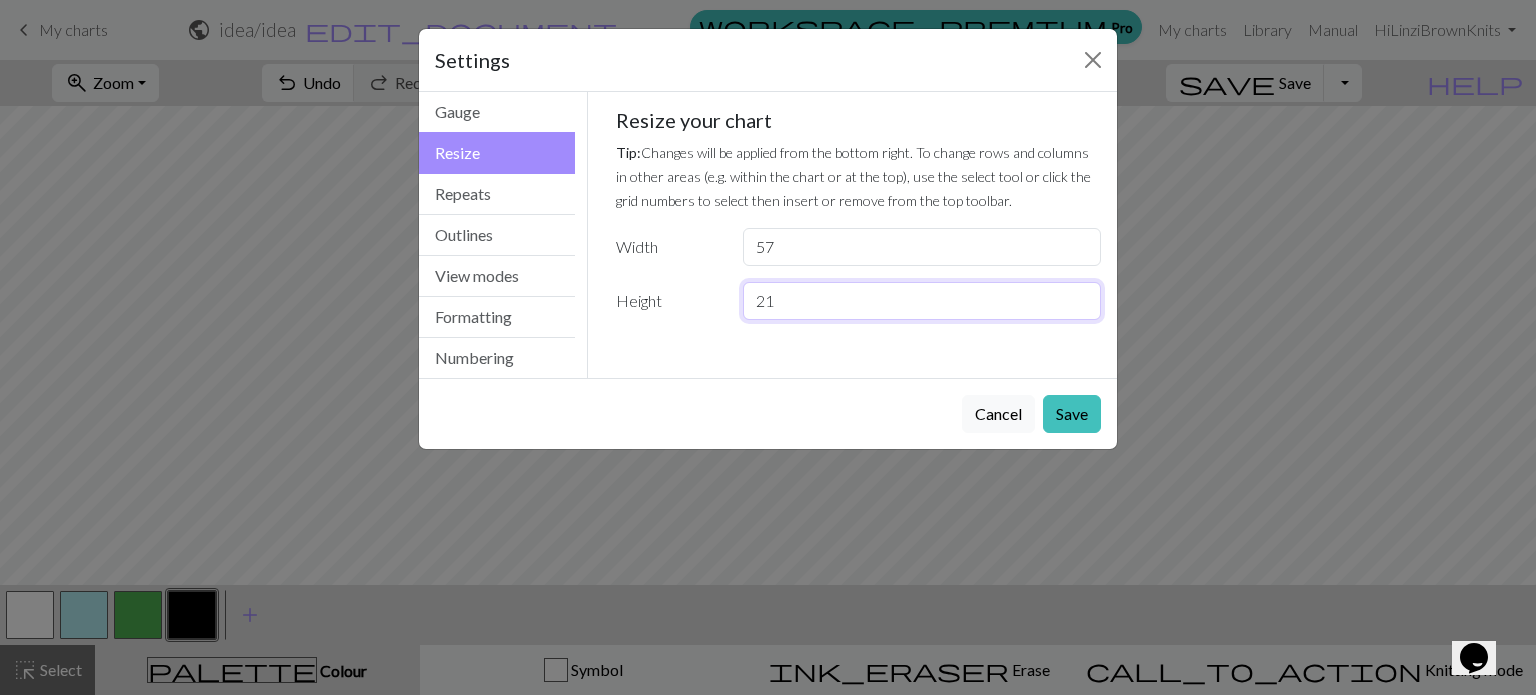 click on "21" at bounding box center [922, 301] 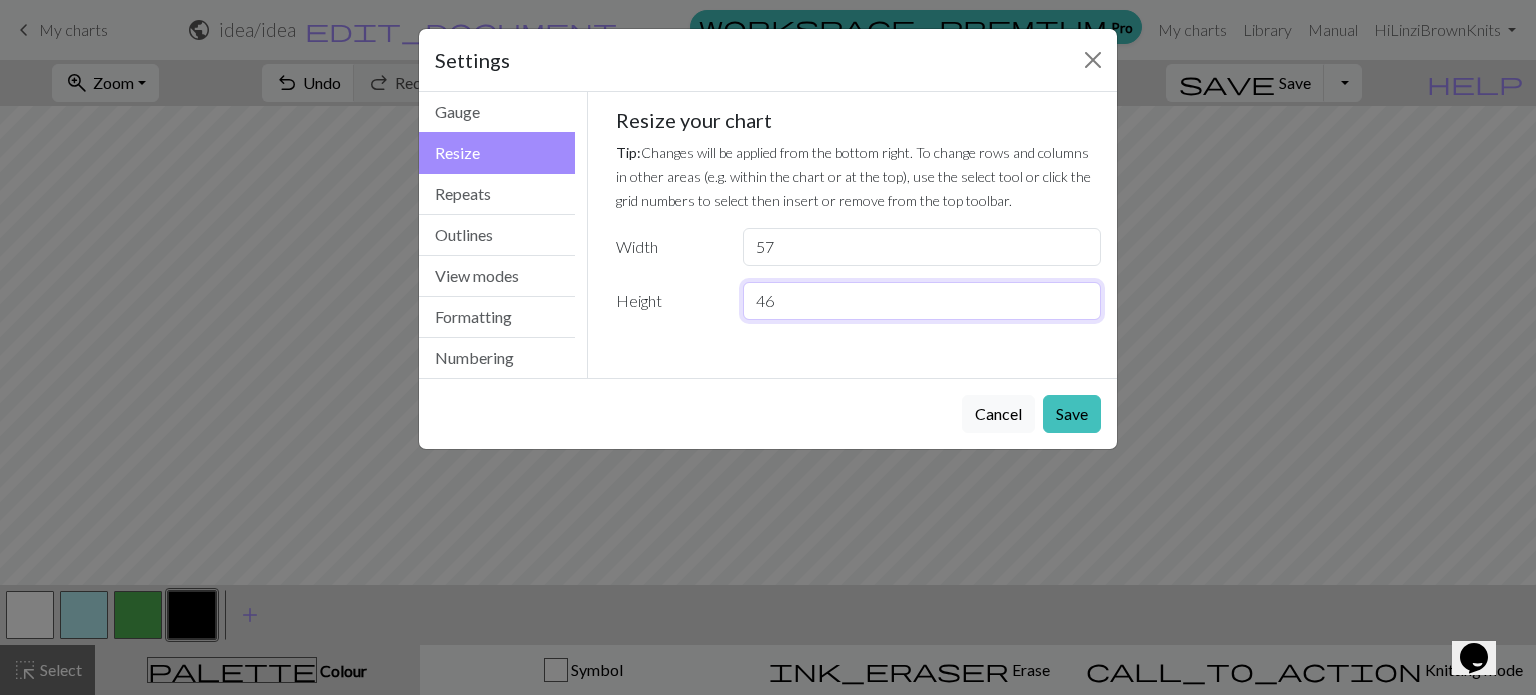 click on "46" at bounding box center [922, 301] 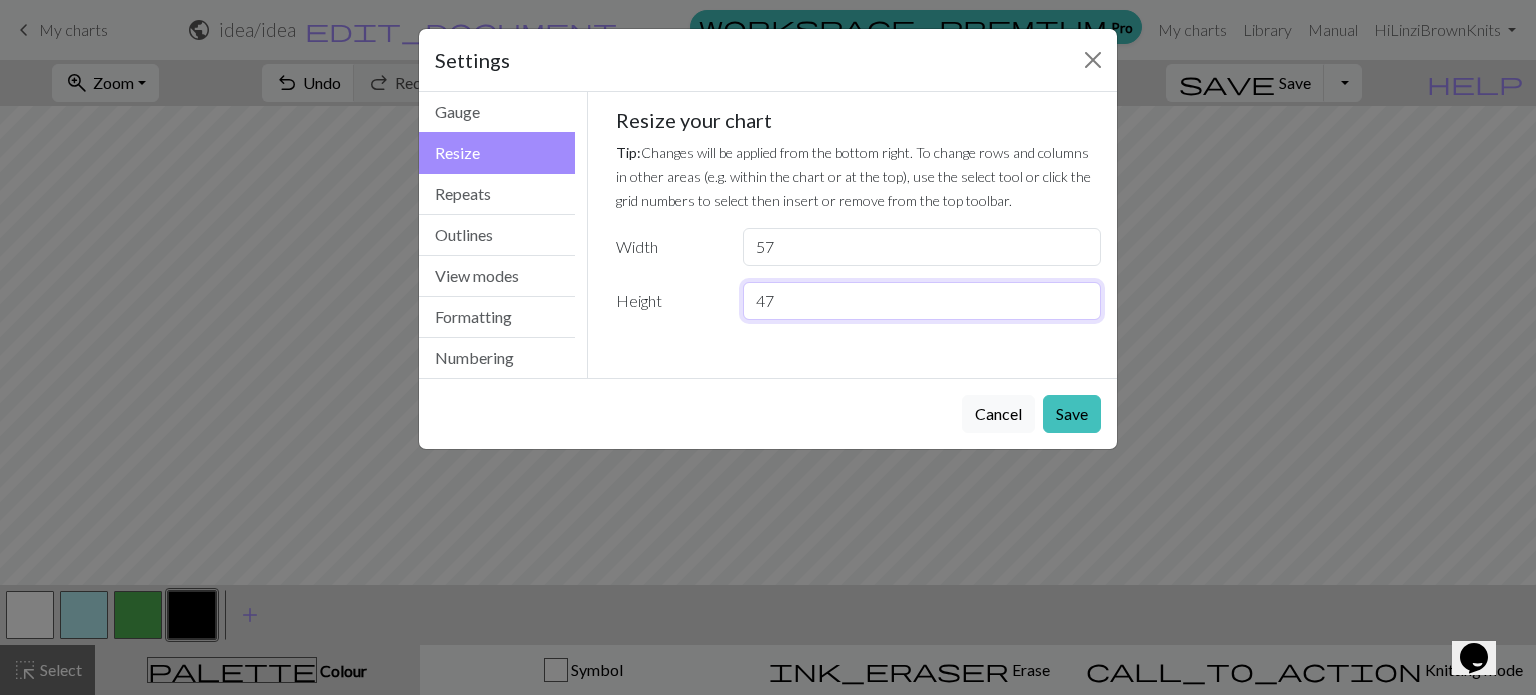 click on "47" at bounding box center [922, 301] 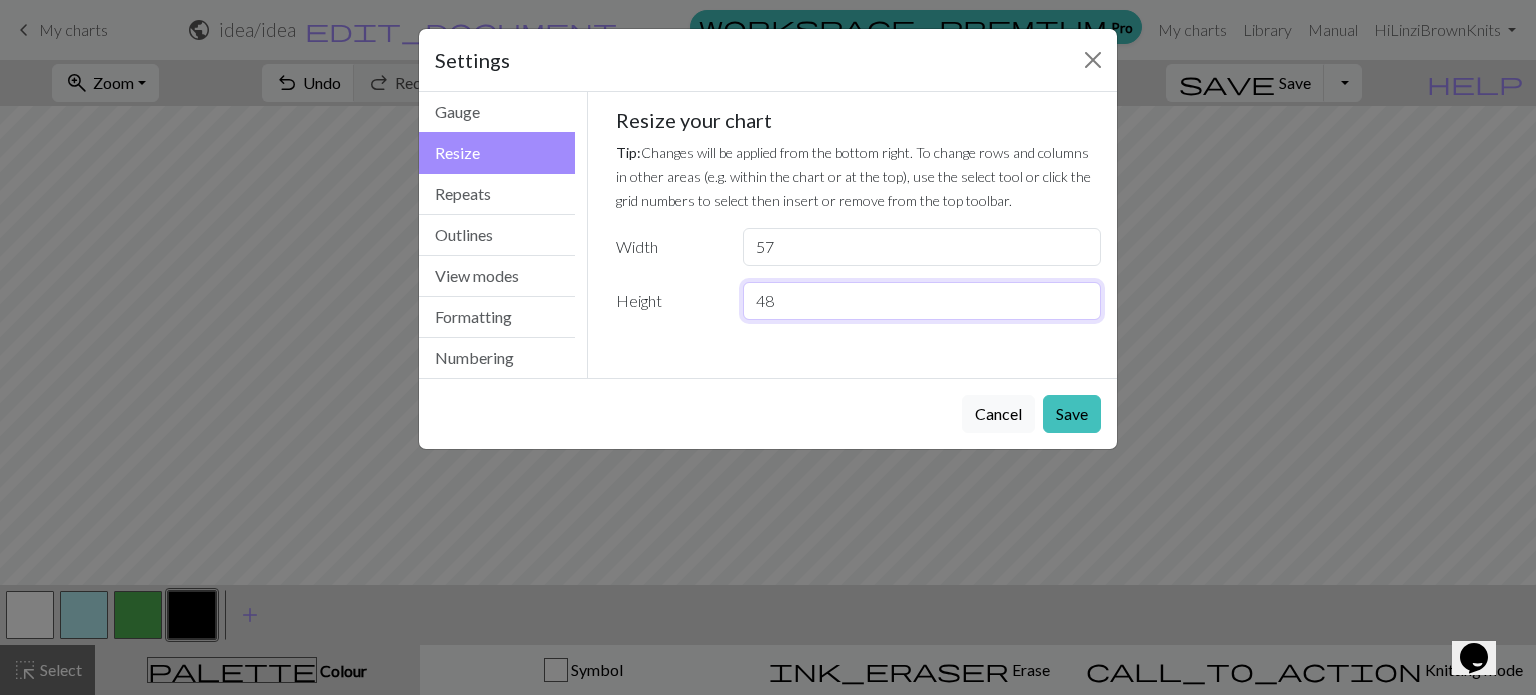 type on "48" 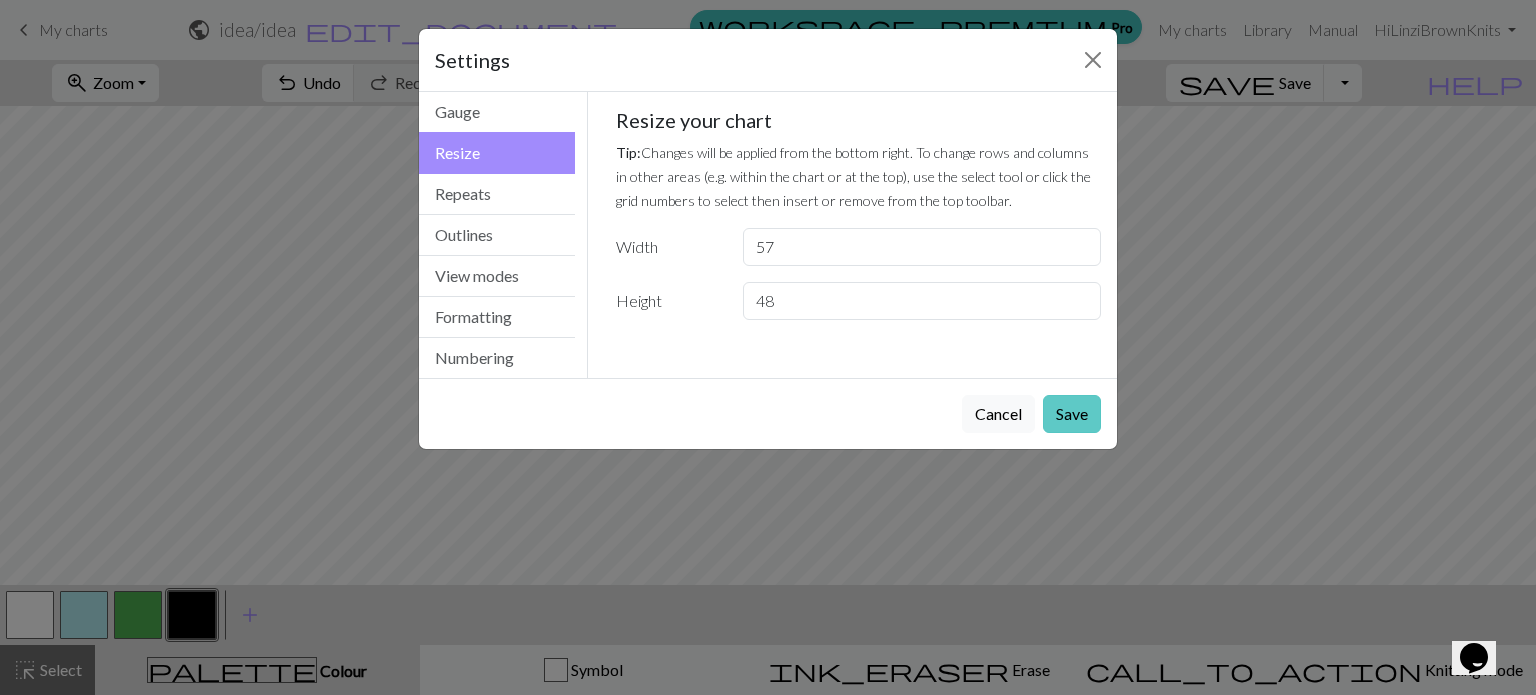 click on "Save" at bounding box center (1072, 414) 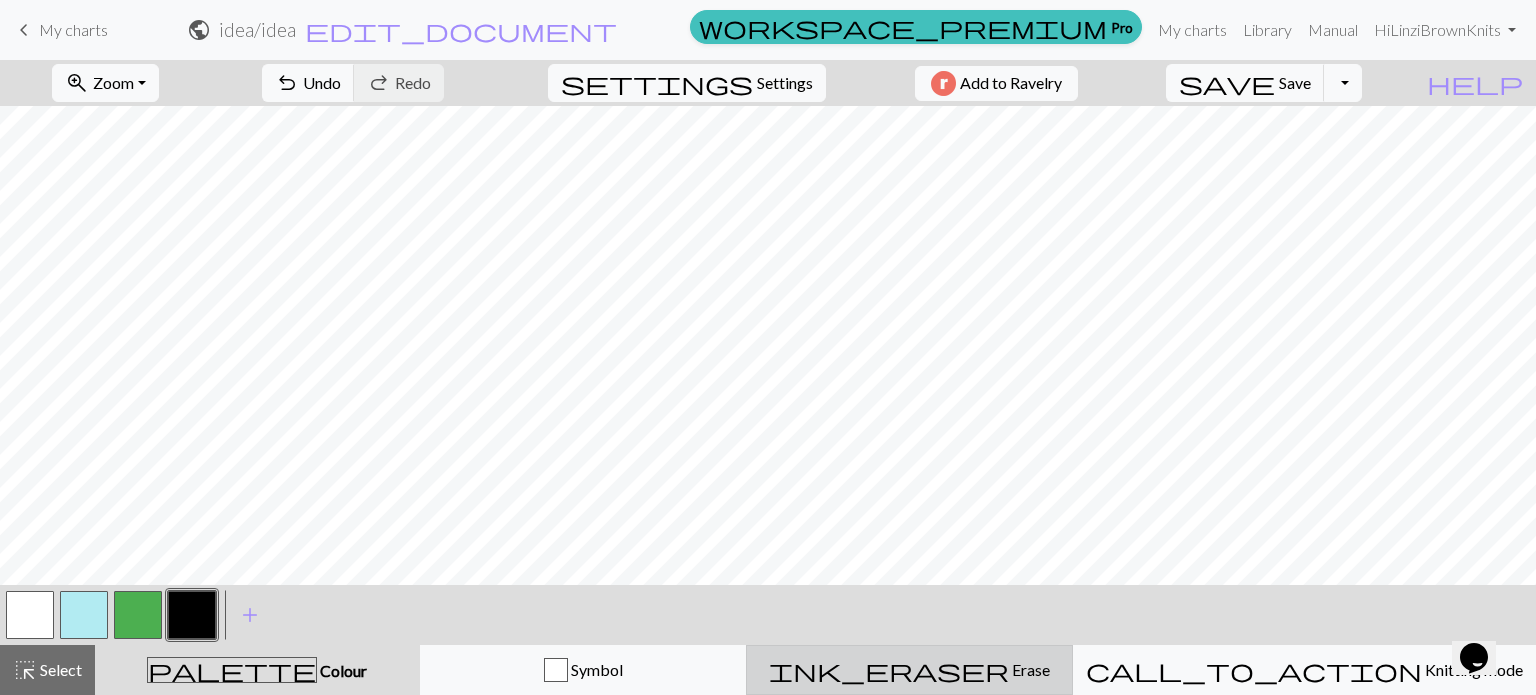click on "Erase" at bounding box center (1029, 669) 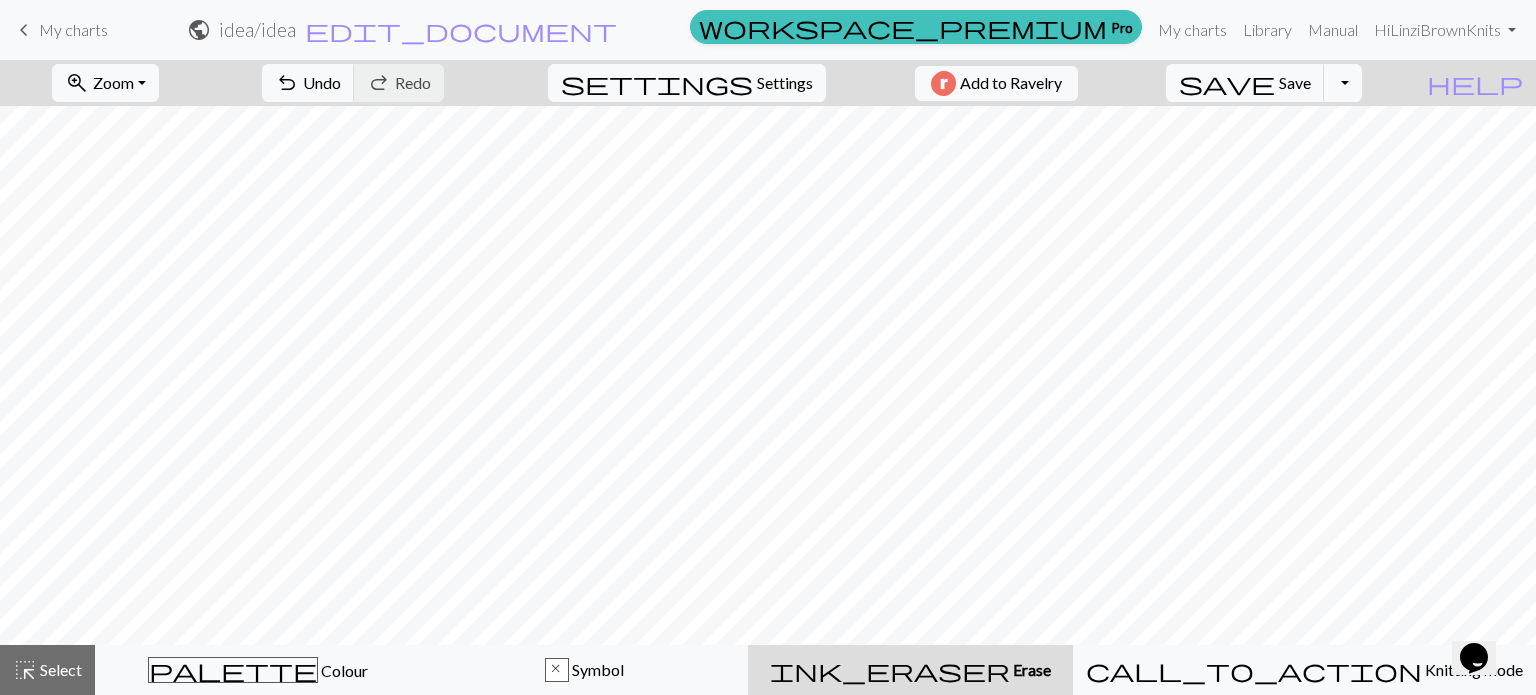 click on "ink_eraser   Erase   Erase" at bounding box center [910, 670] 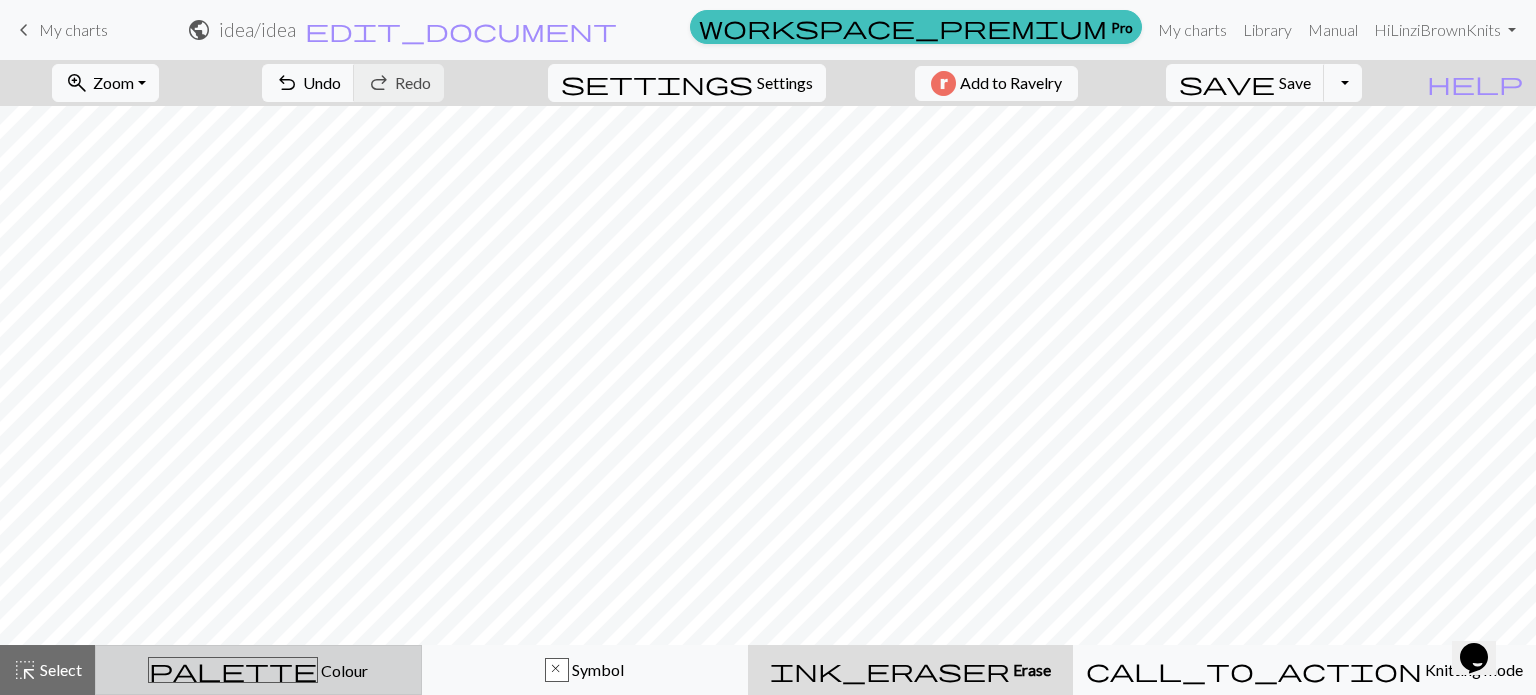click on "palette   Colour   Colour" at bounding box center (258, 670) 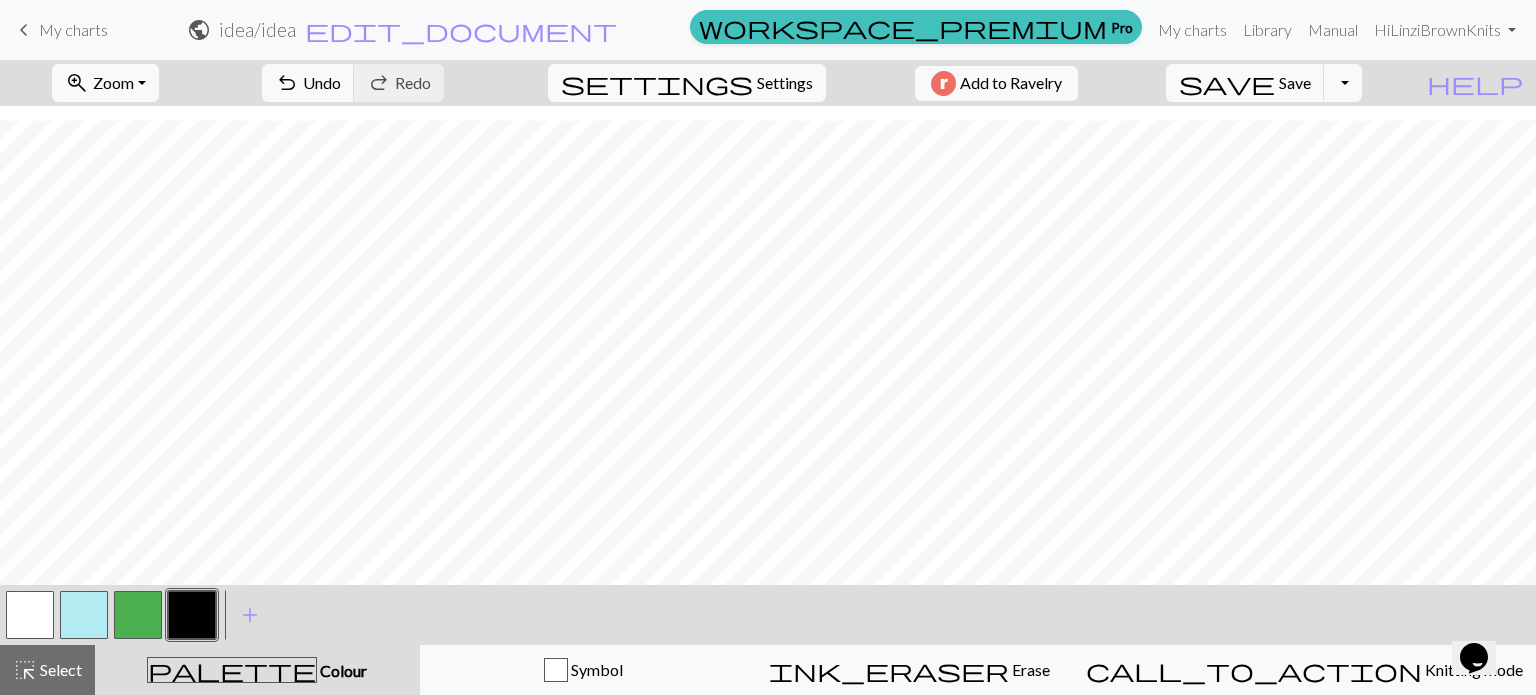 scroll, scrollTop: 585, scrollLeft: 0, axis: vertical 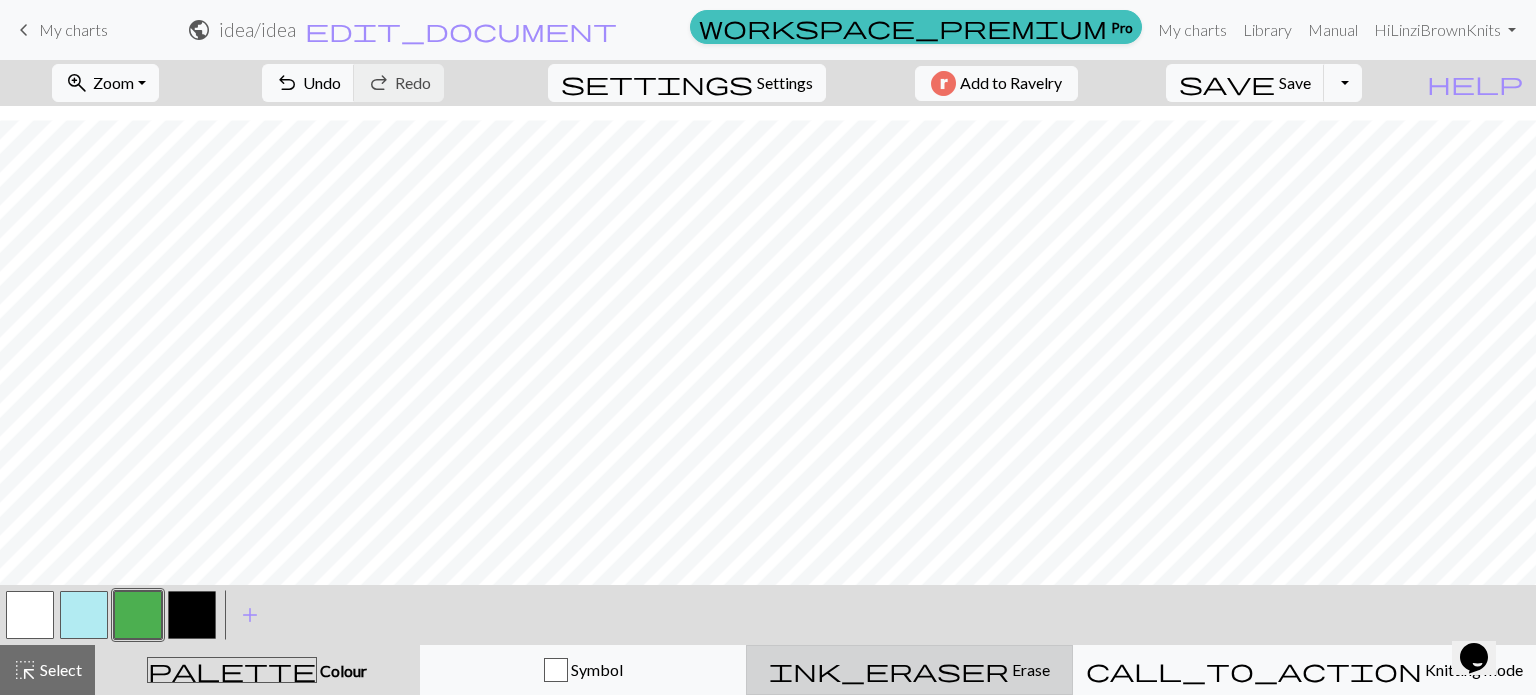 click on "ink_eraser   Erase   Erase" at bounding box center (909, 670) 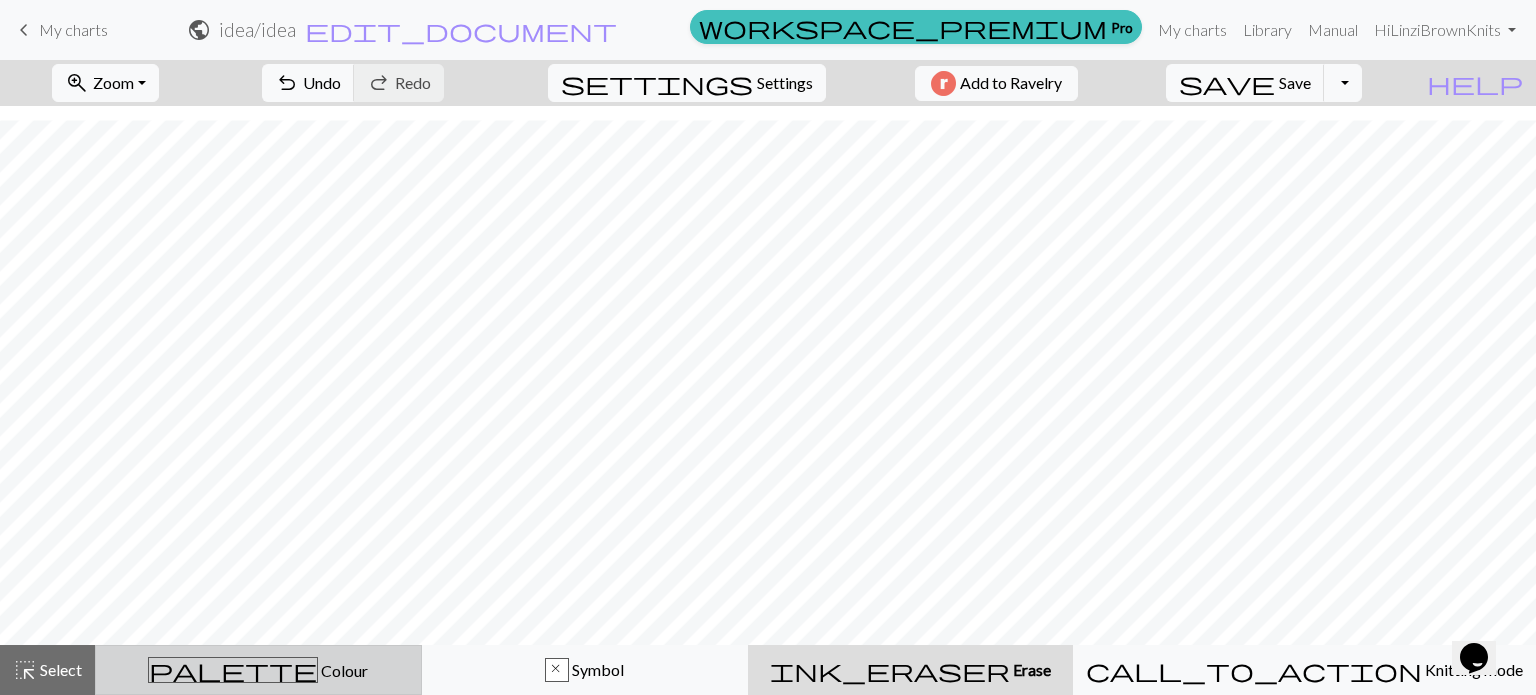 click on "palette   Colour   Colour" at bounding box center [258, 670] 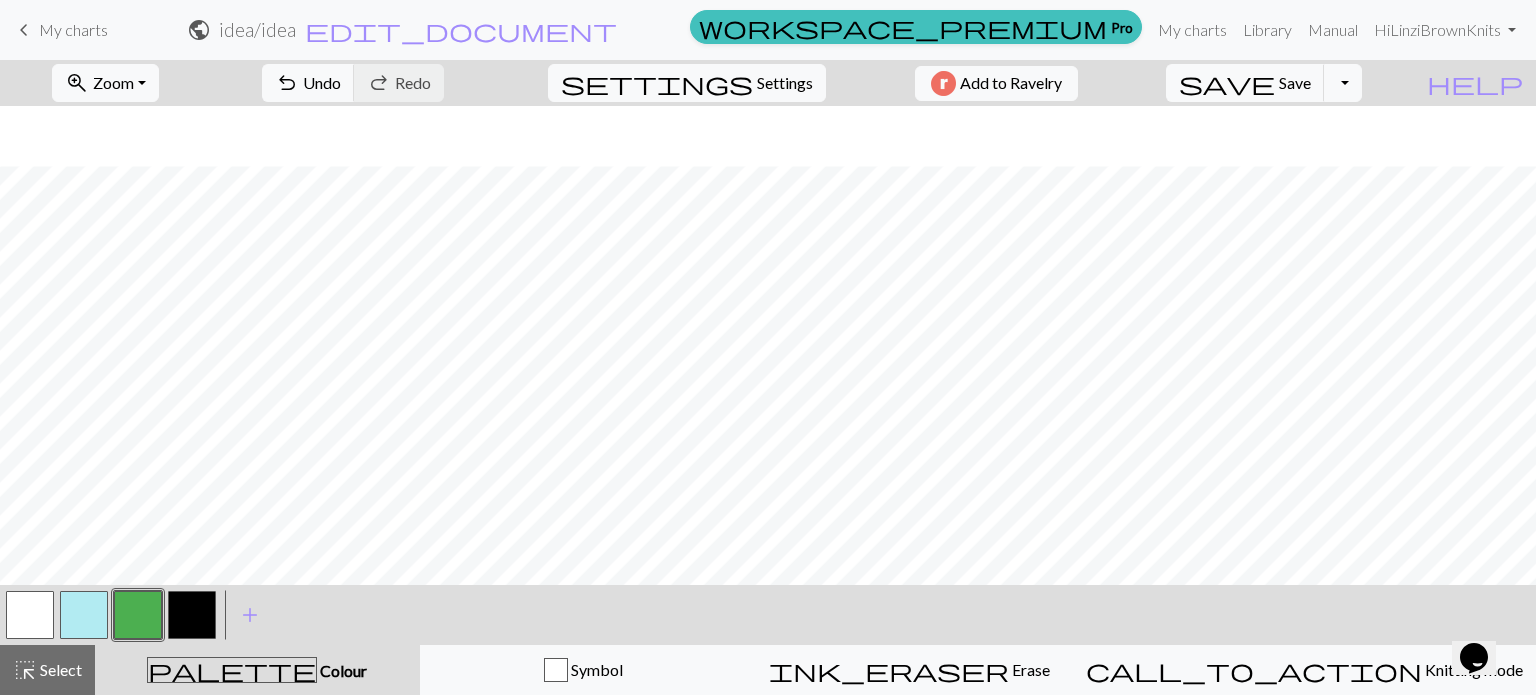 scroll, scrollTop: 585, scrollLeft: 0, axis: vertical 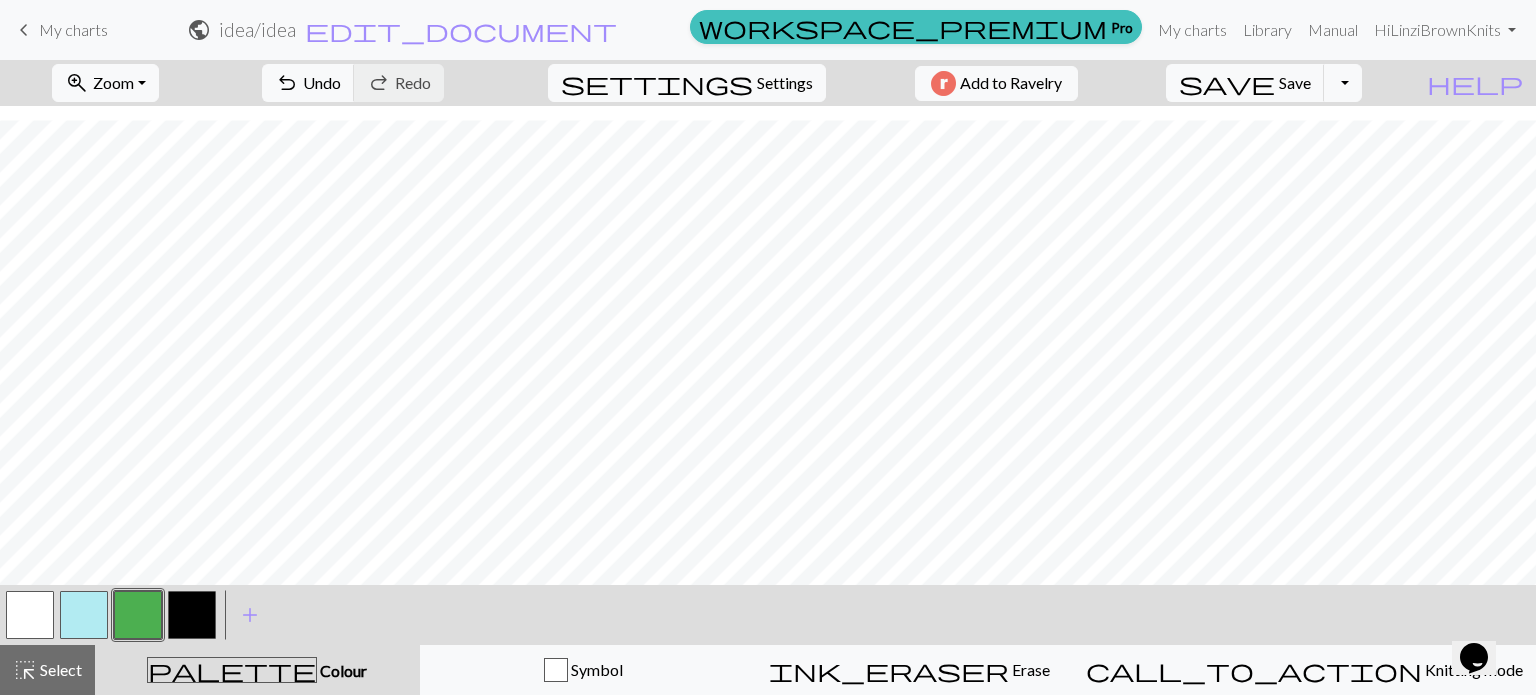 click at bounding box center [192, 615] 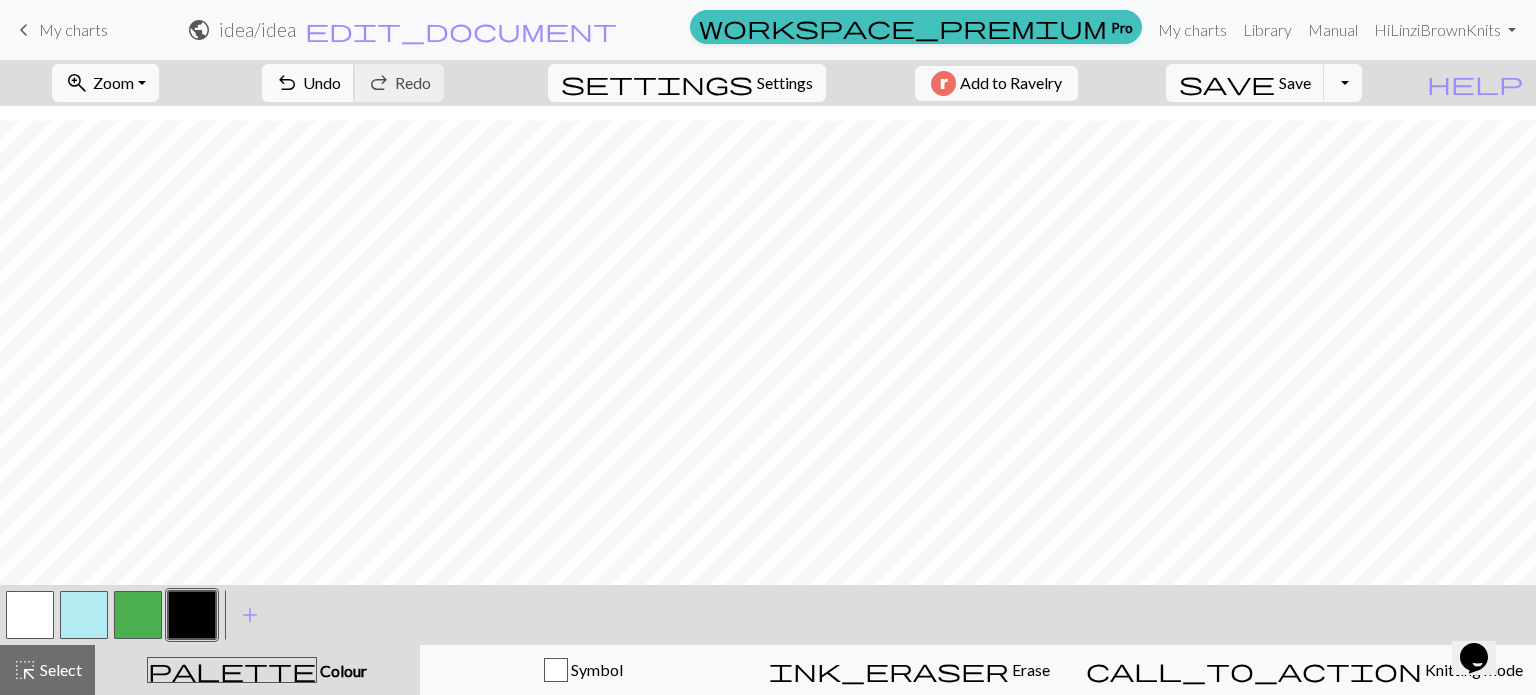 click on "undo" at bounding box center [287, 83] 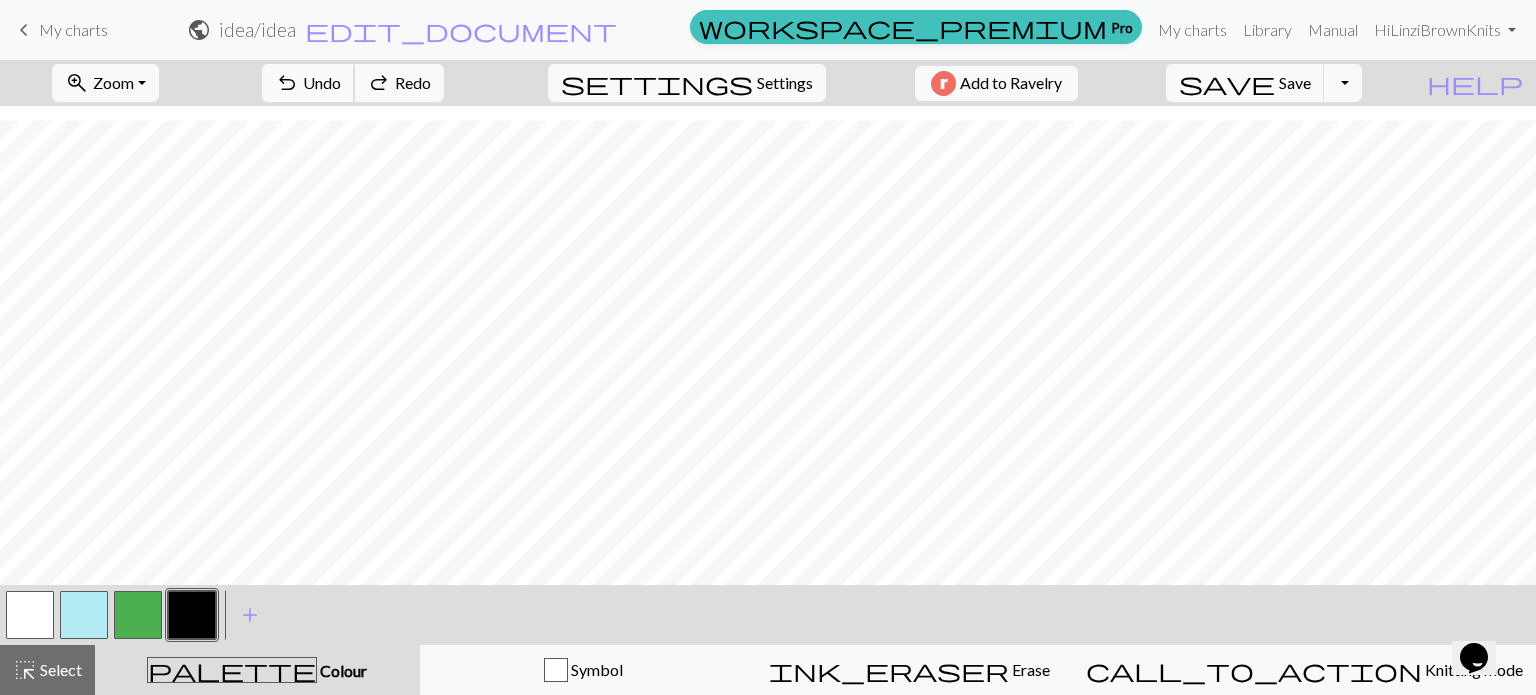 click on "undo" at bounding box center [287, 83] 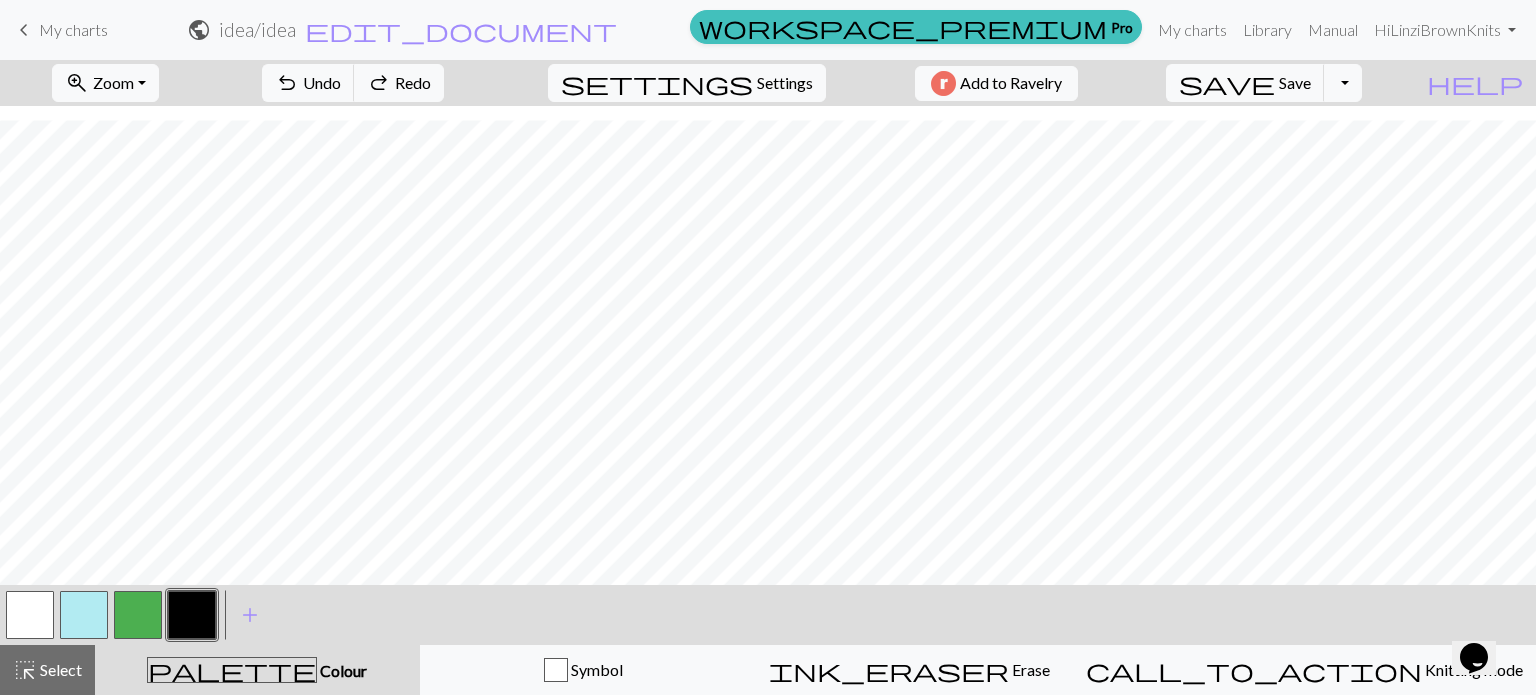 click at bounding box center [138, 615] 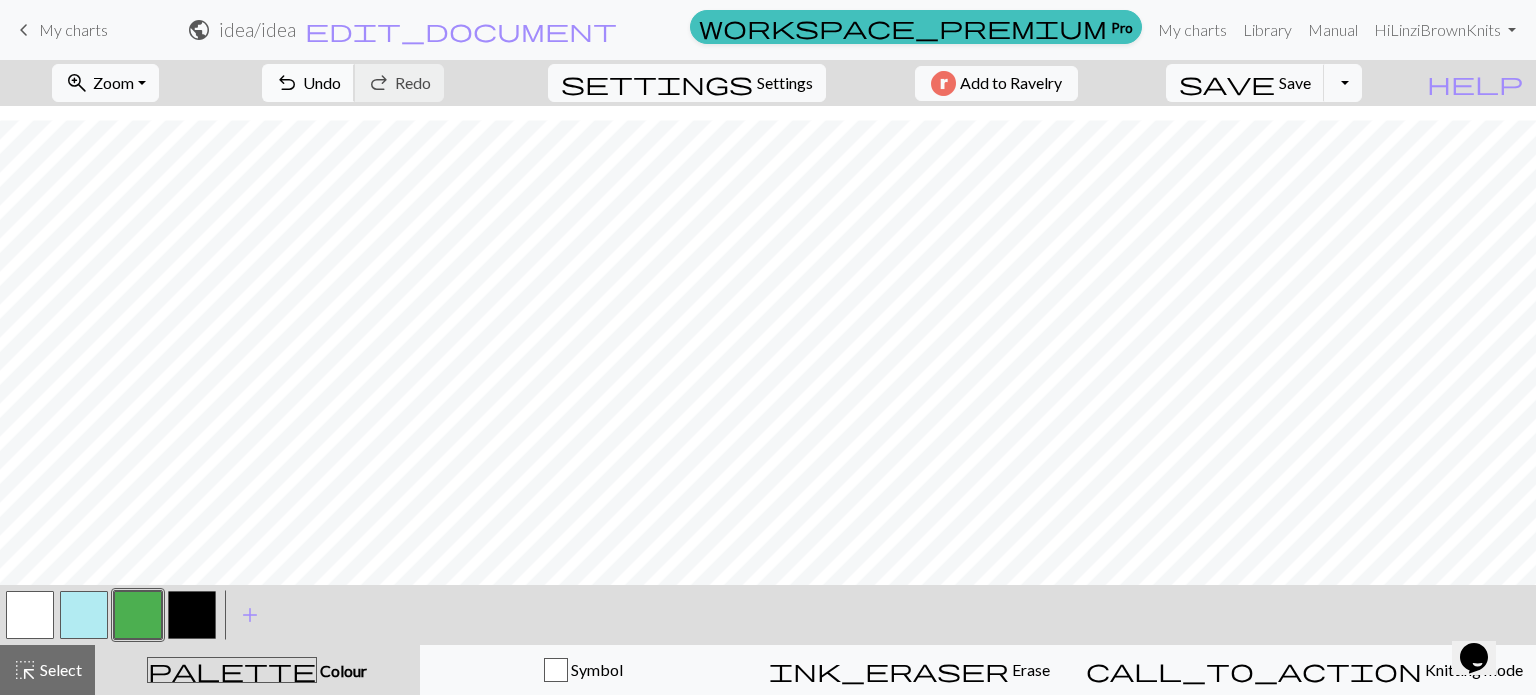 click on "Undo" at bounding box center (322, 82) 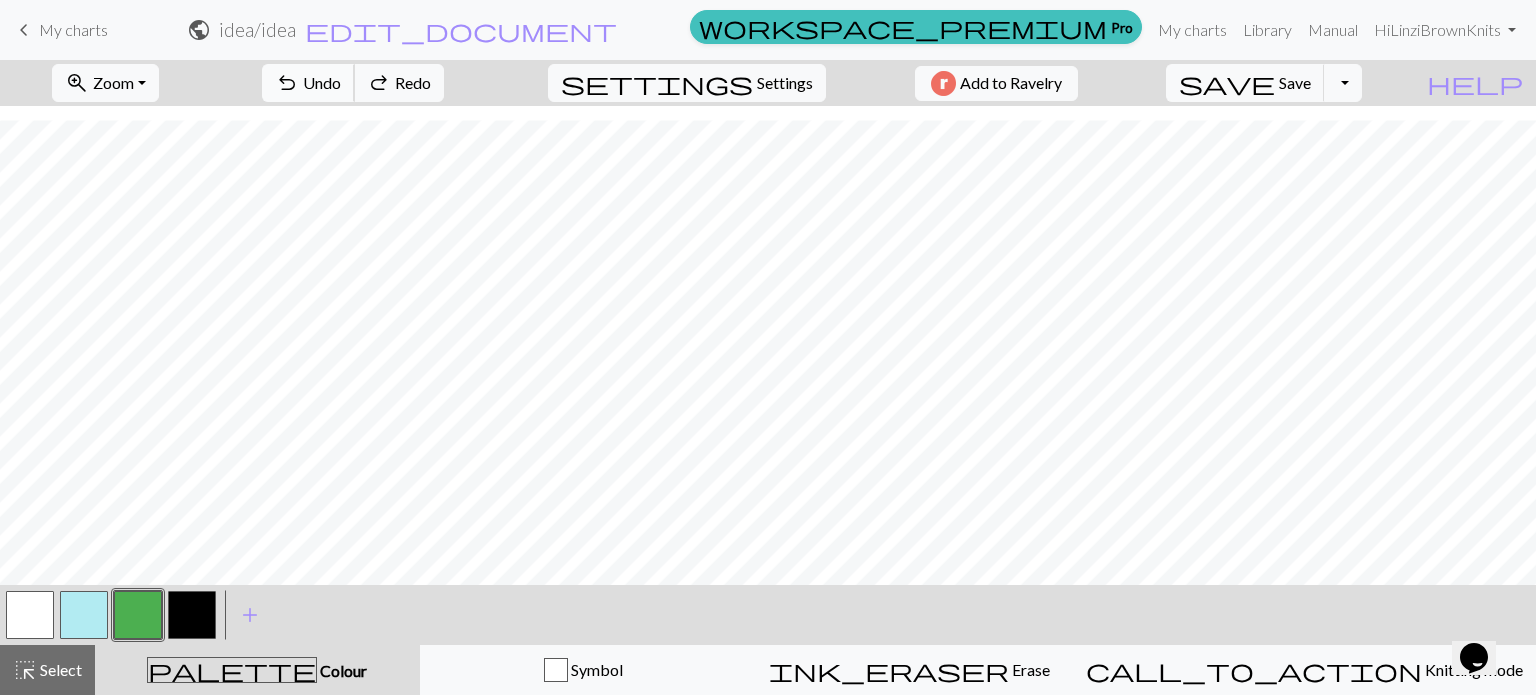 click on "Undo" at bounding box center [322, 82] 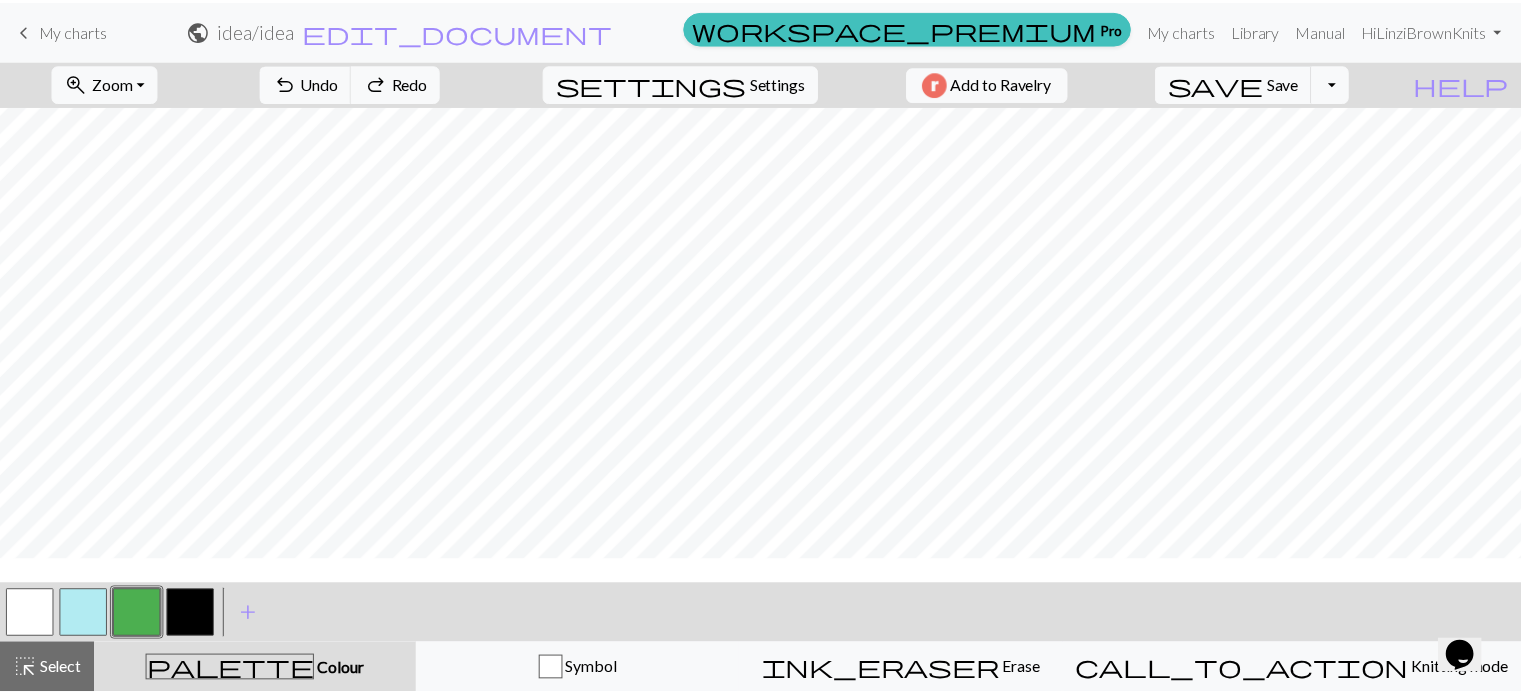 scroll, scrollTop: 245, scrollLeft: 0, axis: vertical 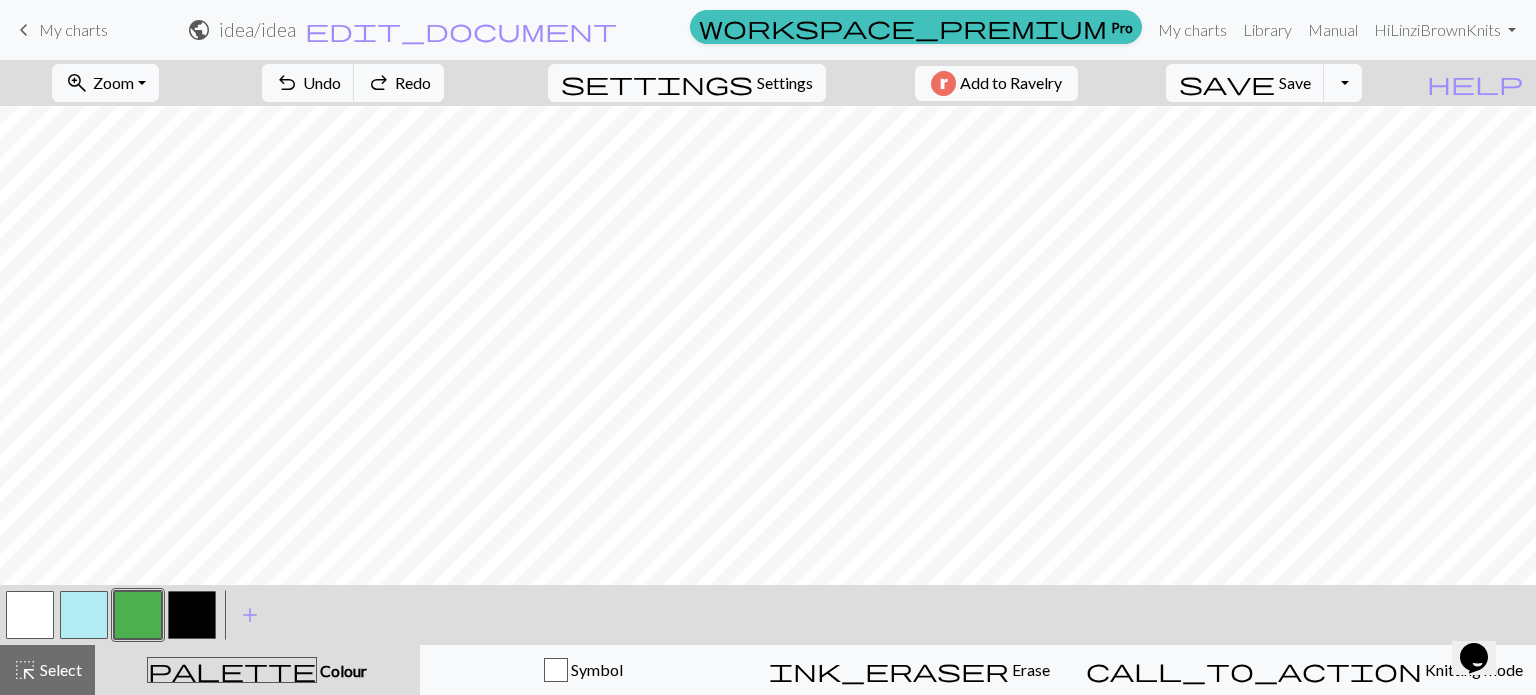 click on "Redo" at bounding box center [413, 82] 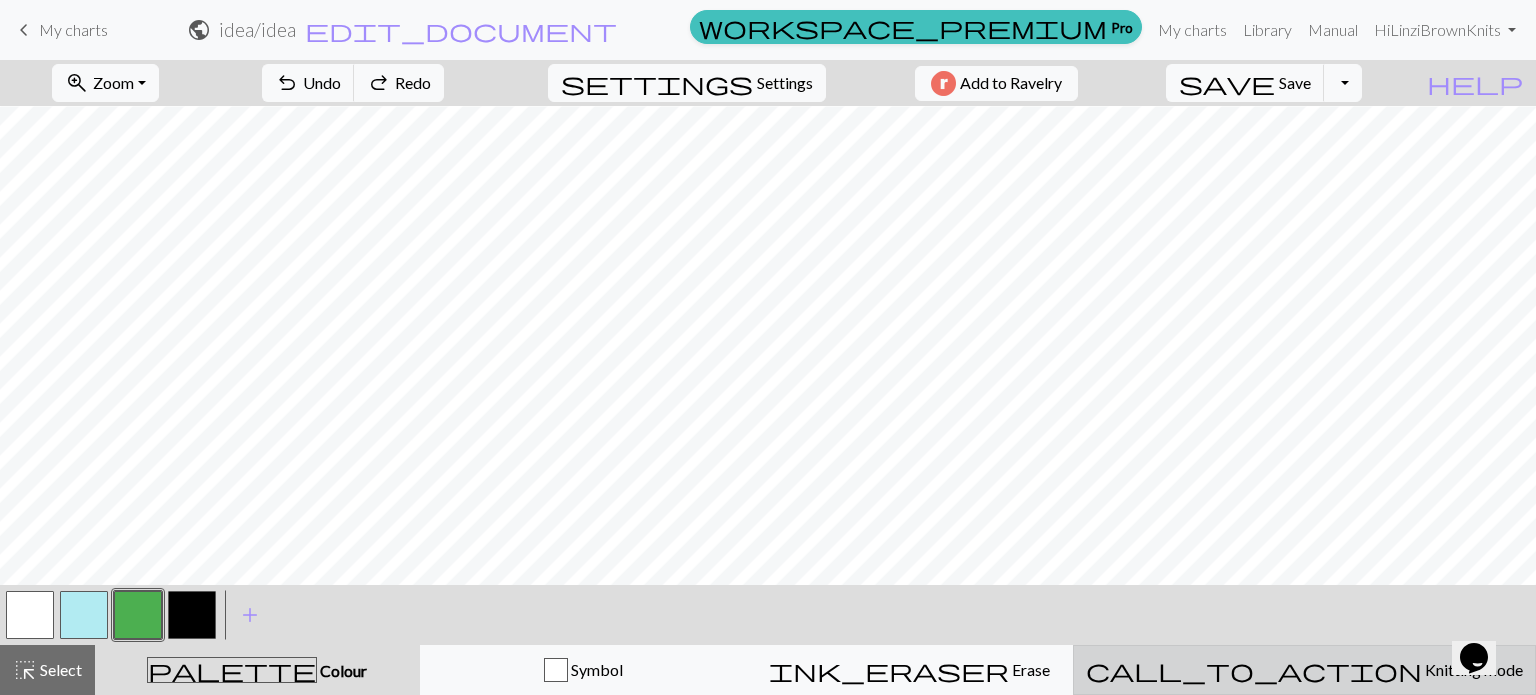 click on "call_to_action   Knitting mode   Knitting mode" at bounding box center [1304, 670] 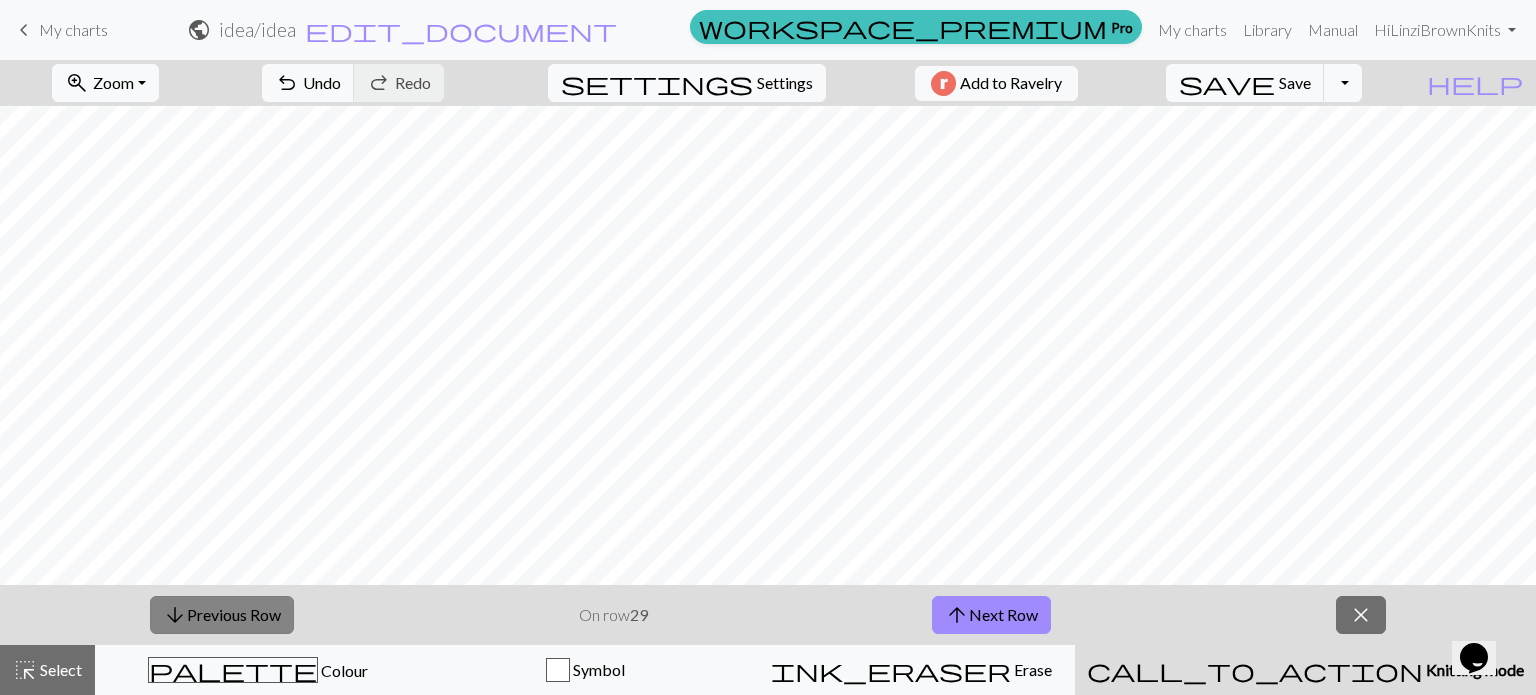 click on "arrow_downward Previous Row" at bounding box center (222, 615) 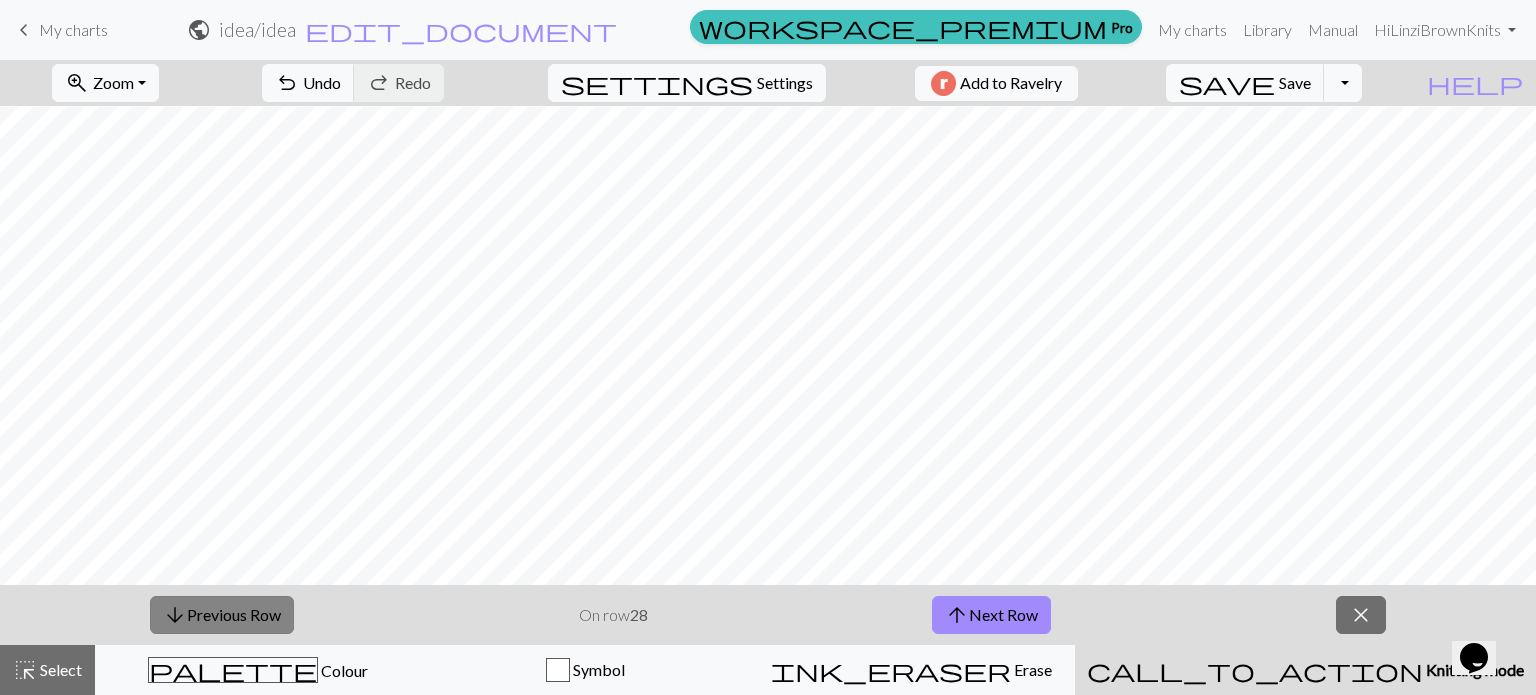 click on "arrow_downward Previous Row" at bounding box center [222, 615] 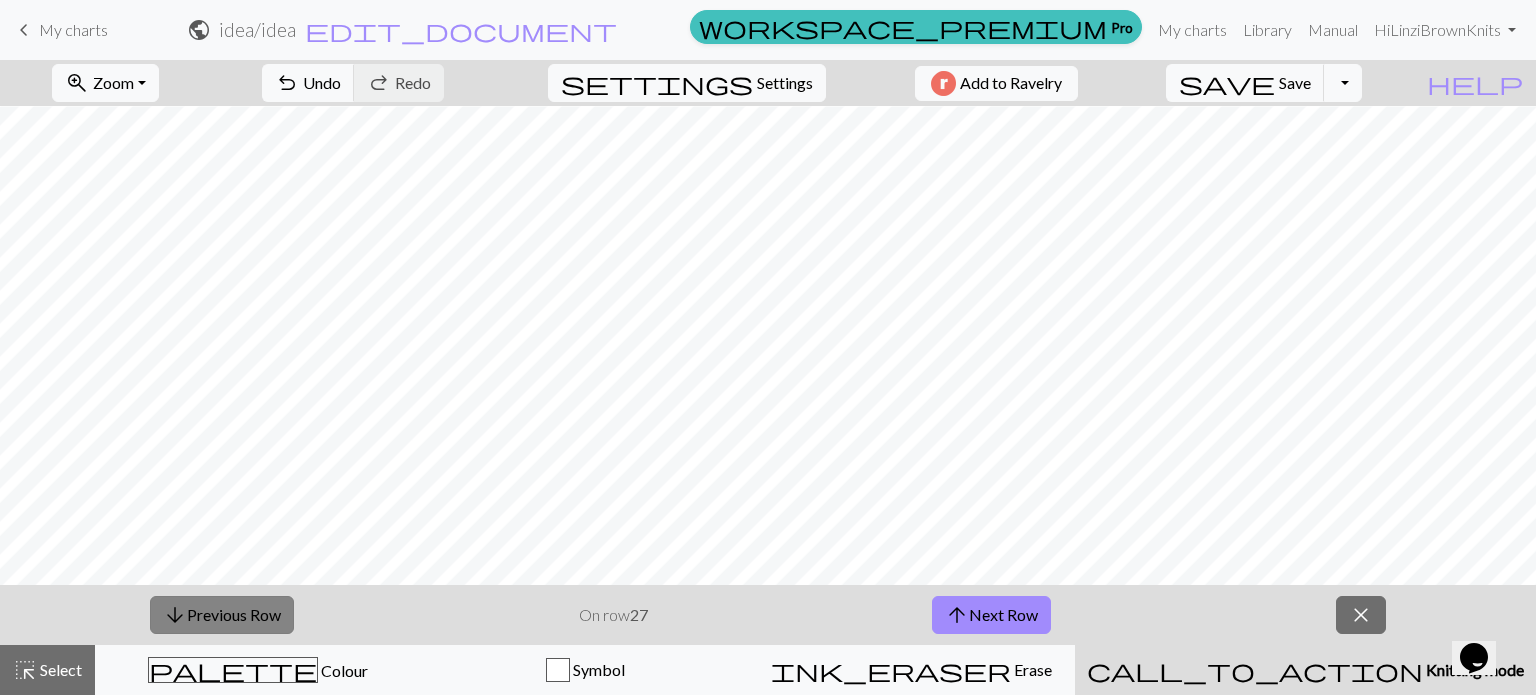 click on "arrow_downward Previous Row" at bounding box center [222, 615] 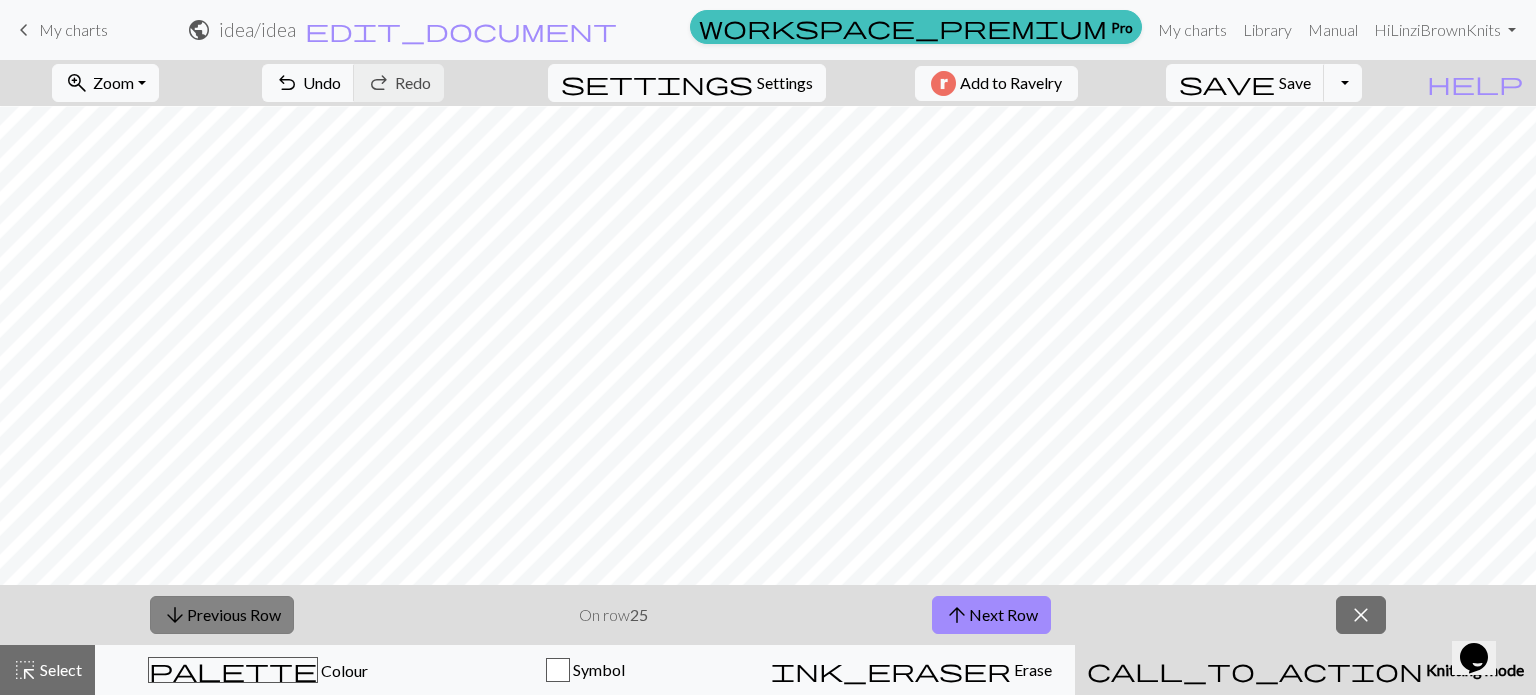 click on "arrow_downward Previous Row" at bounding box center (222, 615) 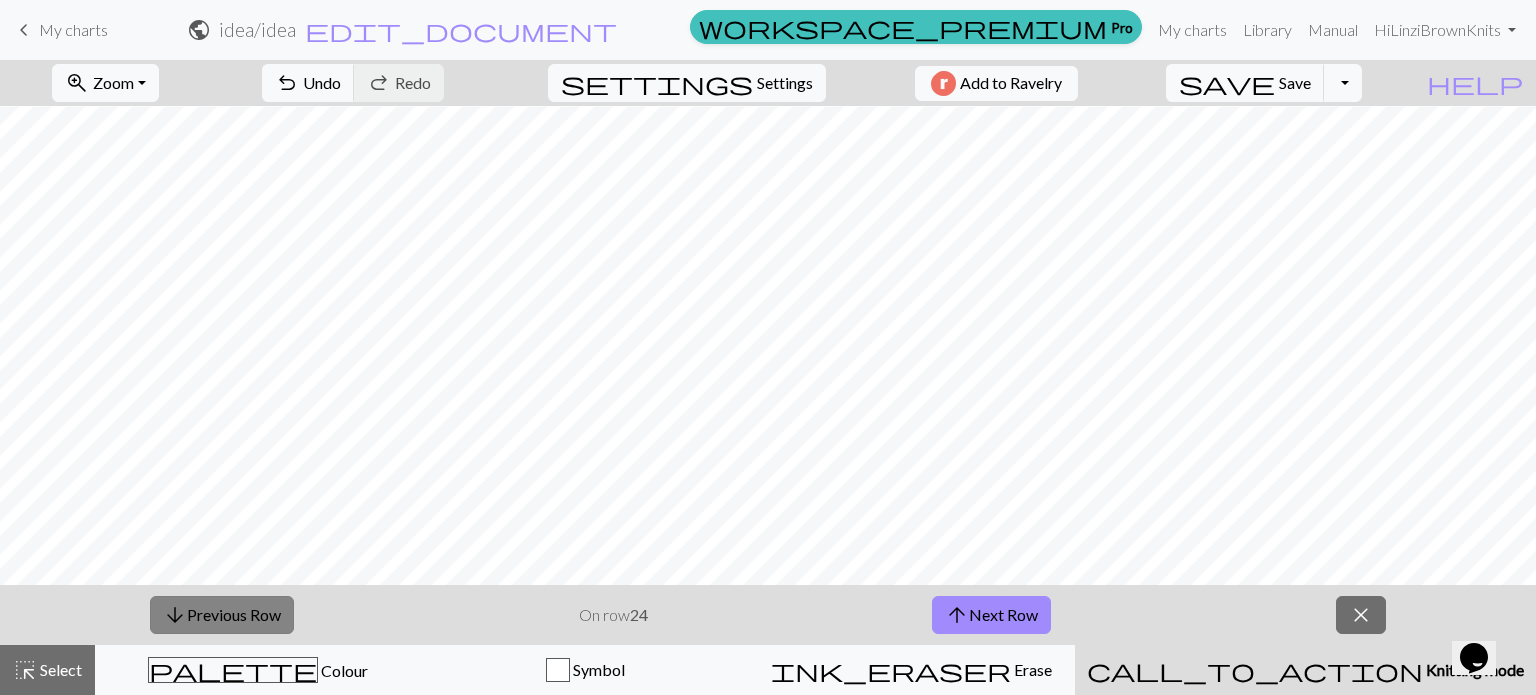 click on "arrow_downward Previous Row" at bounding box center [222, 615] 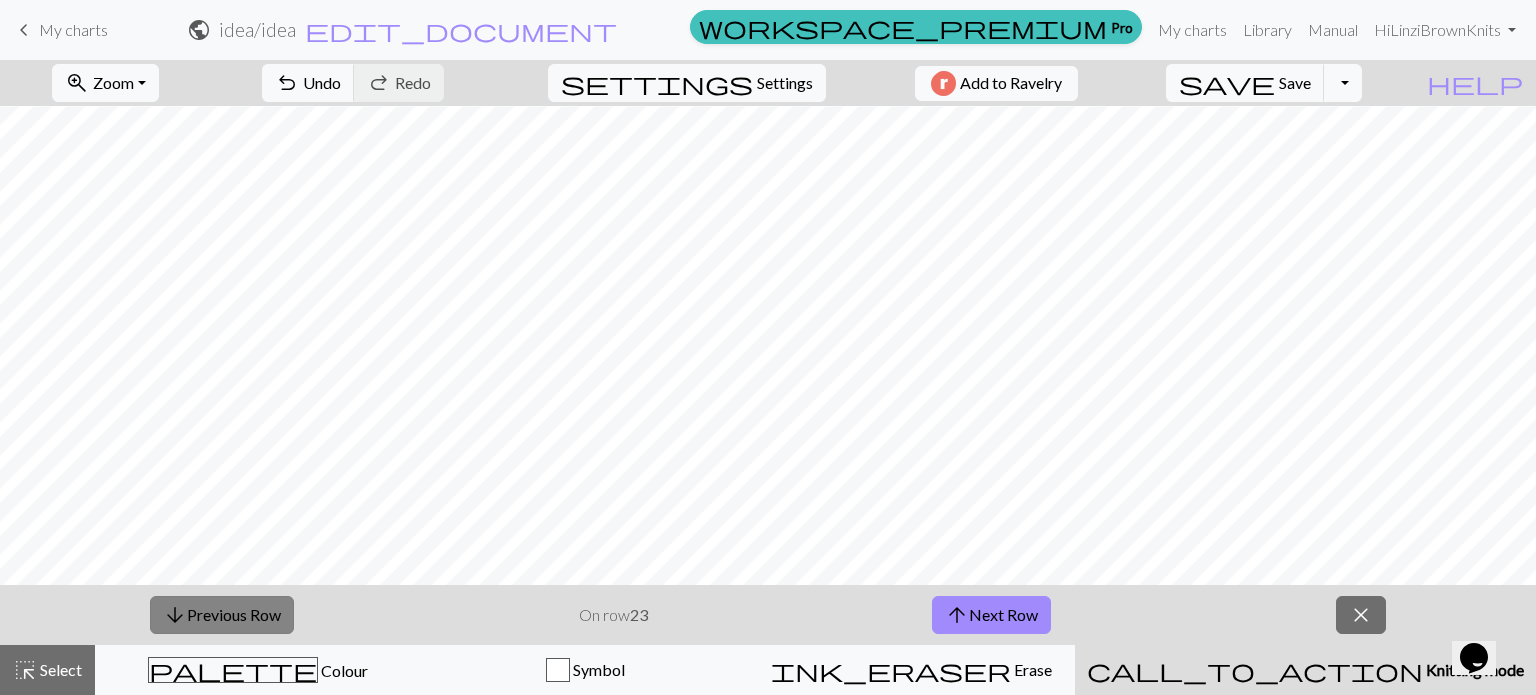 click on "arrow_downward Previous Row" at bounding box center (222, 615) 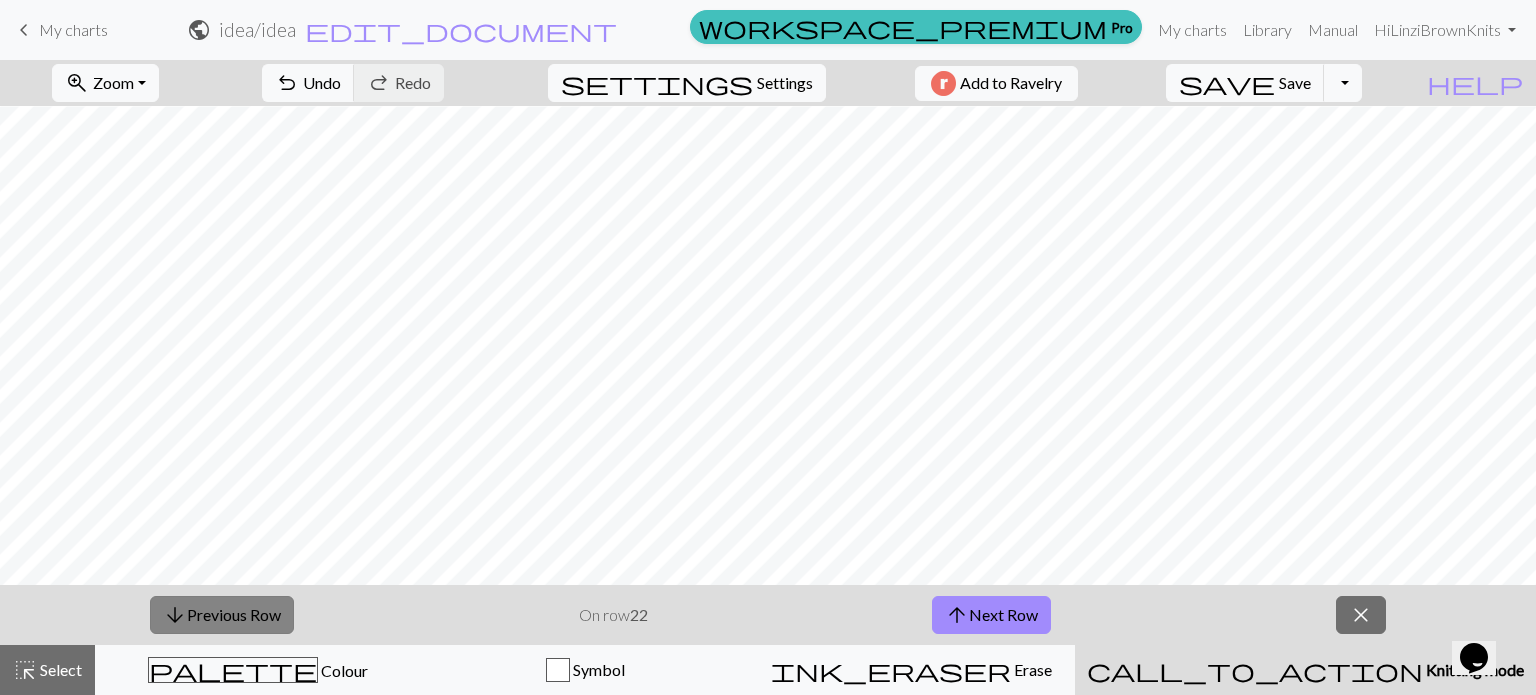 click on "arrow_downward Previous Row" at bounding box center (222, 615) 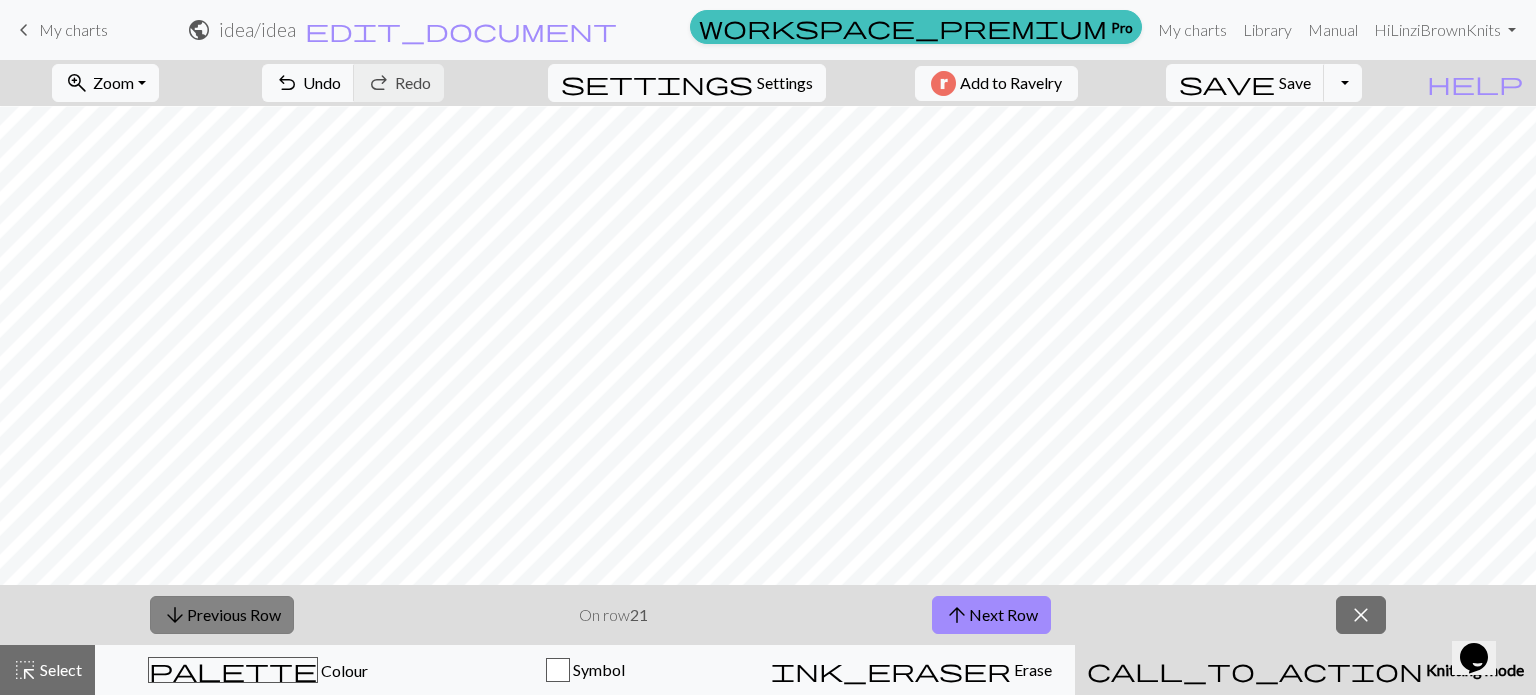 click on "arrow_downward Previous Row" at bounding box center (222, 615) 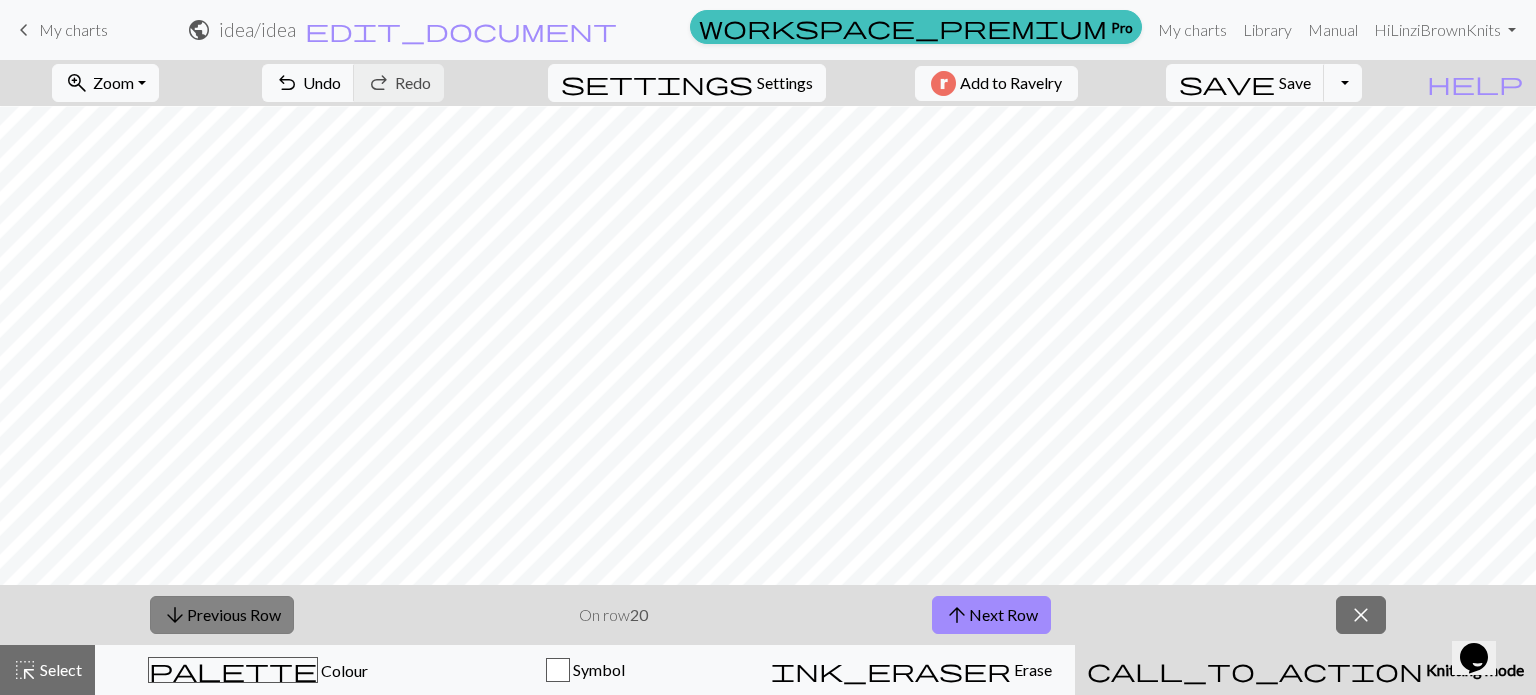 click on "arrow_downward Previous Row" at bounding box center (222, 615) 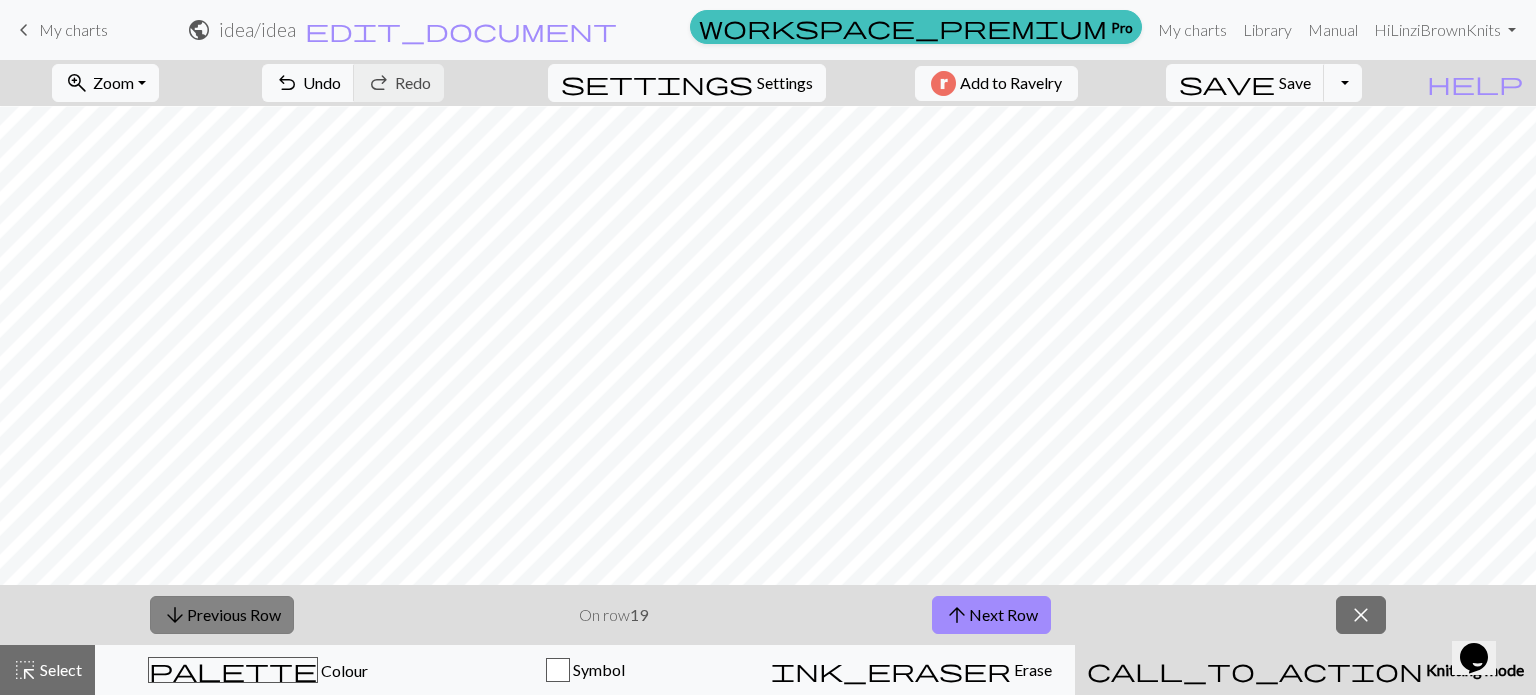 click on "arrow_downward Previous Row" at bounding box center [222, 615] 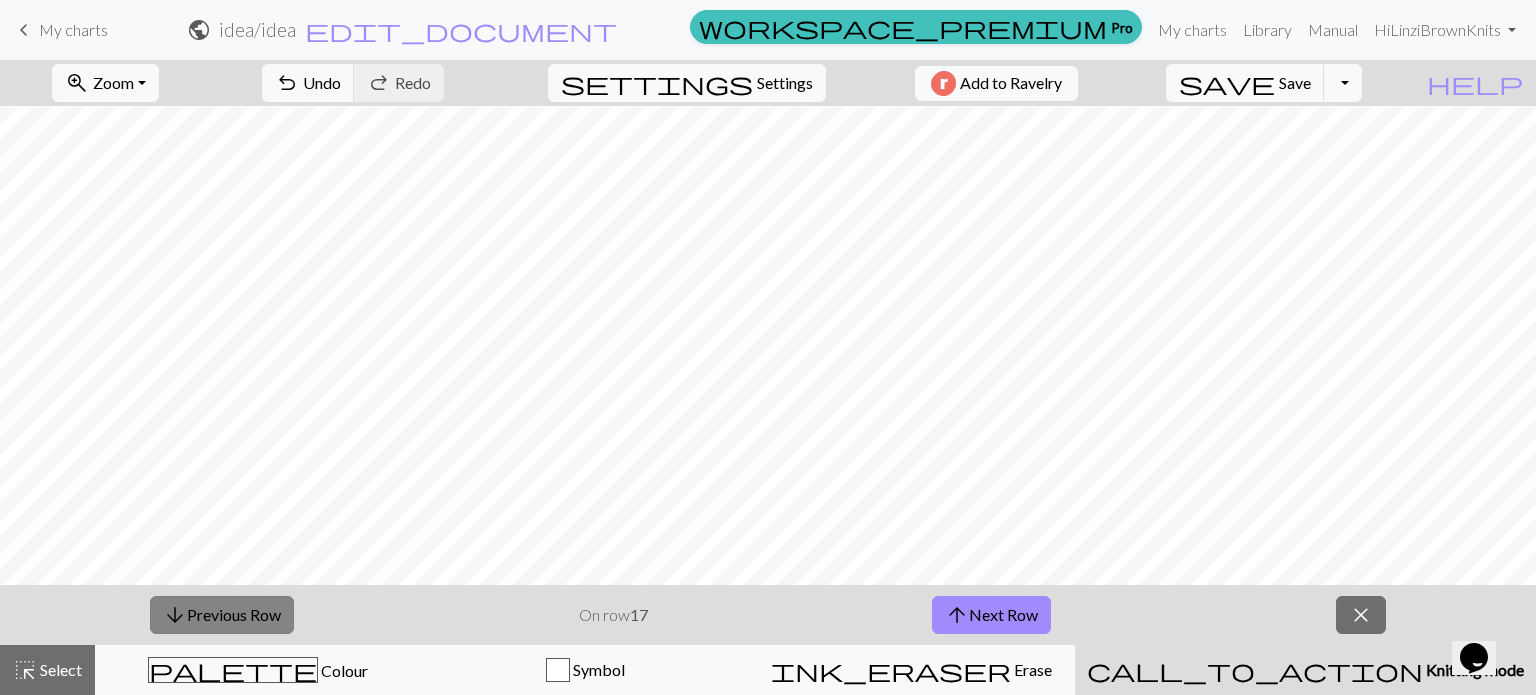 click on "arrow_downward Previous Row" at bounding box center [222, 615] 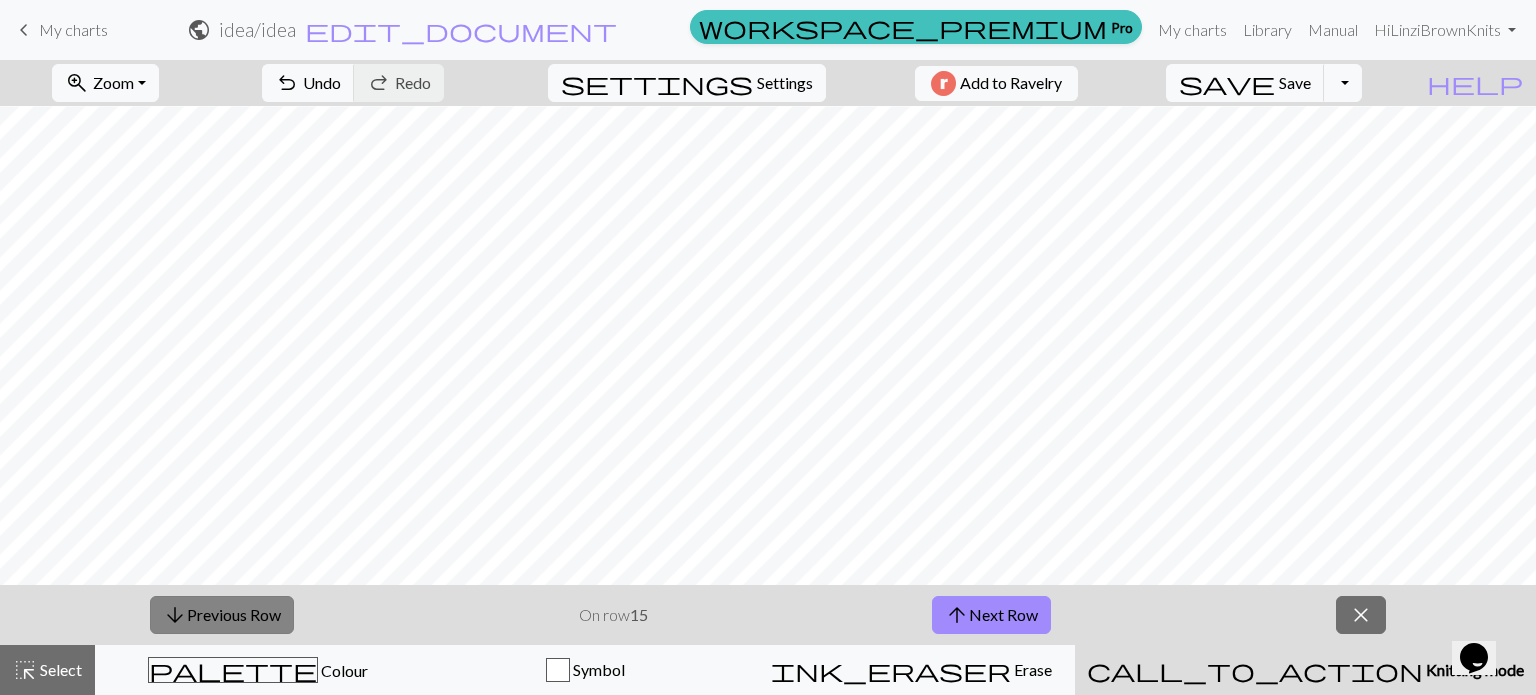 click on "arrow_downward Previous Row" at bounding box center [222, 615] 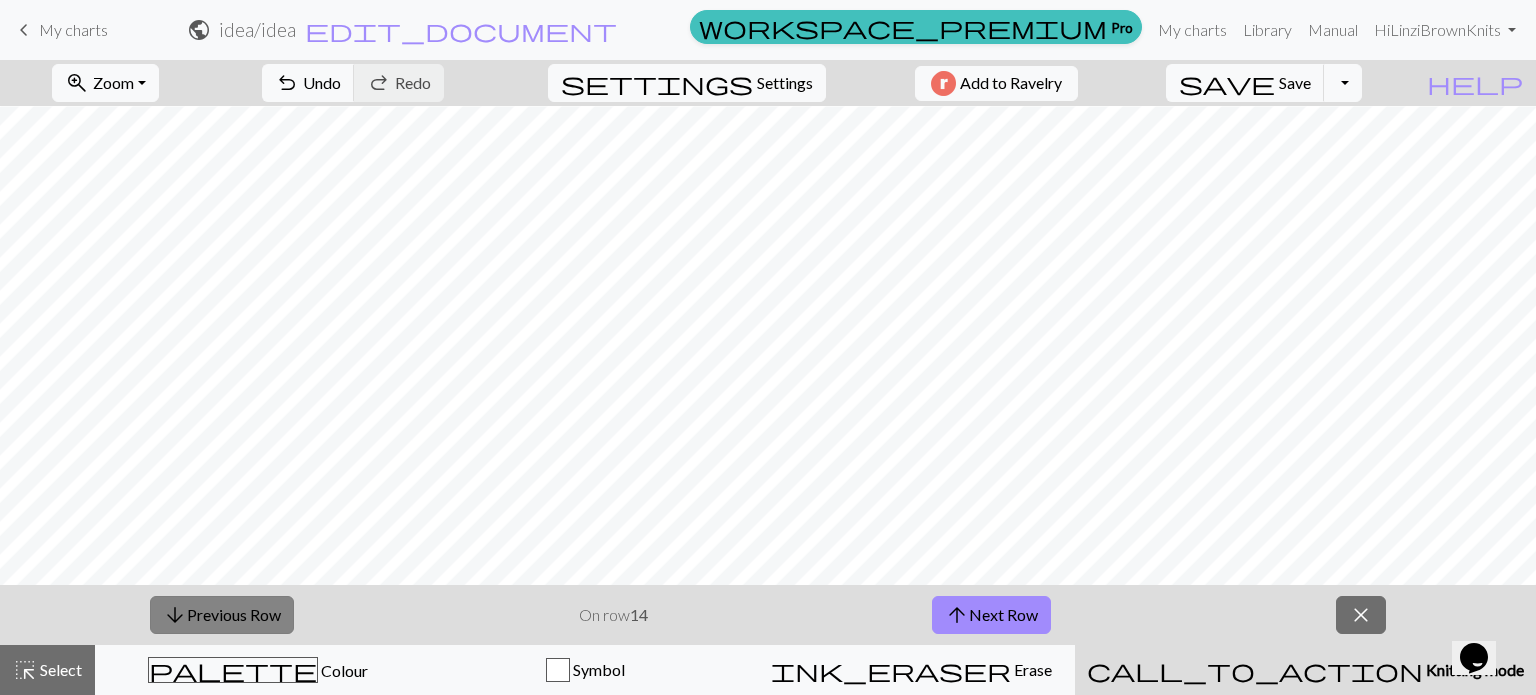 click on "arrow_downward Previous Row" at bounding box center (222, 615) 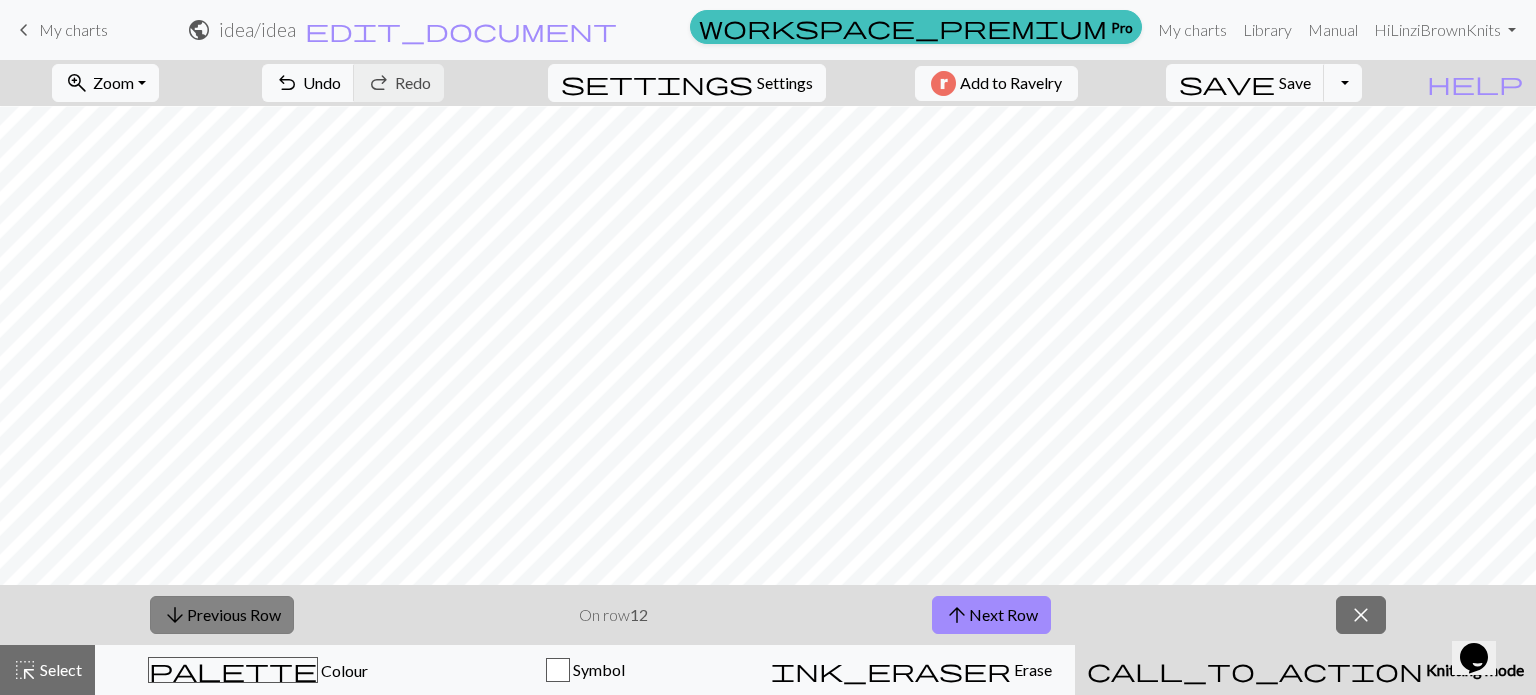 click on "arrow_downward Previous Row" at bounding box center (222, 615) 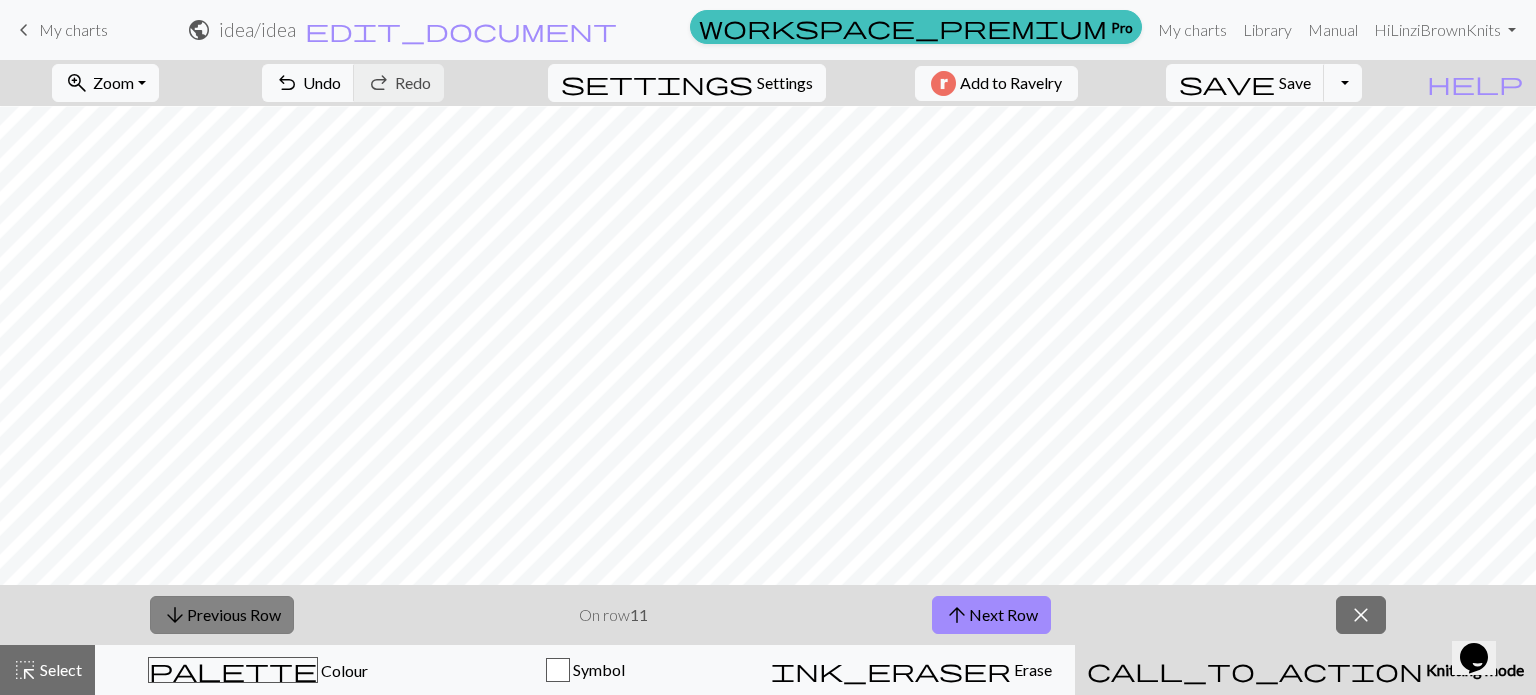 click on "arrow_downward Previous Row" at bounding box center (222, 615) 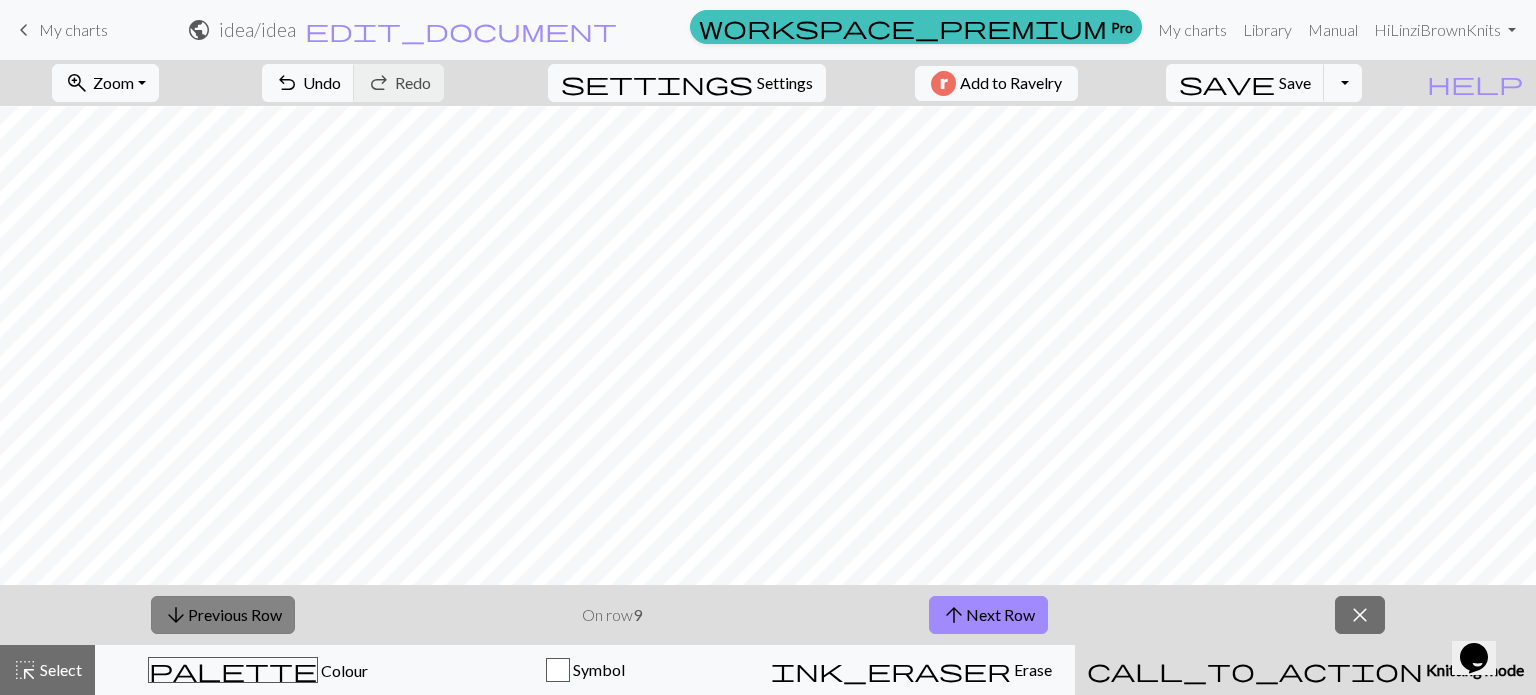 click on "arrow_downward Previous Row" at bounding box center (223, 615) 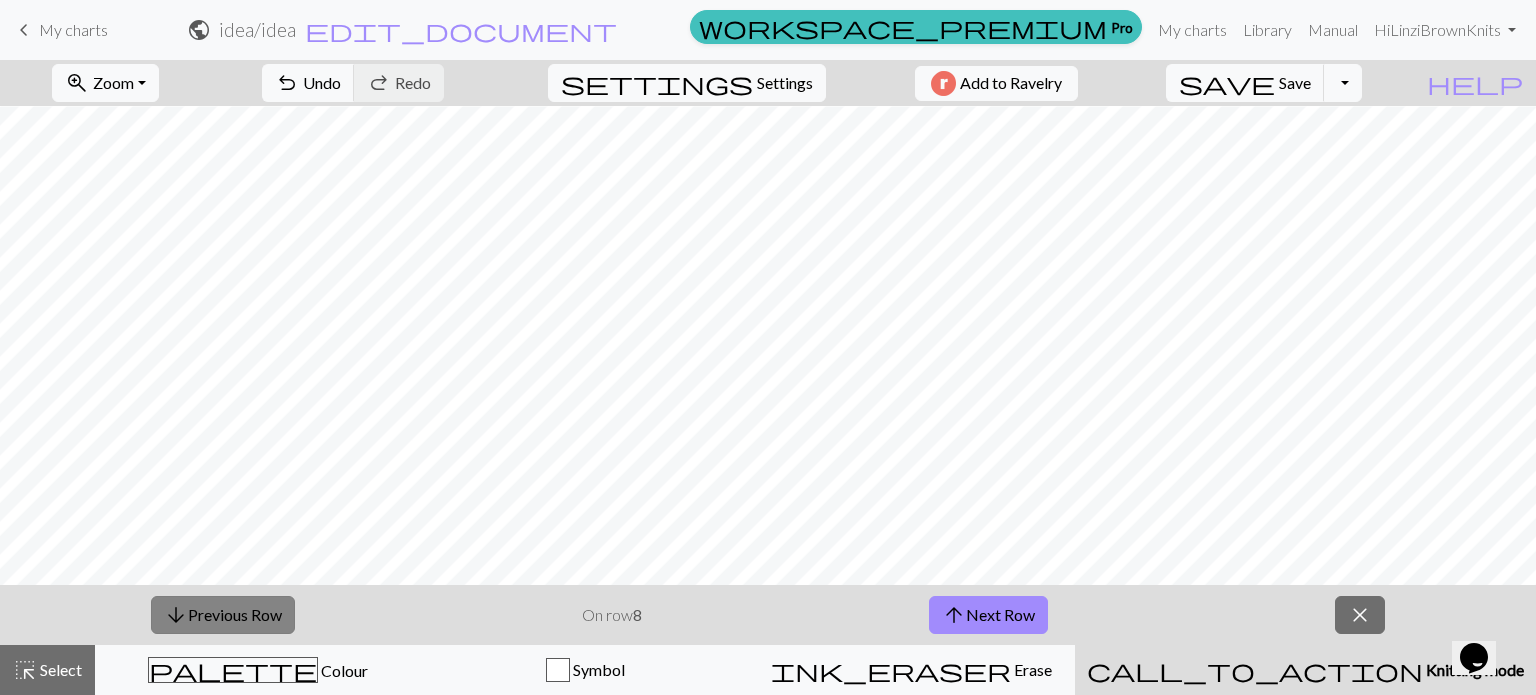 click on "arrow_downward Previous Row" at bounding box center [223, 615] 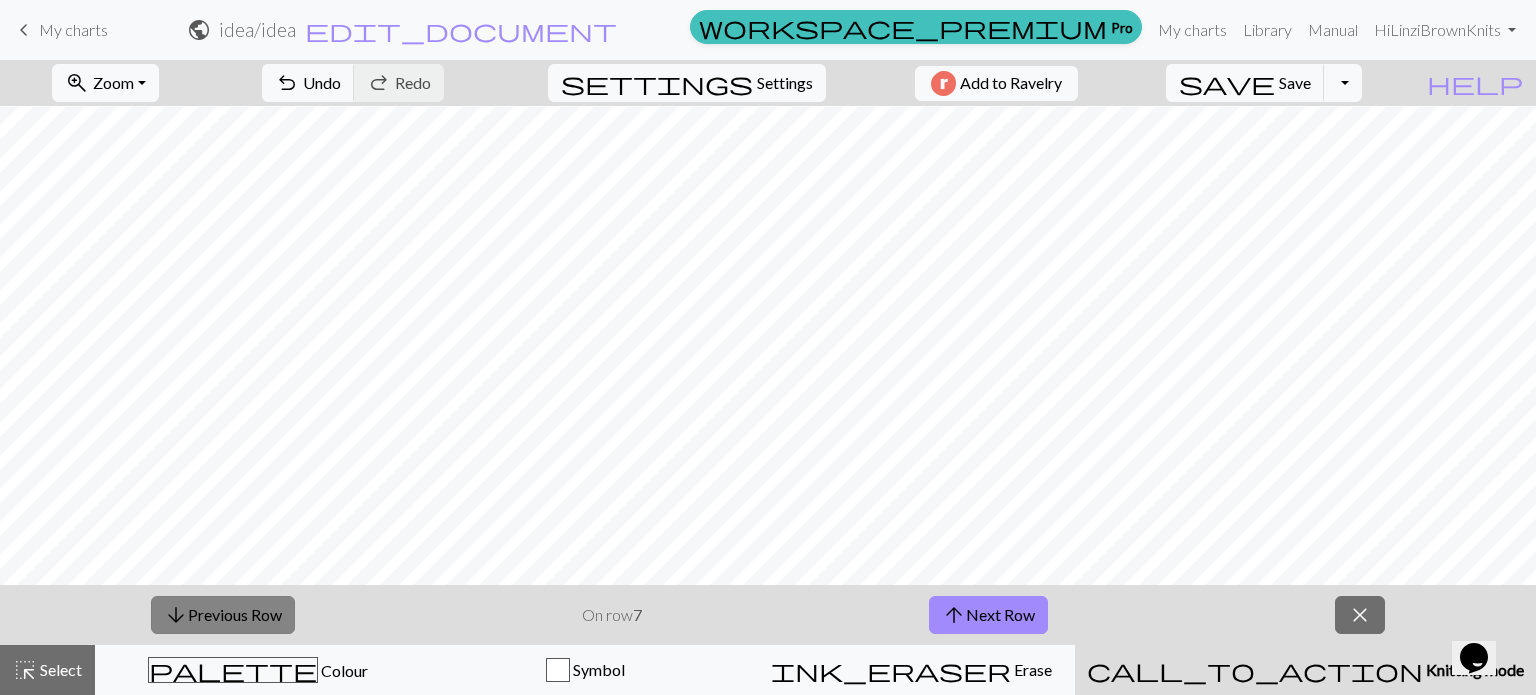 click on "arrow_downward Previous Row" at bounding box center (223, 615) 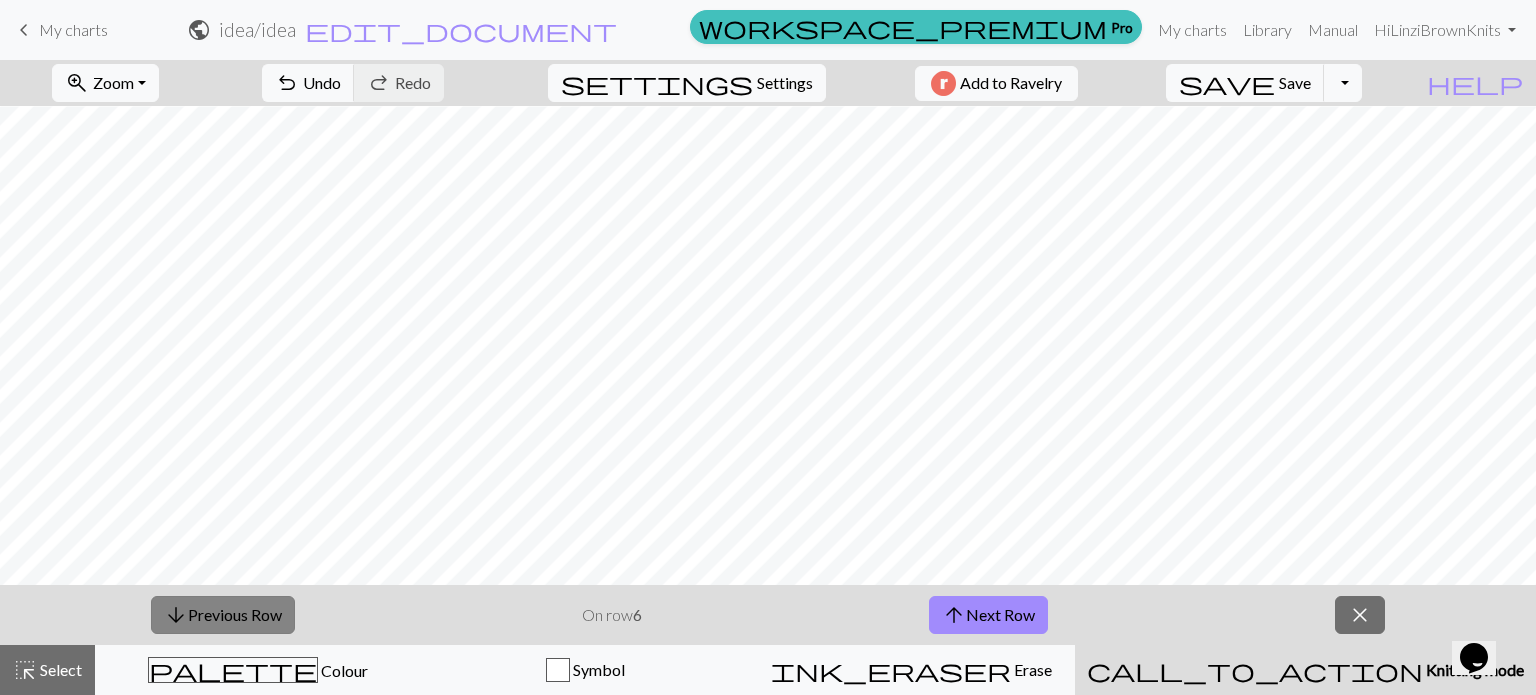 click on "arrow_downward Previous Row" at bounding box center [223, 615] 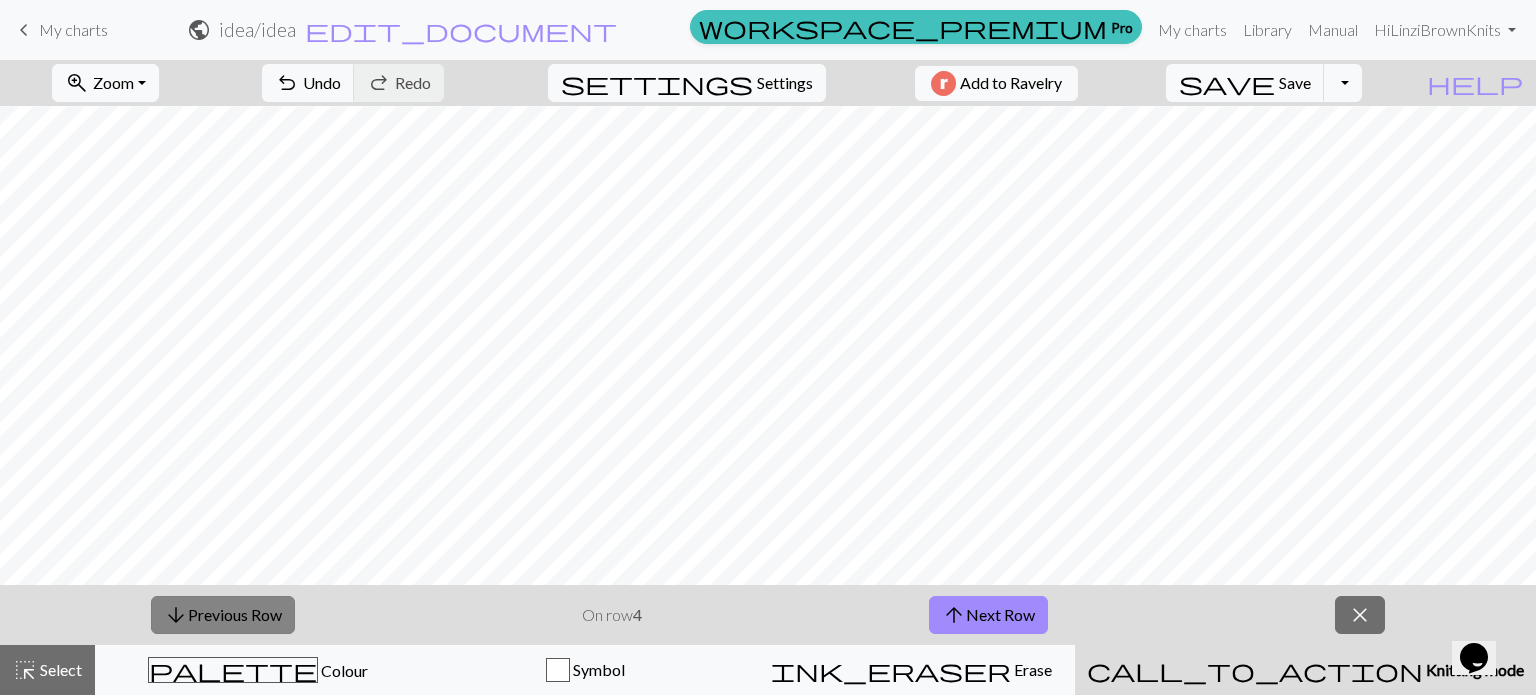 click on "arrow_downward Previous Row" at bounding box center [223, 615] 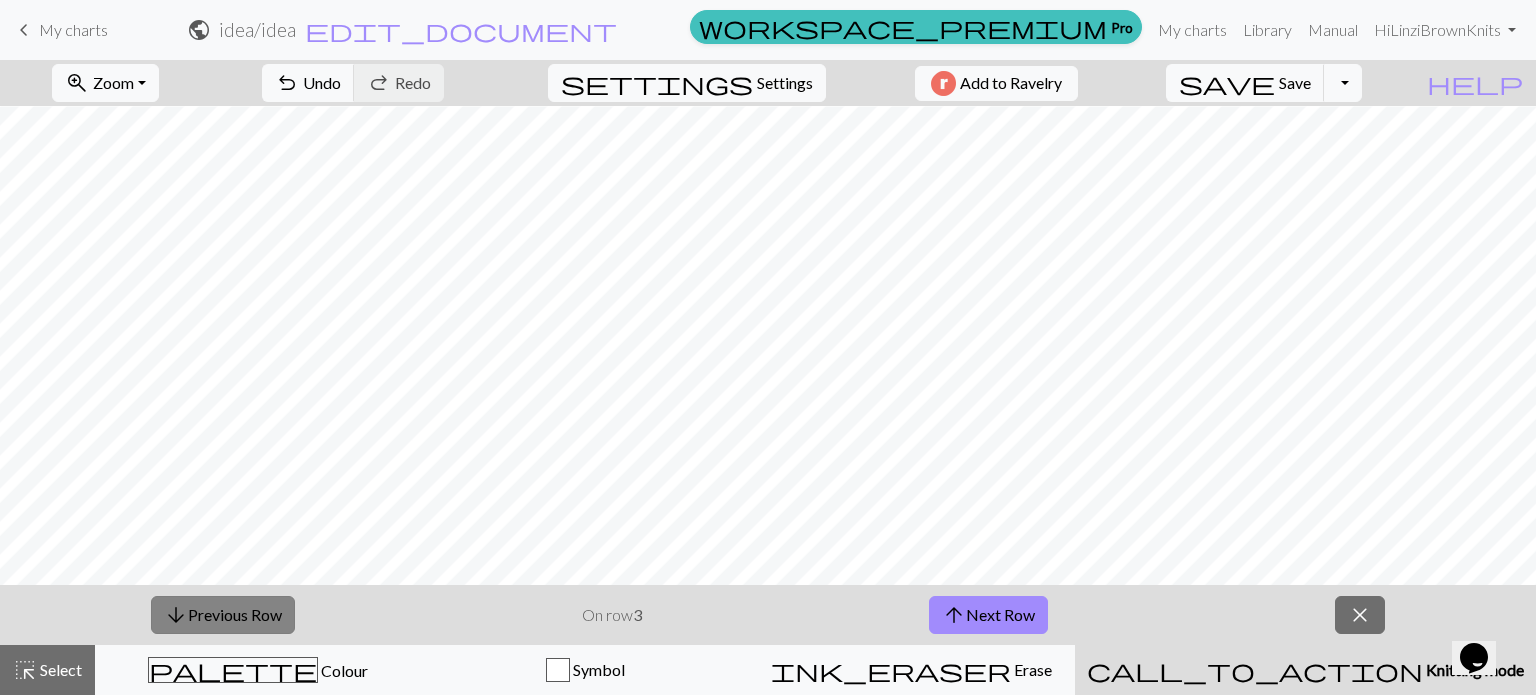 click on "arrow_downward Previous Row" at bounding box center [223, 615] 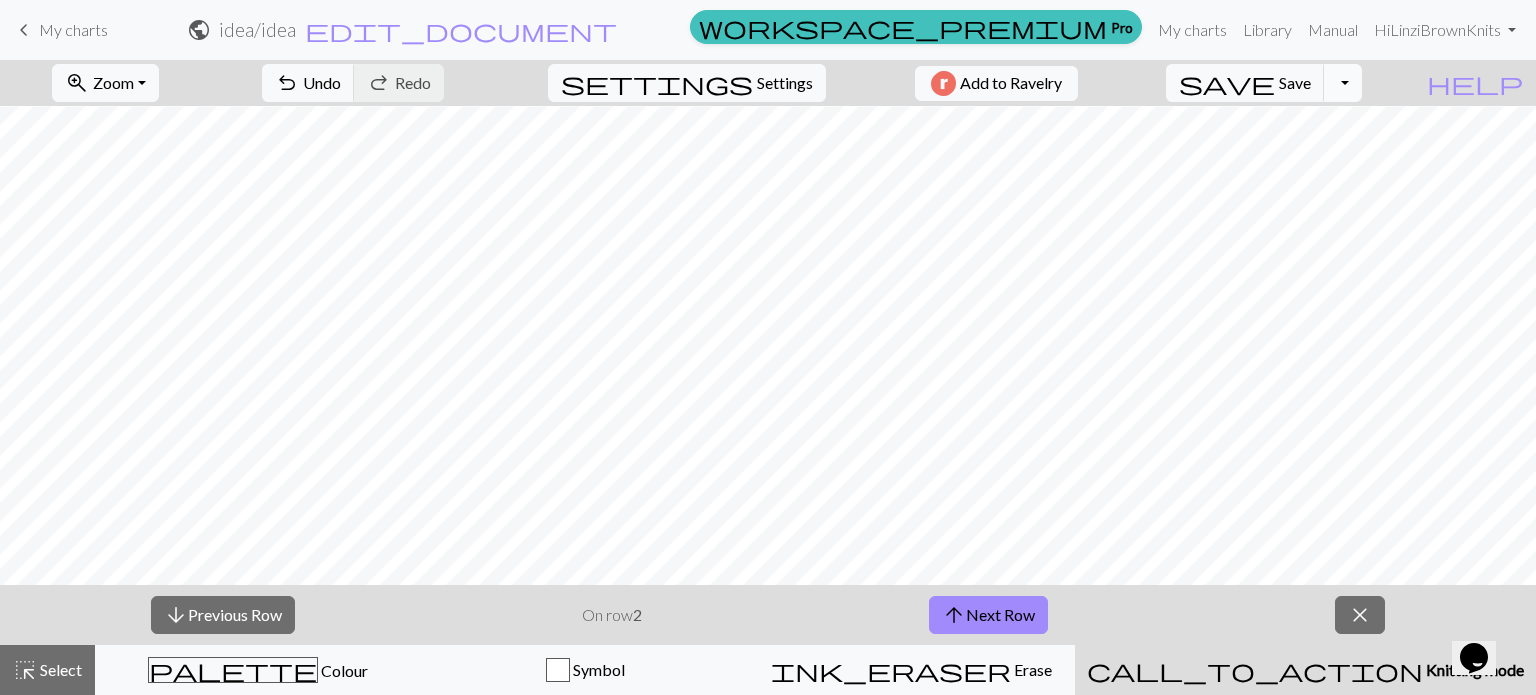 click on "Toggle Dropdown" at bounding box center [1343, 83] 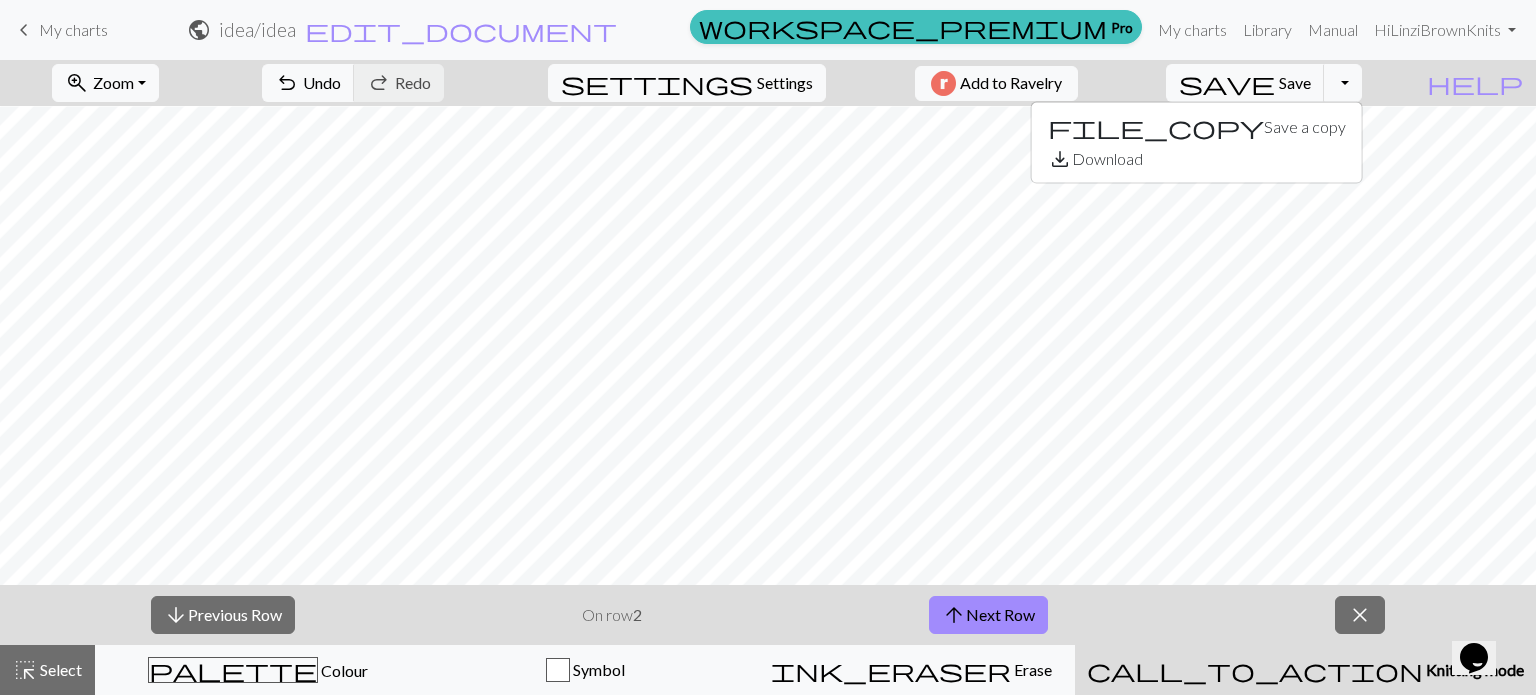 click on "My charts" at bounding box center (73, 29) 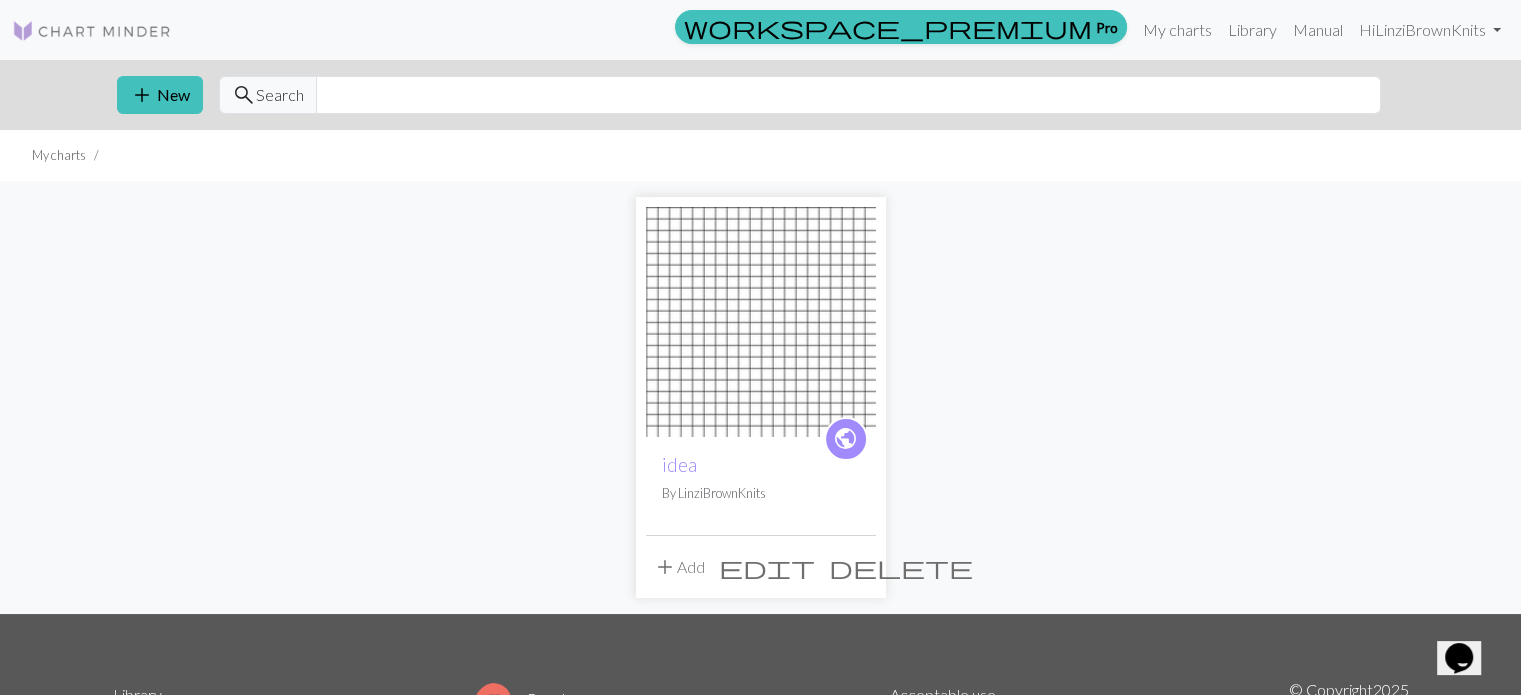 click on "edit" at bounding box center [767, 567] 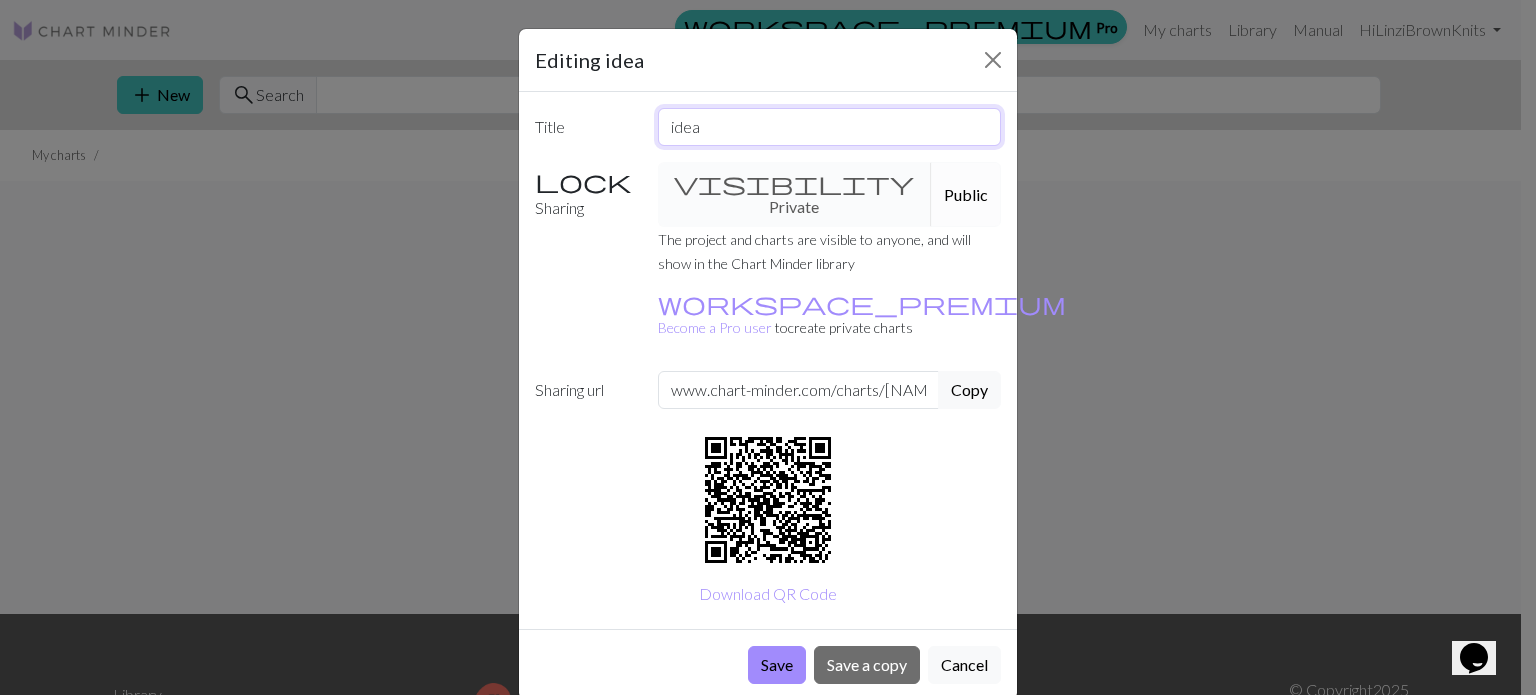 click on "idea" at bounding box center [830, 127] 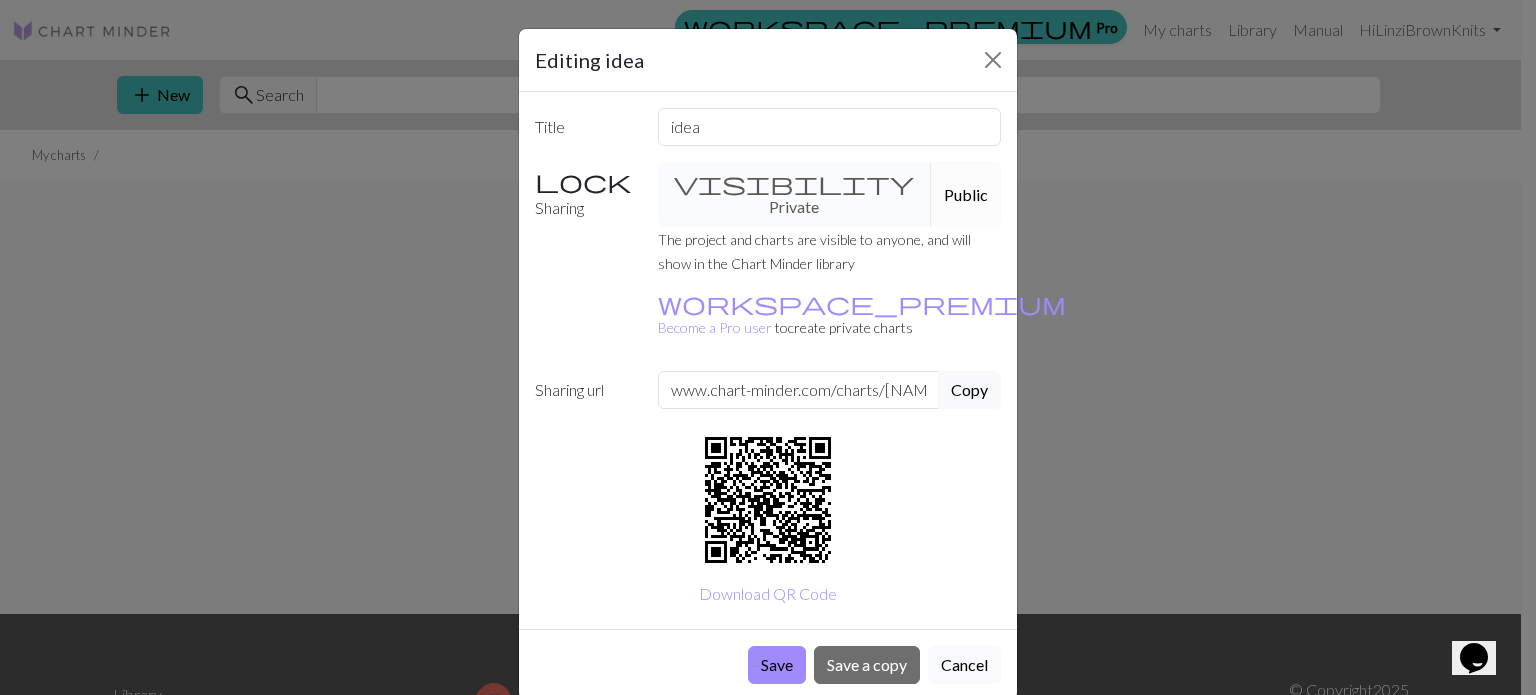 click on "Cancel" at bounding box center [964, 665] 